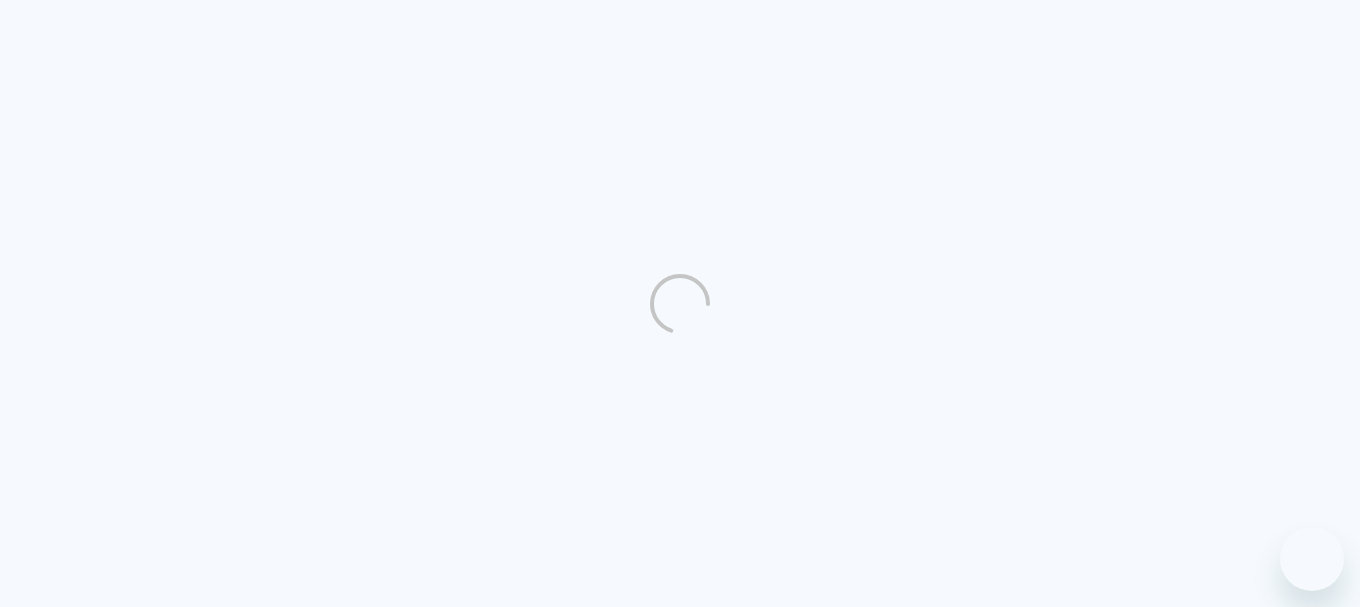 scroll, scrollTop: 0, scrollLeft: 0, axis: both 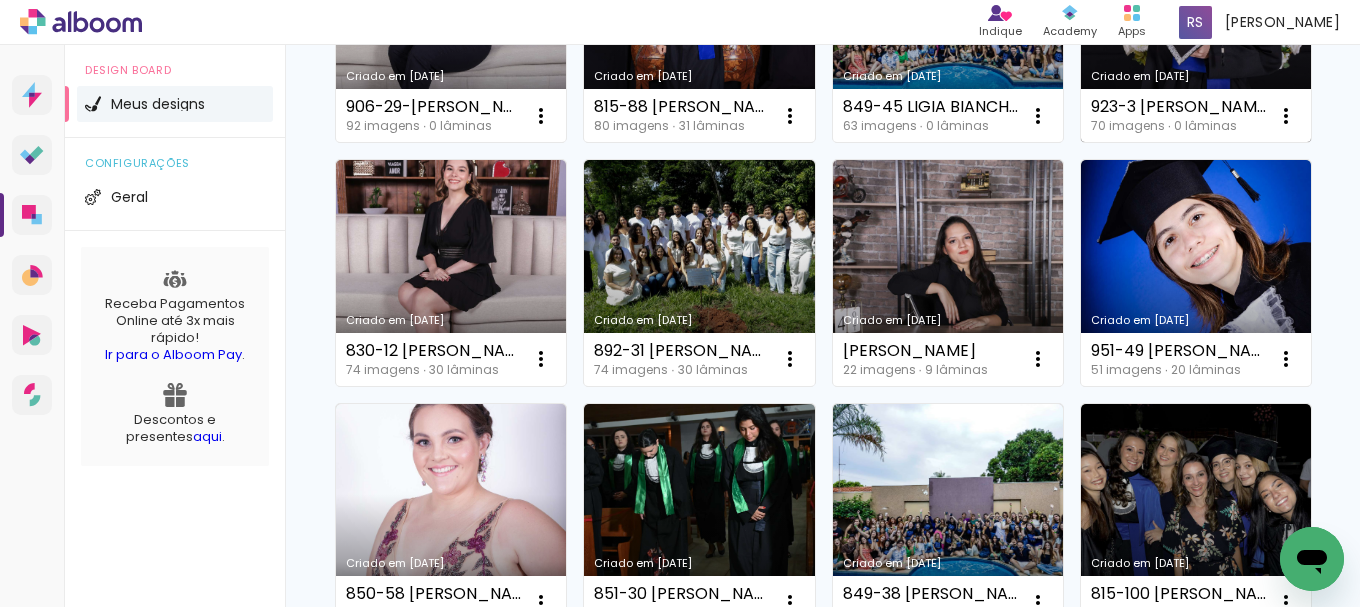 click on "Criado em [DATE]" at bounding box center (1196, 30) 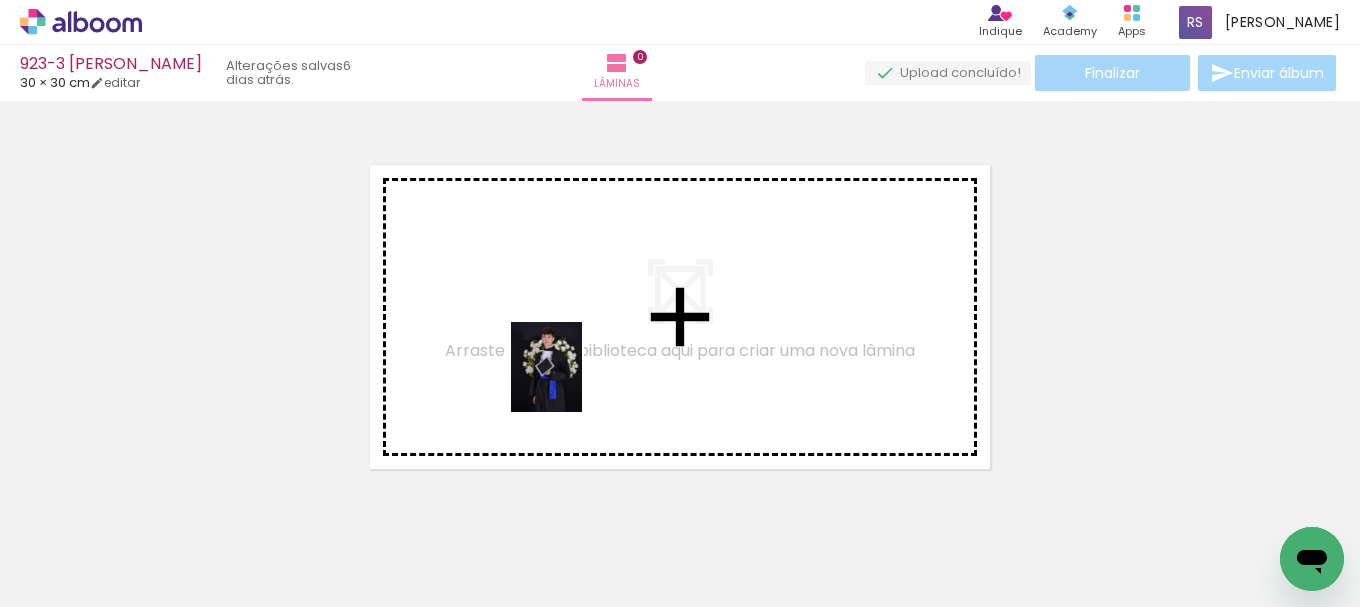 drag, startPoint x: 215, startPoint y: 550, endPoint x: 561, endPoint y: 408, distance: 374.00534 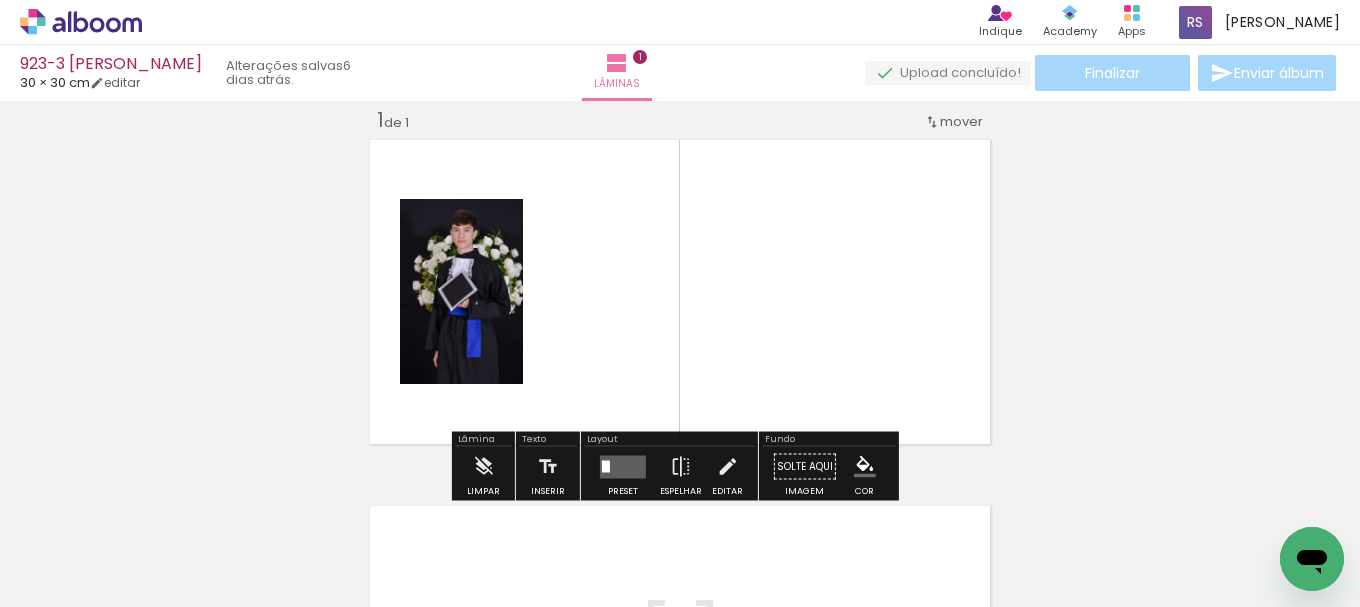 scroll, scrollTop: 26, scrollLeft: 0, axis: vertical 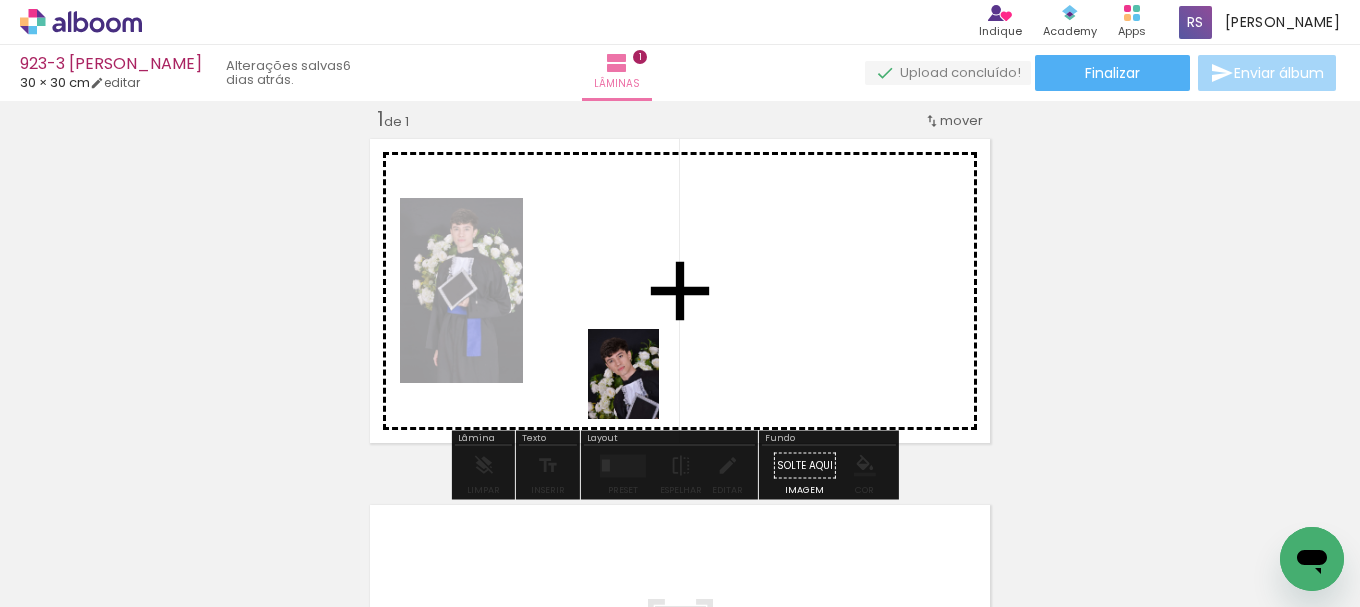 drag, startPoint x: 326, startPoint y: 528, endPoint x: 650, endPoint y: 389, distance: 352.5578 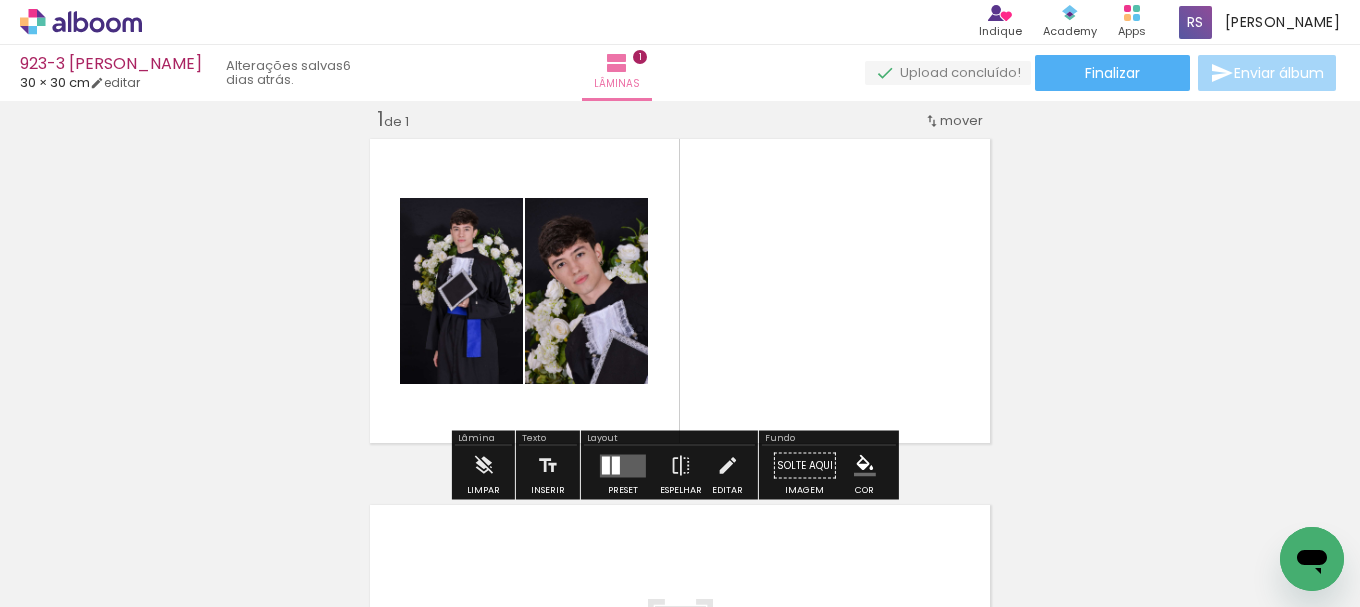 click on "Todas as fotos" at bounding box center [56, 546] 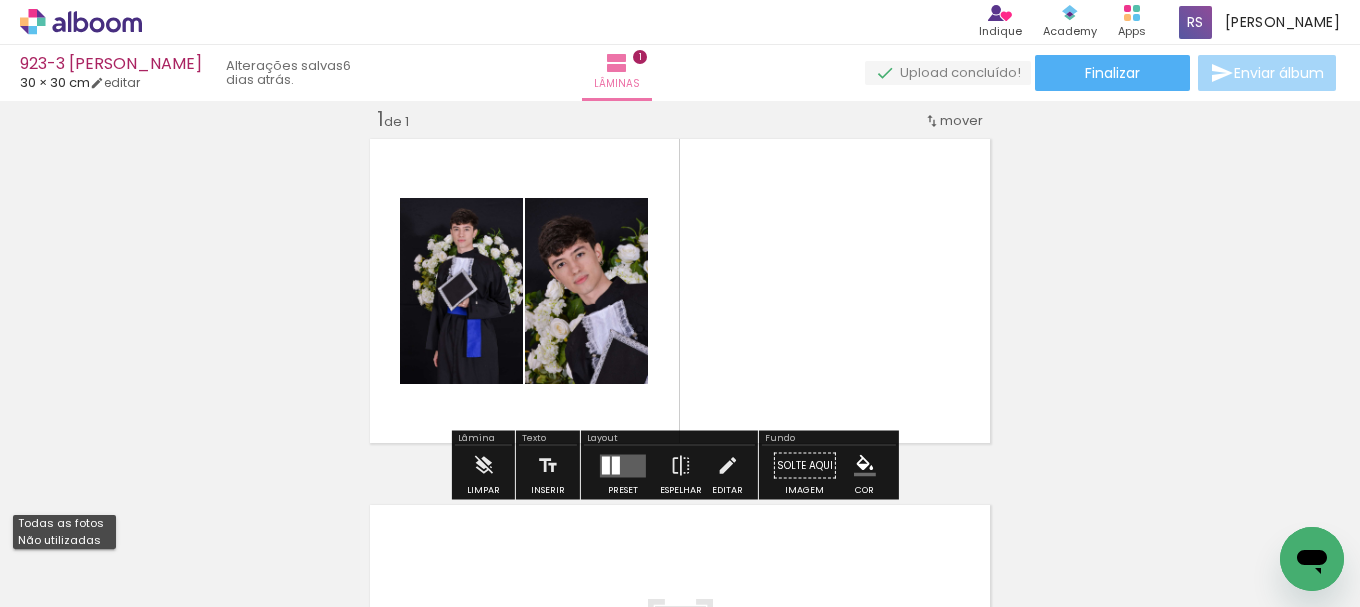 click on "Não utilizadas" at bounding box center (0, 0) 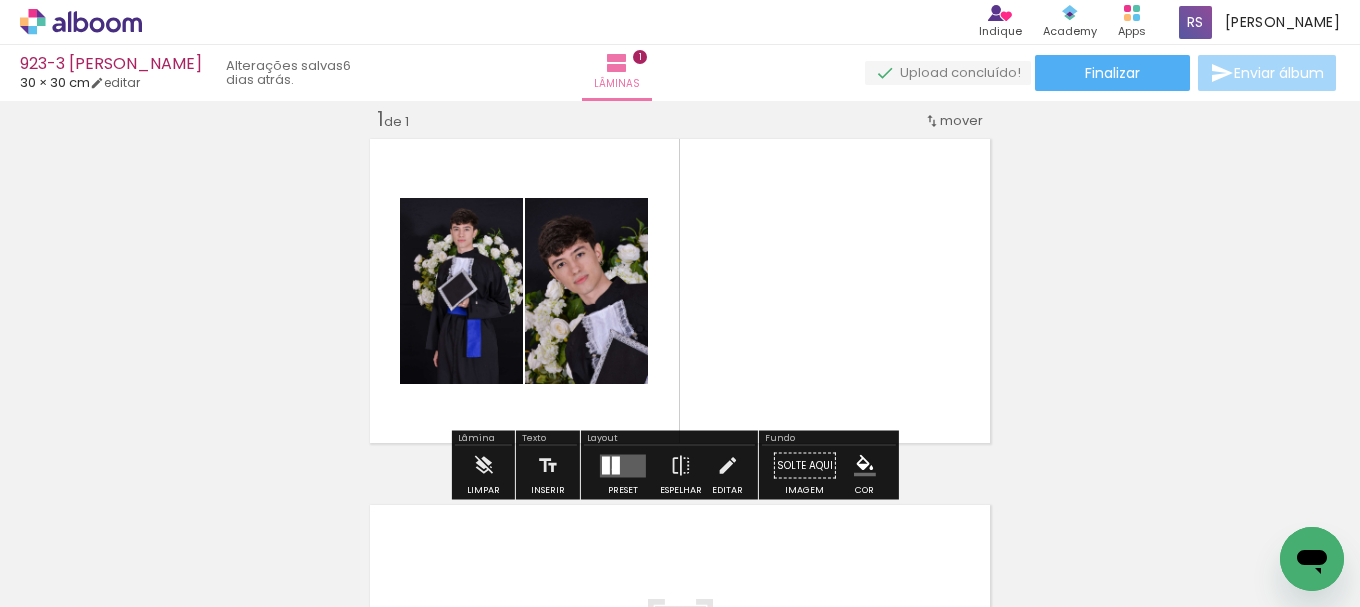 click at bounding box center [616, 465] 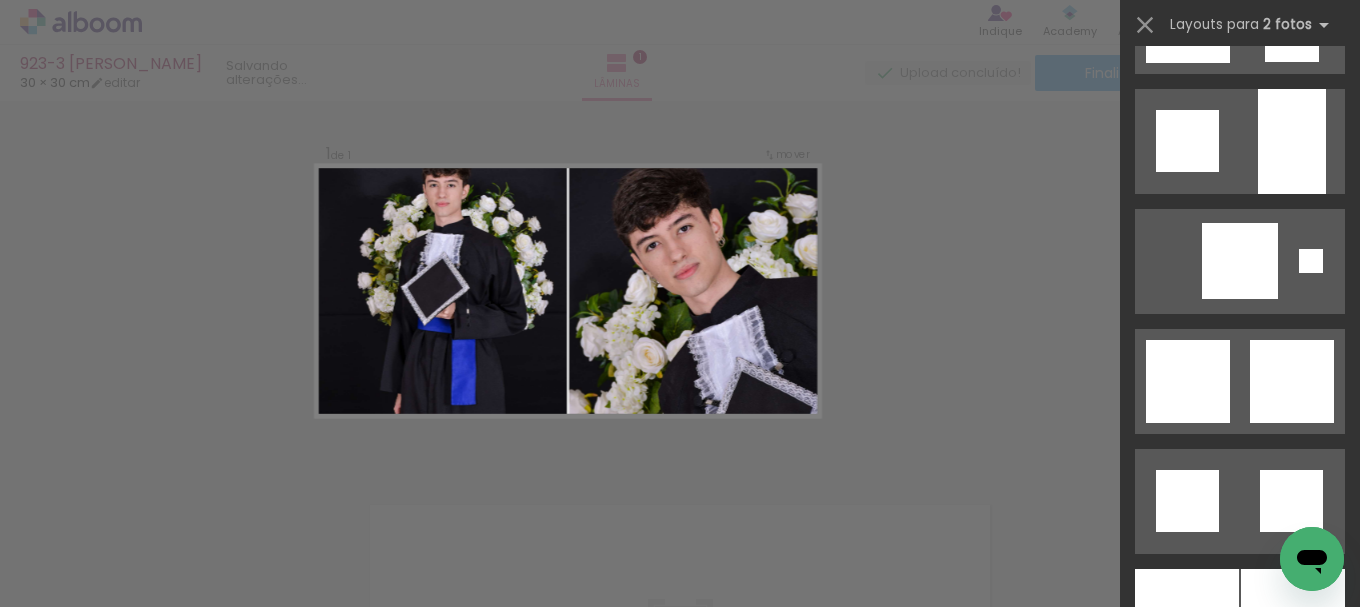scroll, scrollTop: 2300, scrollLeft: 0, axis: vertical 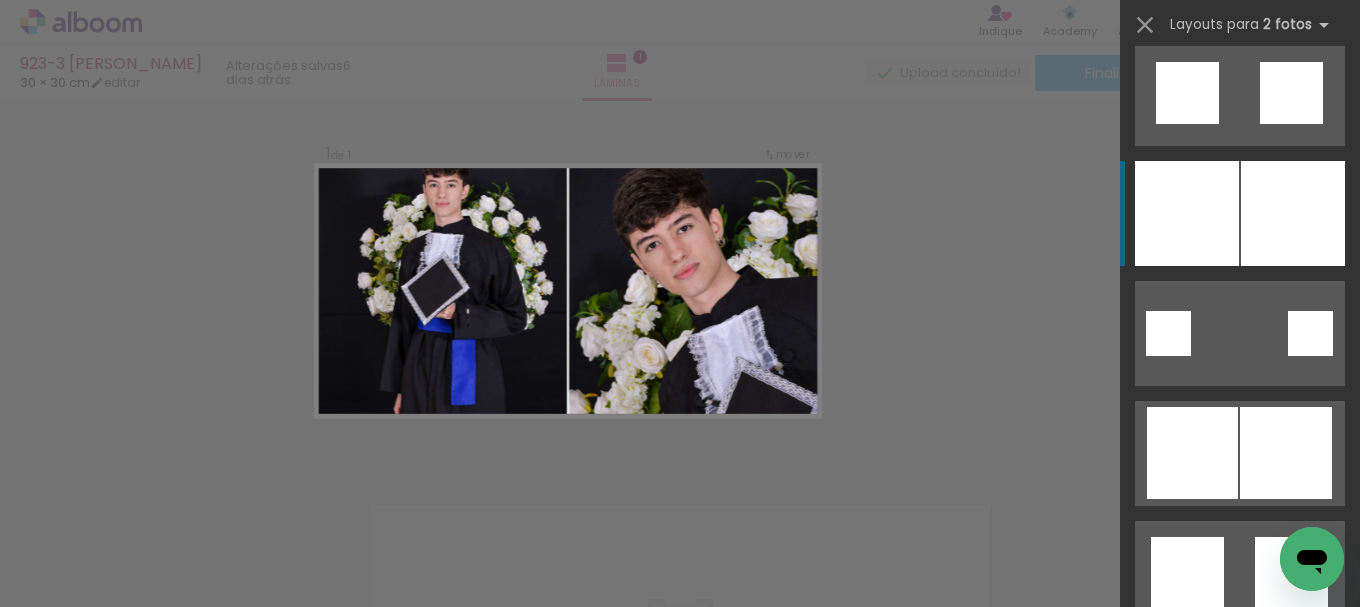 click at bounding box center (1292, -267) 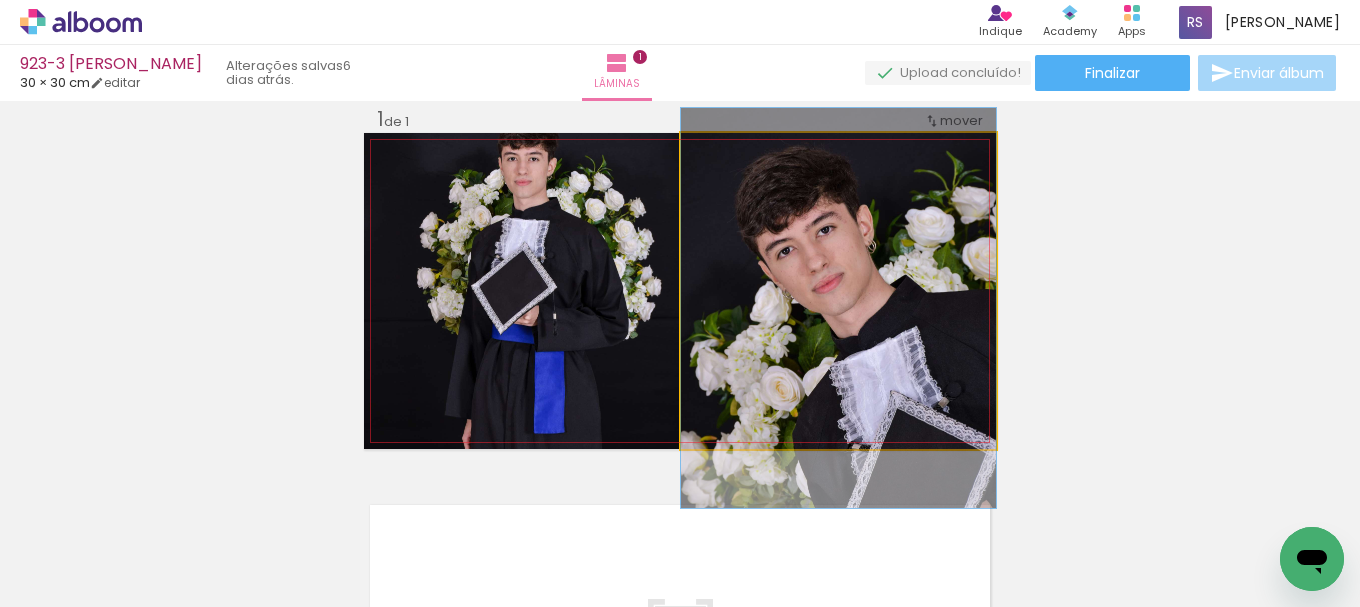 drag, startPoint x: 847, startPoint y: 261, endPoint x: 847, endPoint y: 278, distance: 17 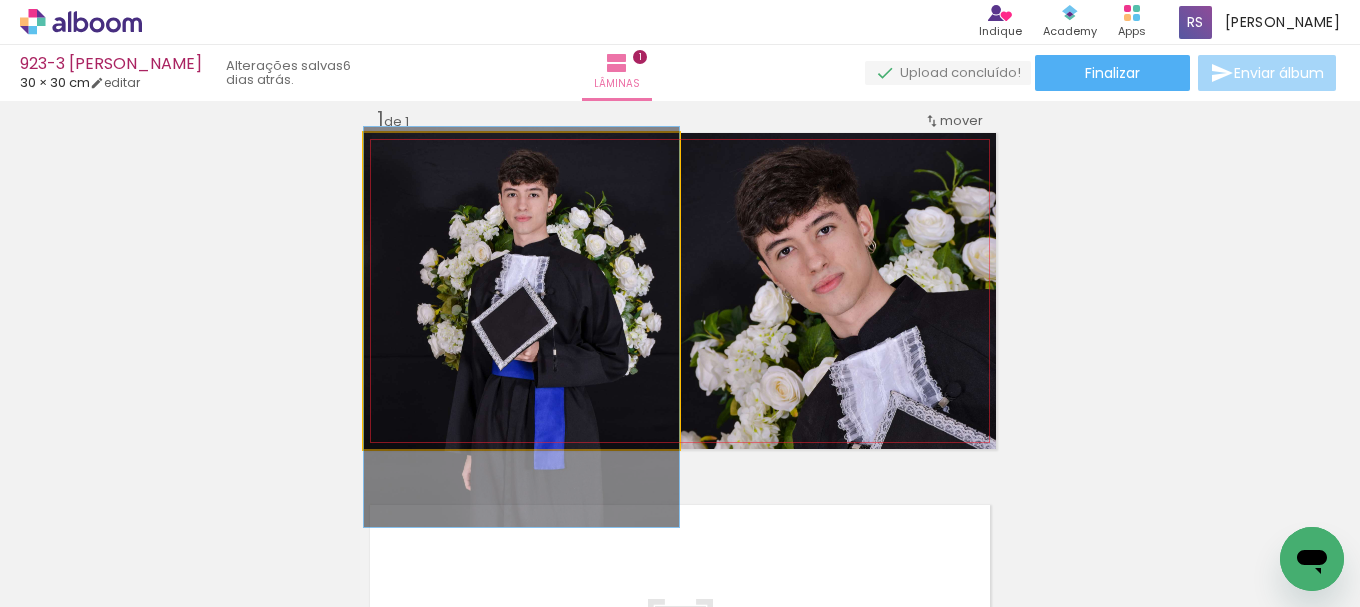 drag, startPoint x: 533, startPoint y: 288, endPoint x: 525, endPoint y: 324, distance: 36.878178 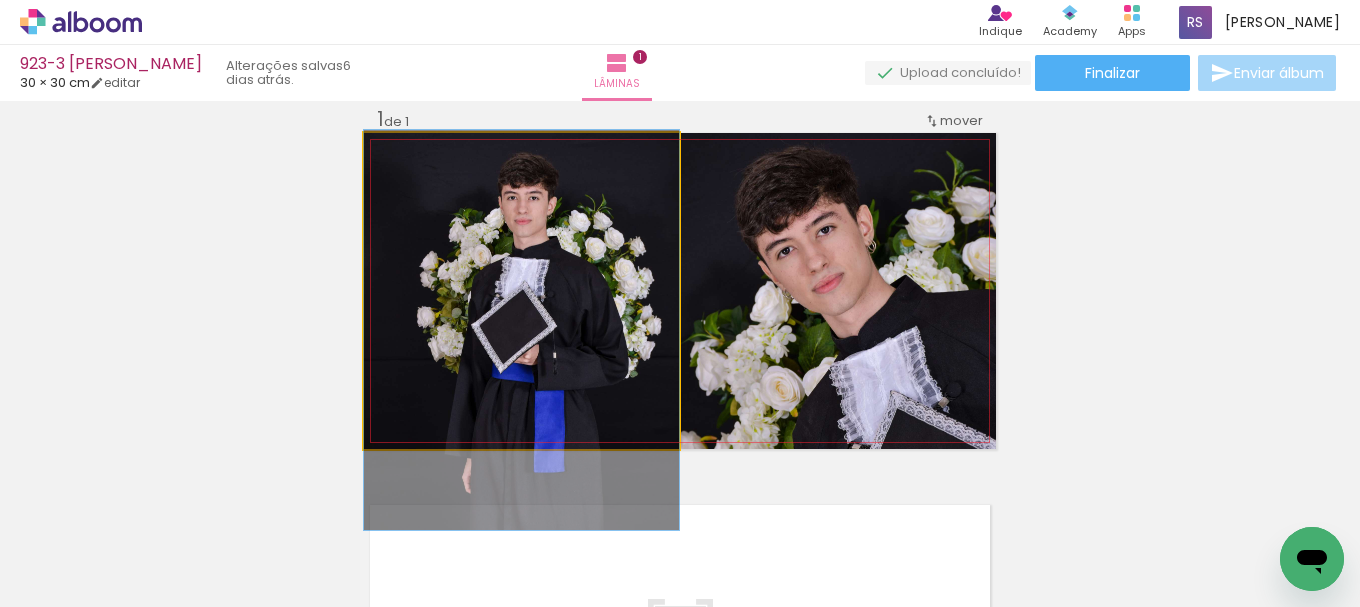 drag, startPoint x: 525, startPoint y: 324, endPoint x: 560, endPoint y: 332, distance: 35.902645 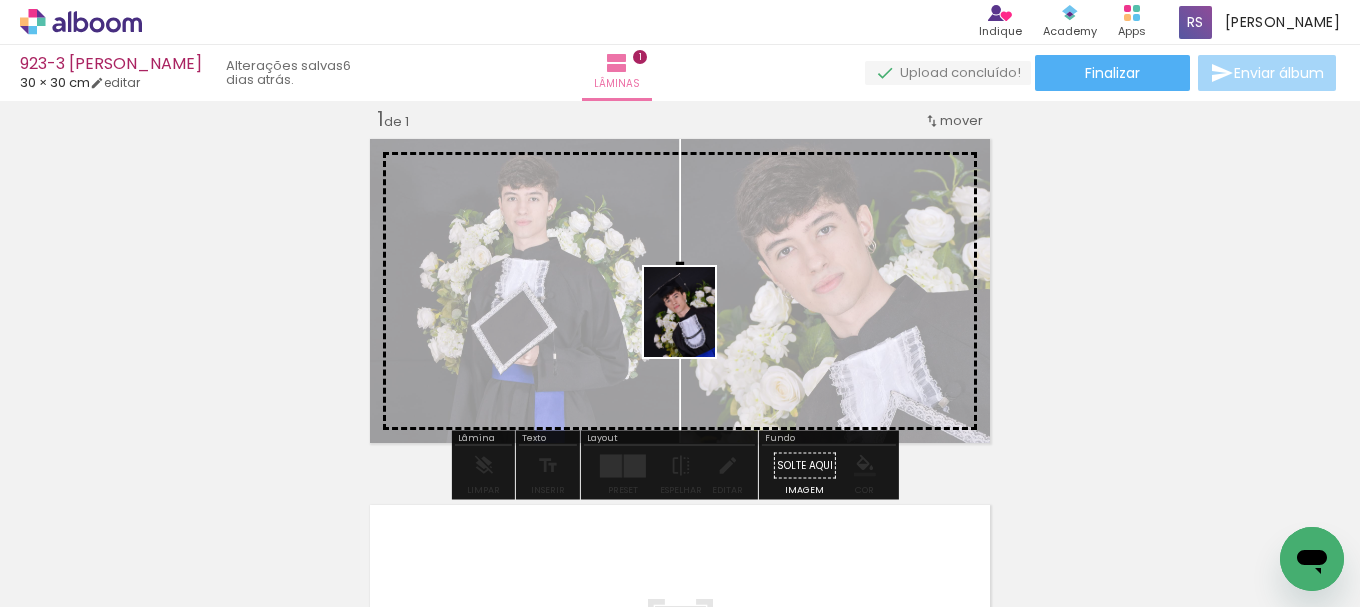 drag, startPoint x: 208, startPoint y: 557, endPoint x: 710, endPoint y: 325, distance: 553.01715 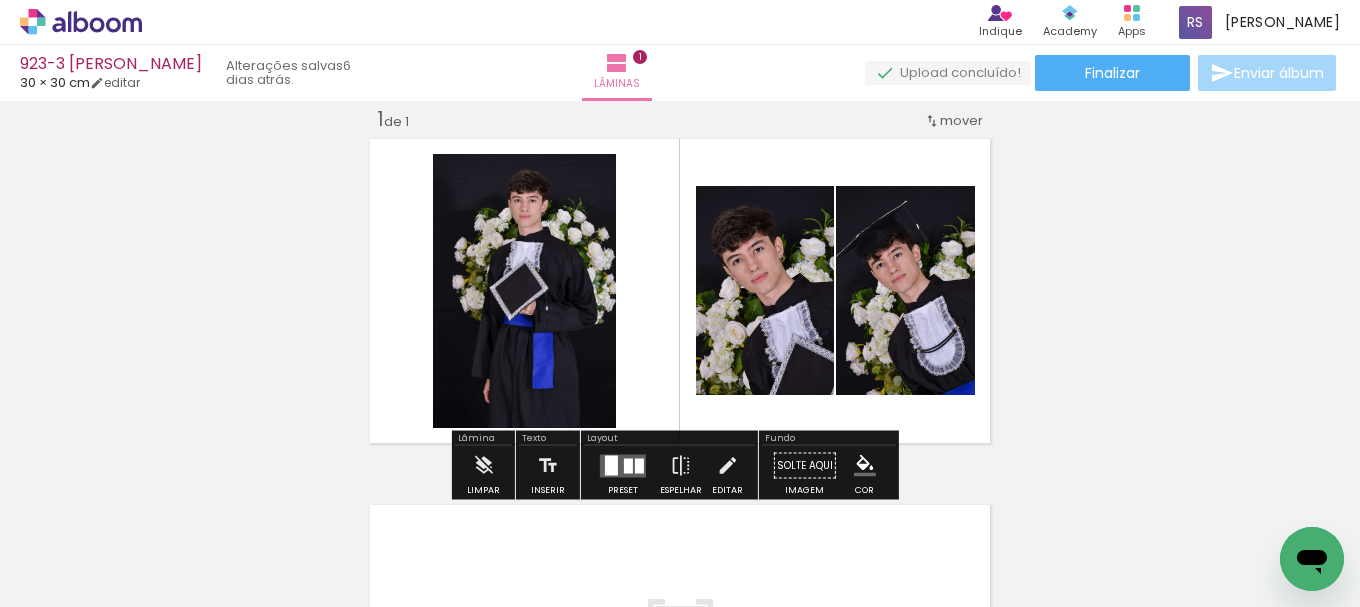 click at bounding box center [639, 465] 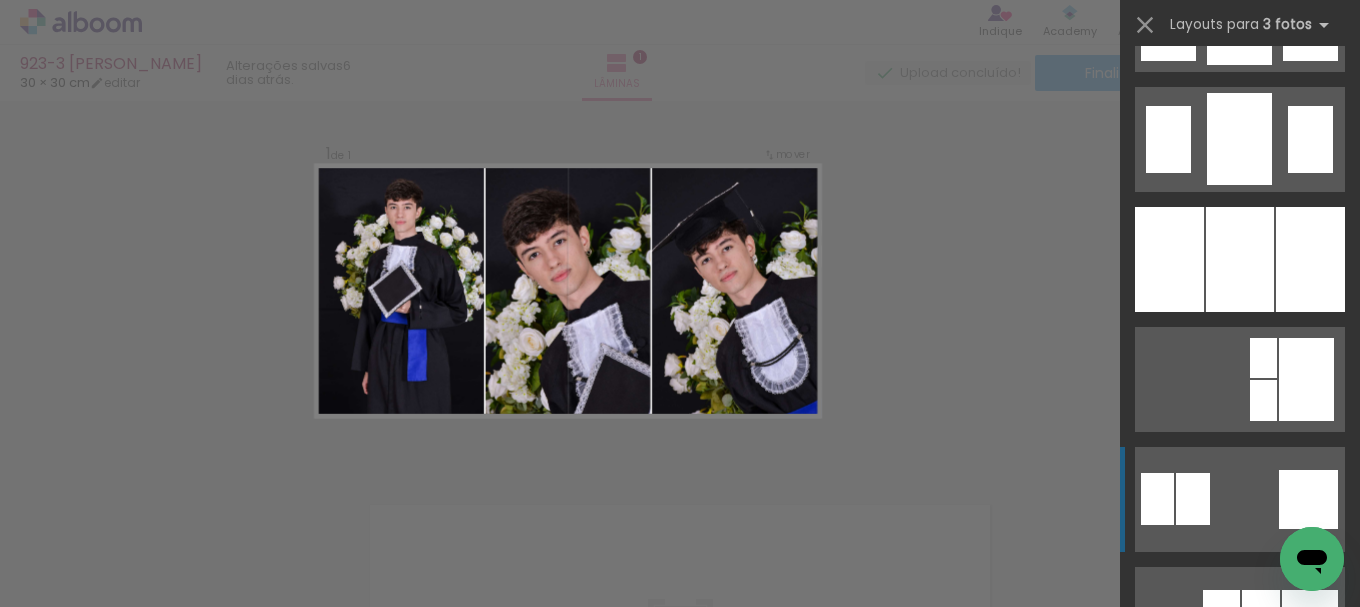 scroll, scrollTop: 1700, scrollLeft: 0, axis: vertical 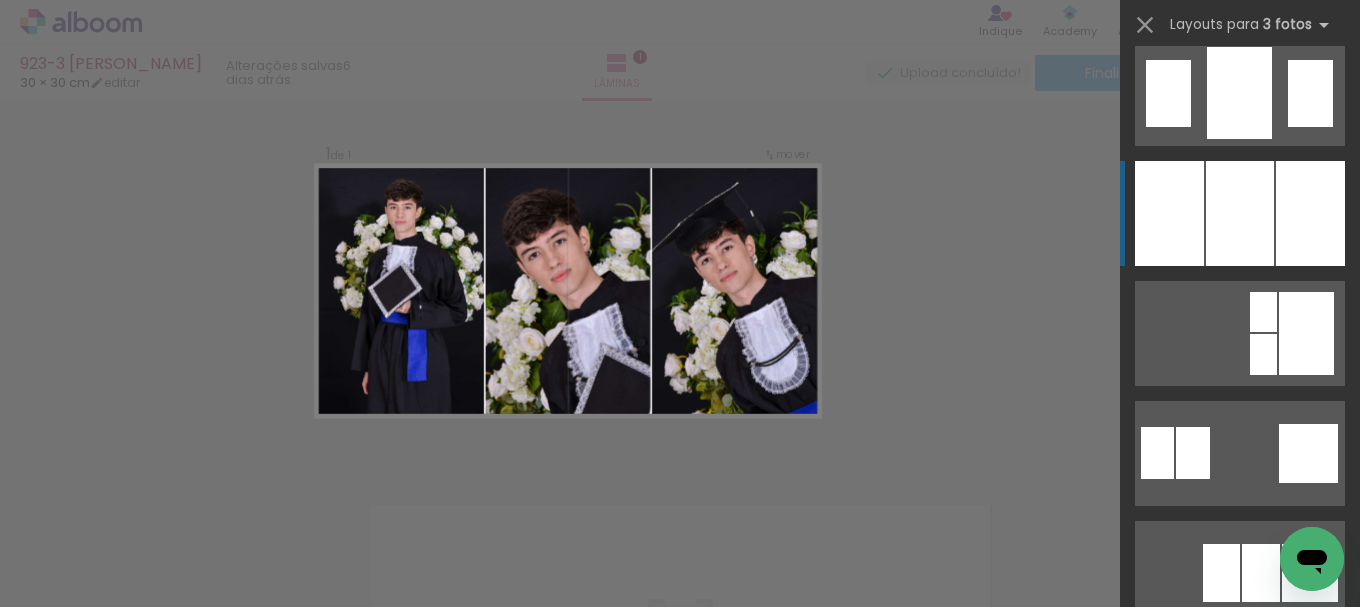 click at bounding box center (1240, 213) 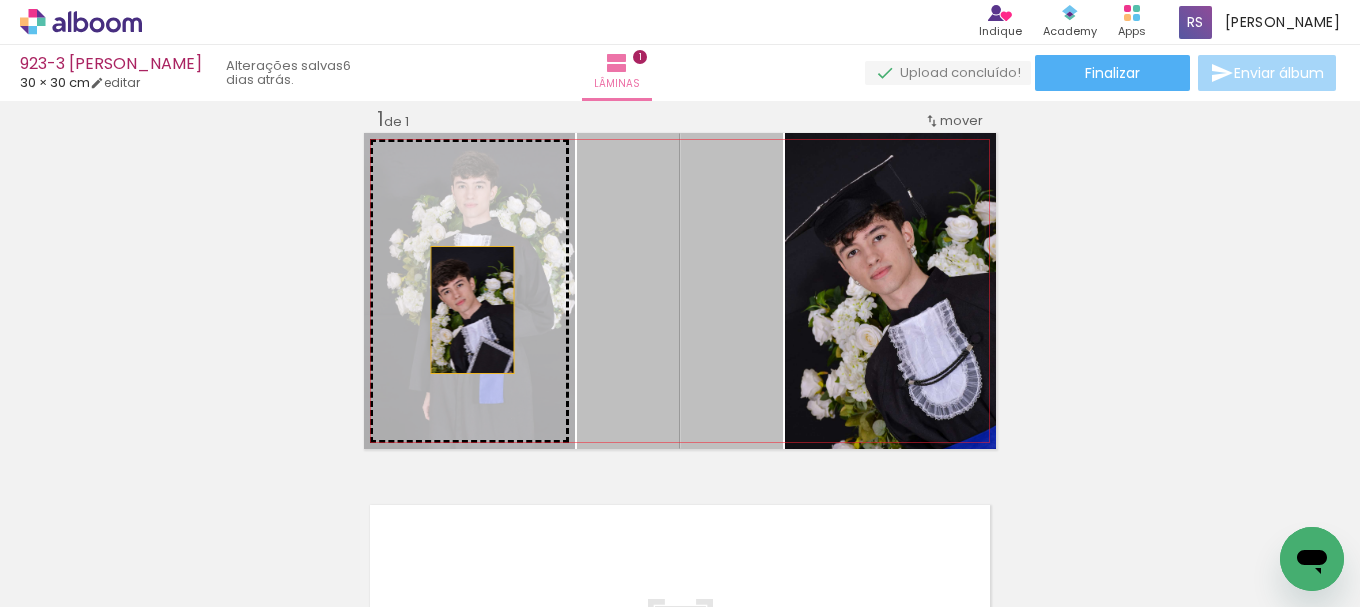 drag, startPoint x: 667, startPoint y: 344, endPoint x: 458, endPoint y: 310, distance: 211.7475 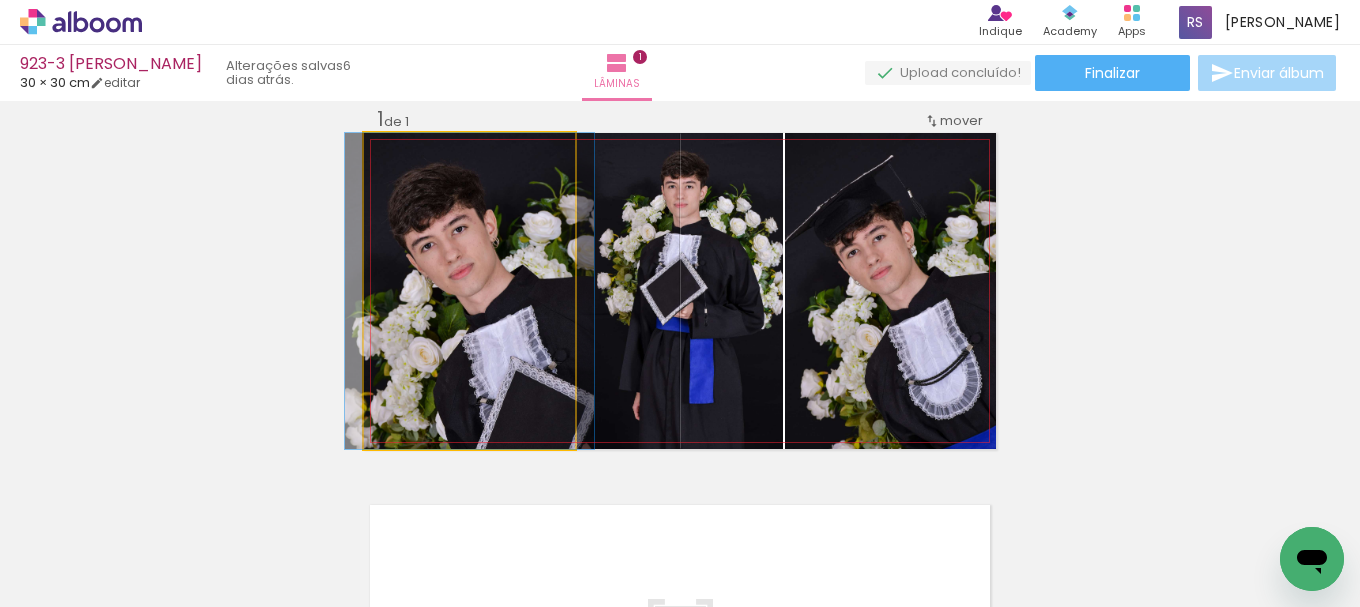 click 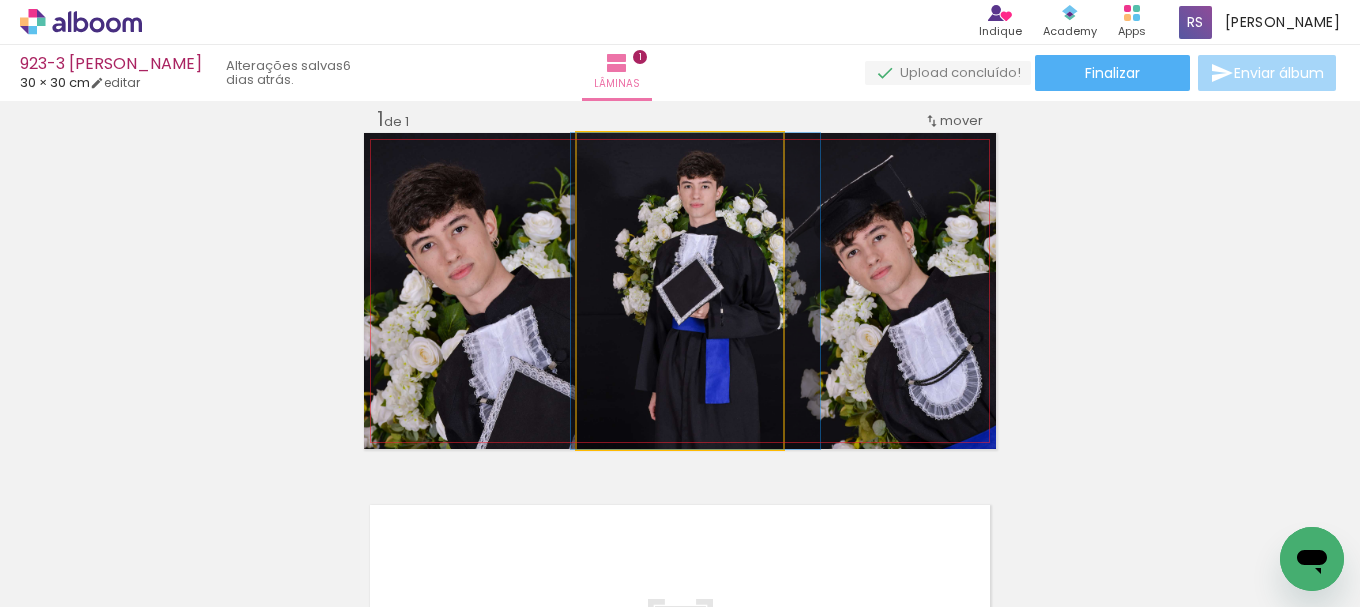 drag, startPoint x: 664, startPoint y: 345, endPoint x: 680, endPoint y: 344, distance: 16.03122 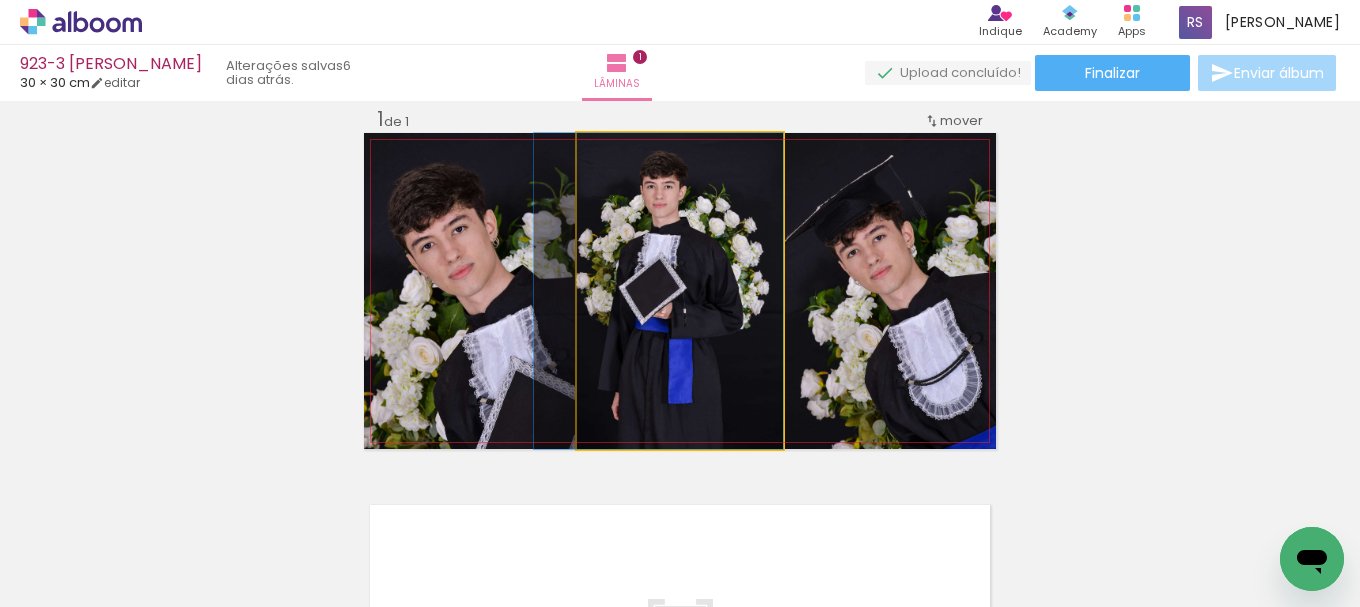 drag, startPoint x: 667, startPoint y: 342, endPoint x: 599, endPoint y: 332, distance: 68.73136 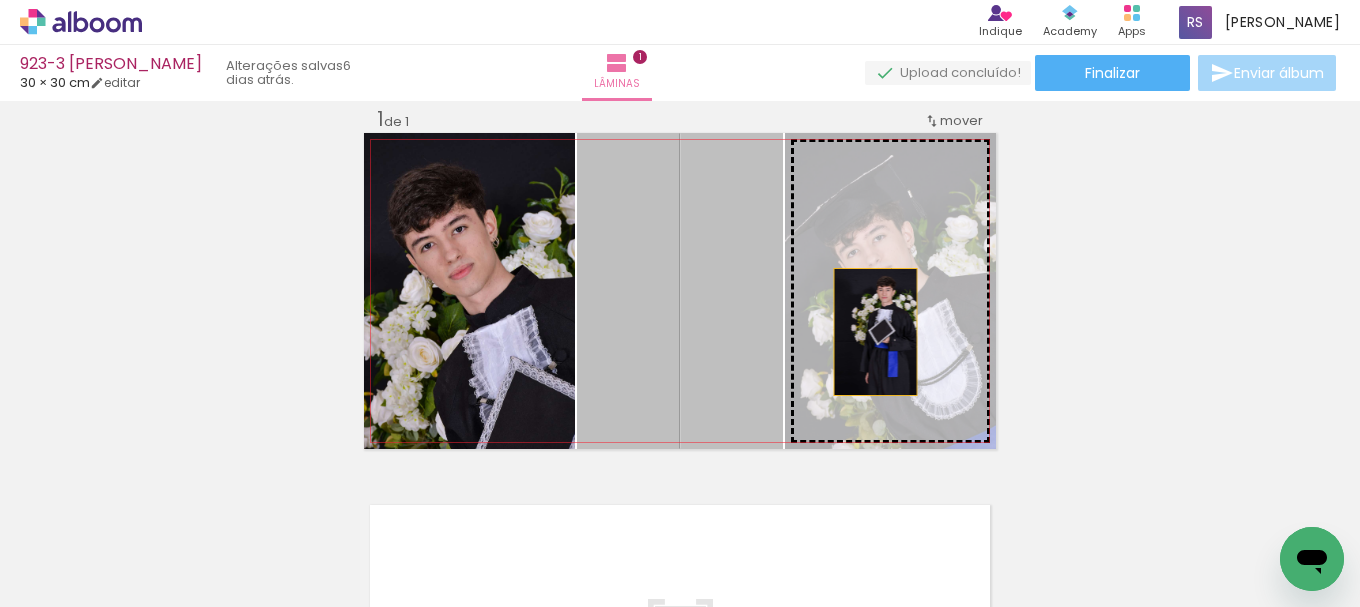drag, startPoint x: 604, startPoint y: 331, endPoint x: 897, endPoint y: 332, distance: 293.0017 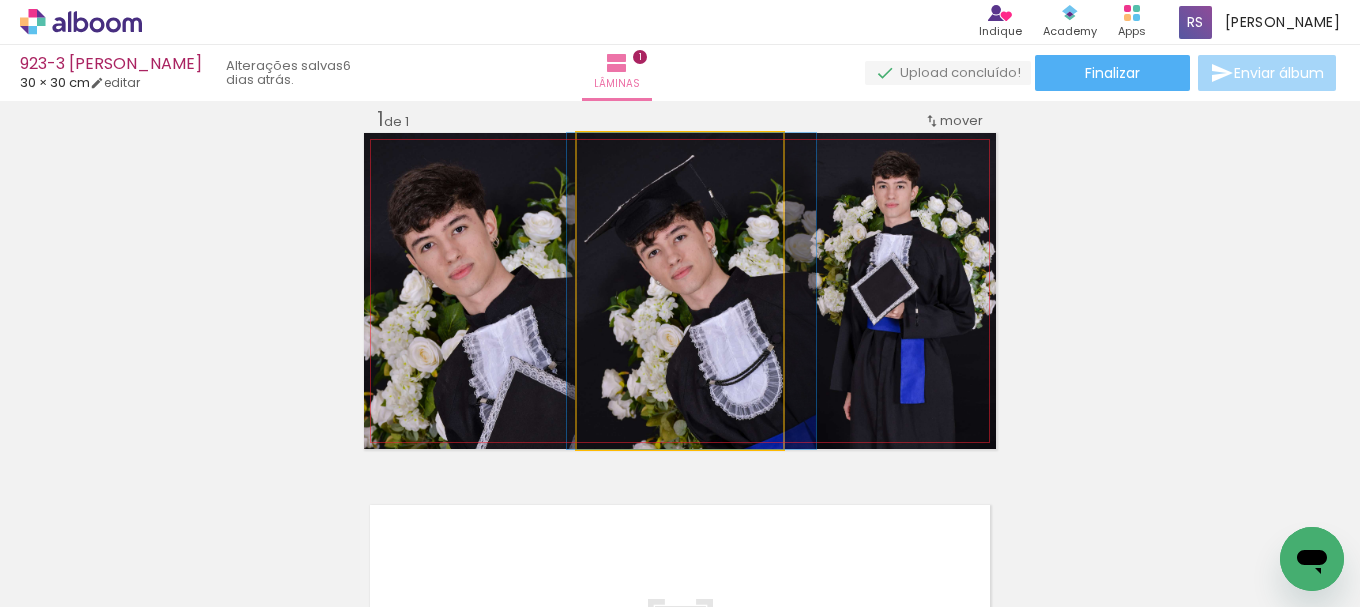 drag, startPoint x: 735, startPoint y: 336, endPoint x: 748, endPoint y: 334, distance: 13.152946 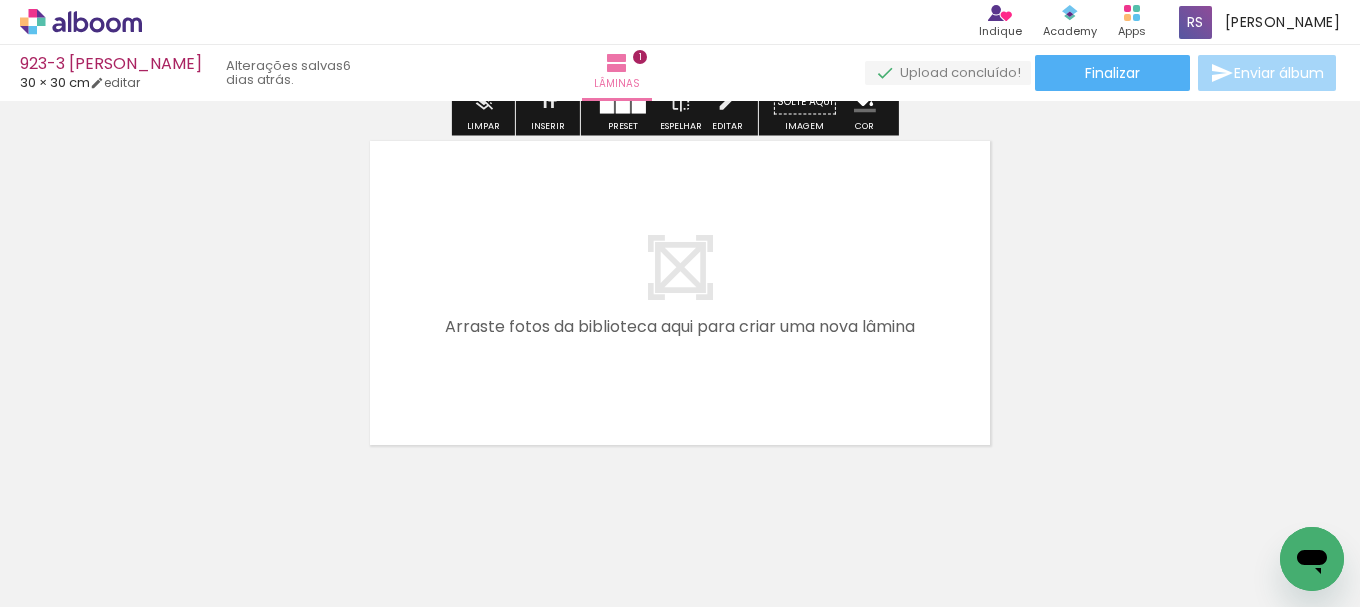 scroll, scrollTop: 426, scrollLeft: 0, axis: vertical 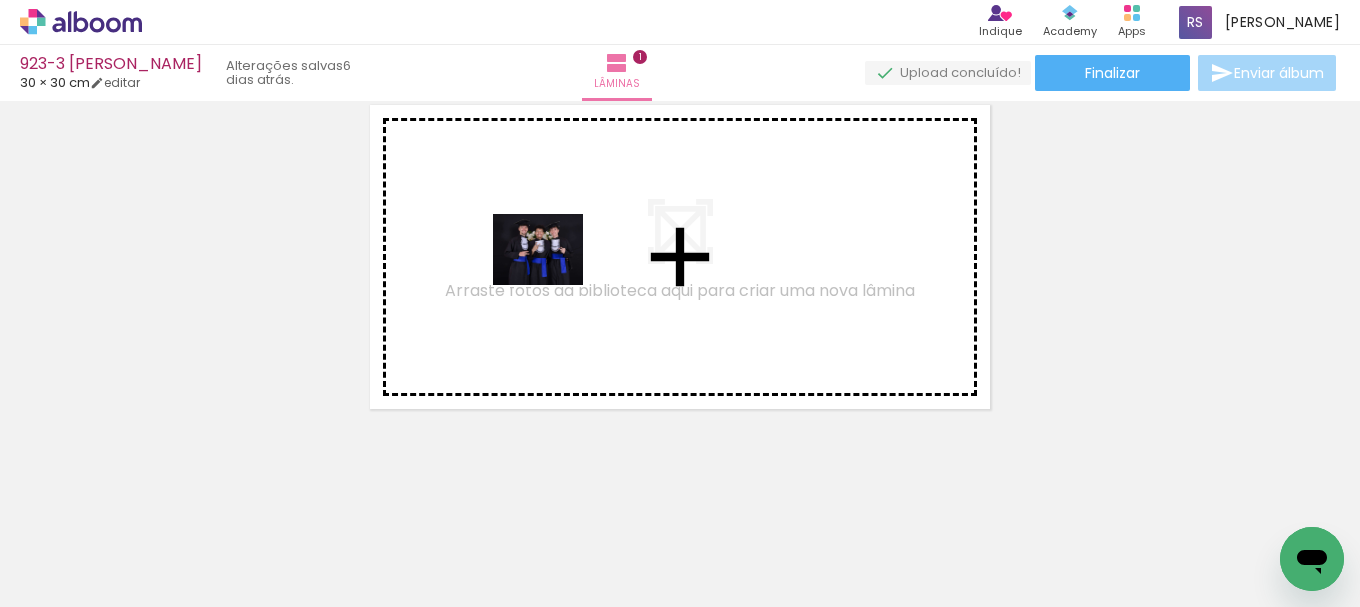 drag, startPoint x: 318, startPoint y: 531, endPoint x: 553, endPoint y: 274, distance: 348.24417 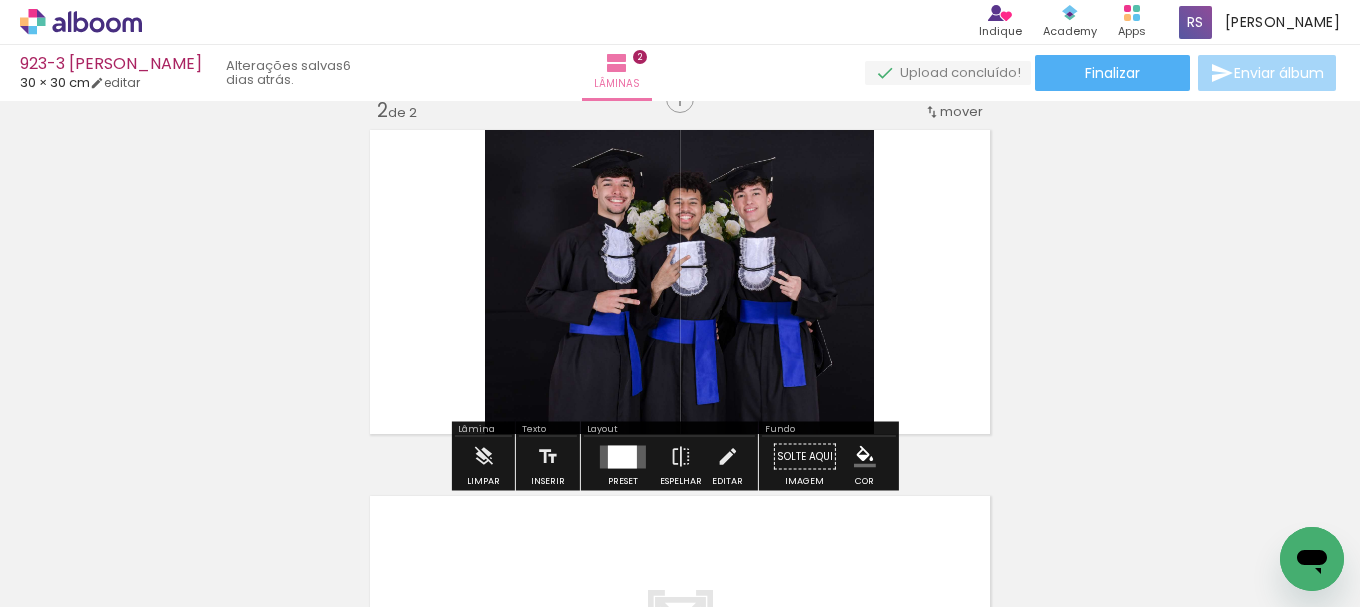 scroll, scrollTop: 392, scrollLeft: 0, axis: vertical 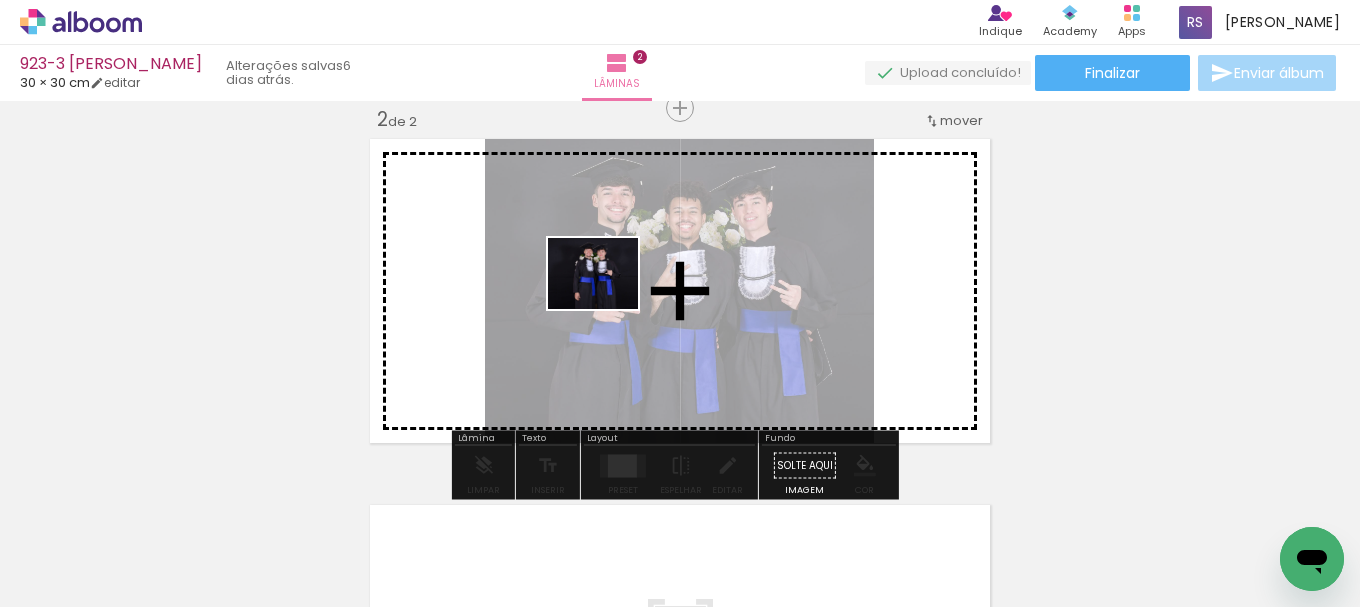 drag, startPoint x: 298, startPoint y: 539, endPoint x: 635, endPoint y: 383, distance: 371.35562 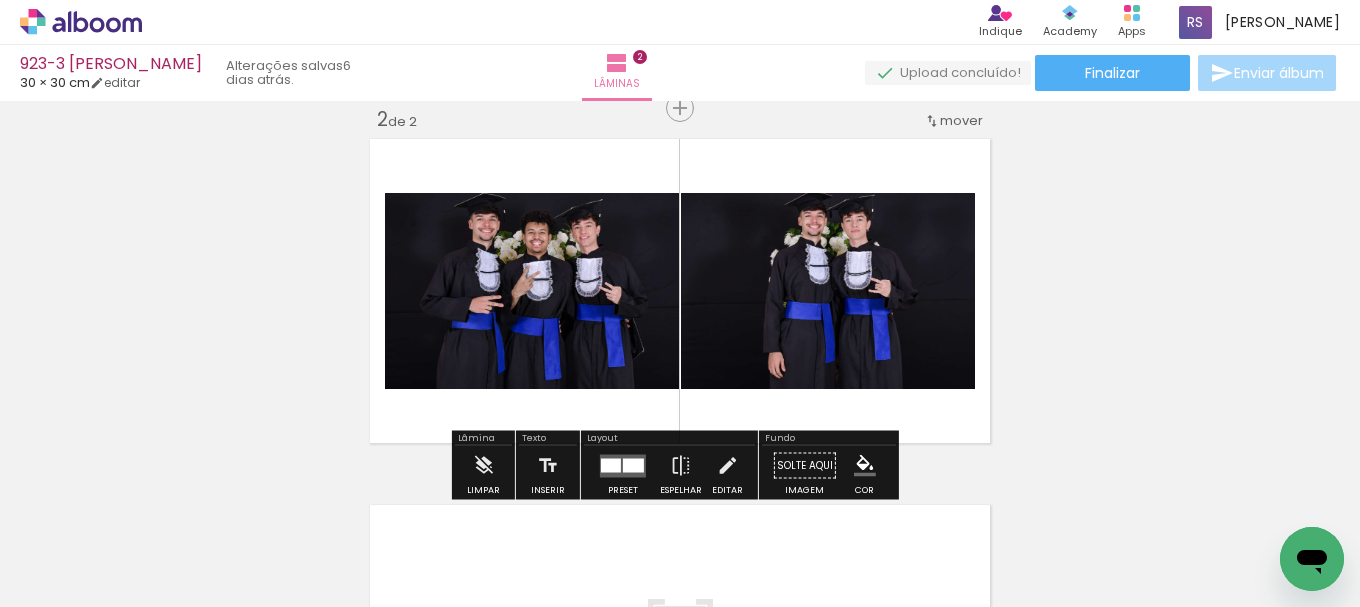 click at bounding box center (633, 465) 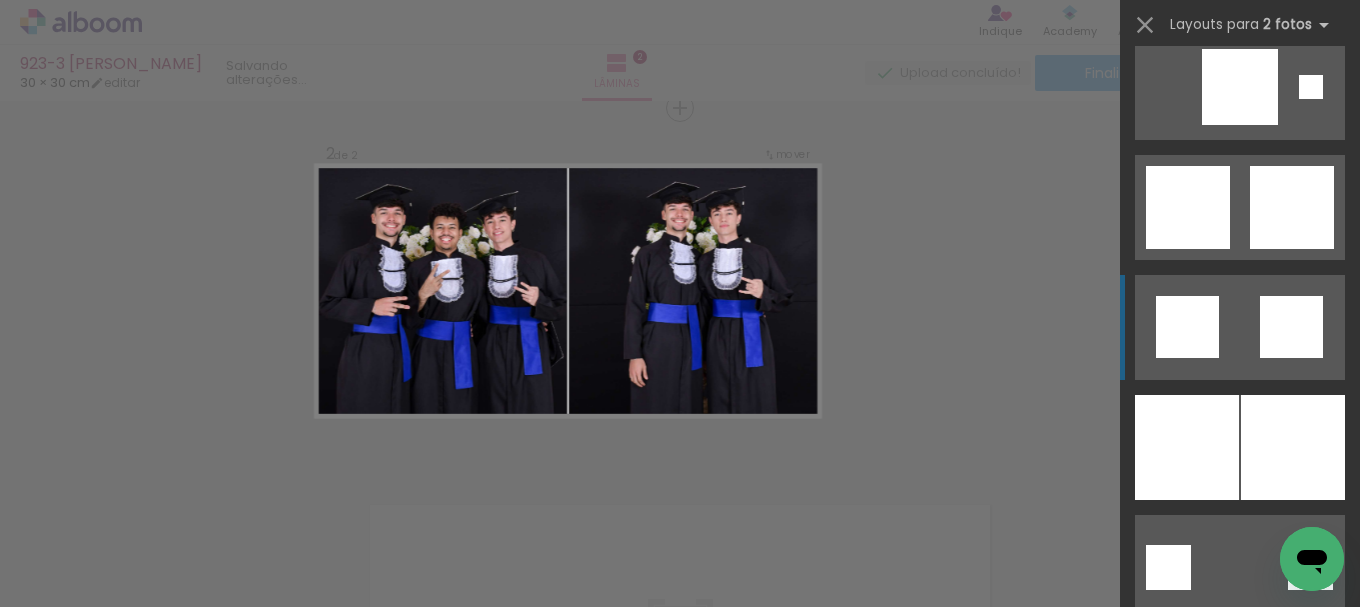 scroll, scrollTop: 2900, scrollLeft: 0, axis: vertical 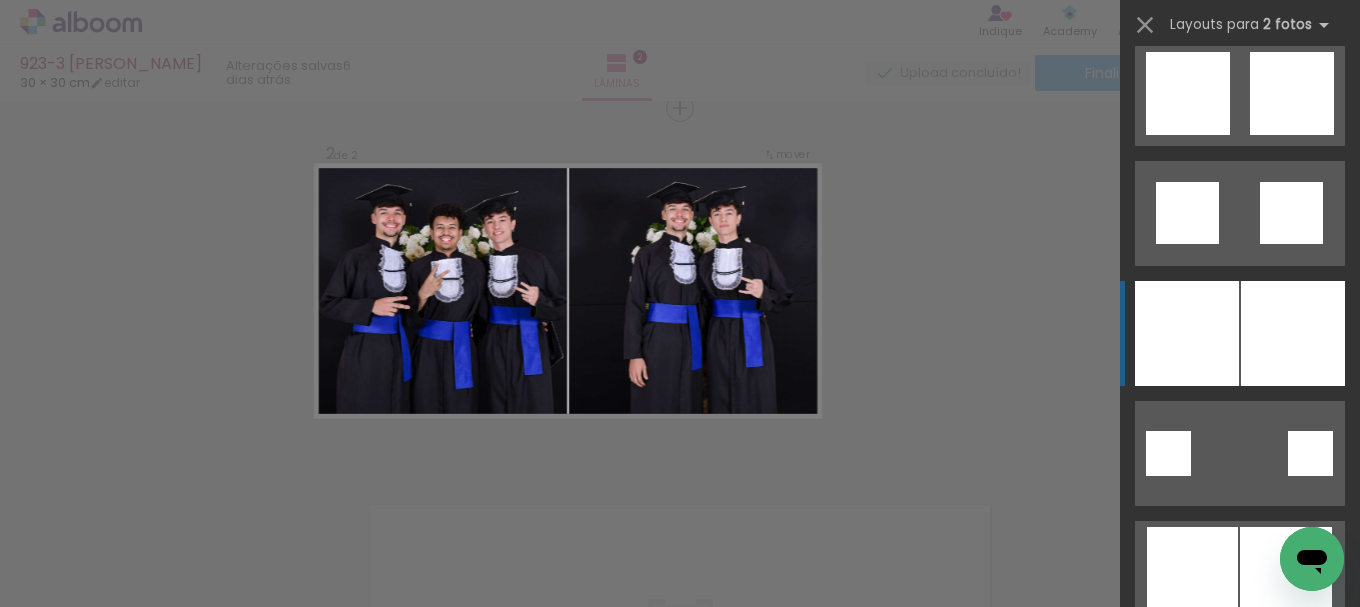 click at bounding box center [1293, 333] 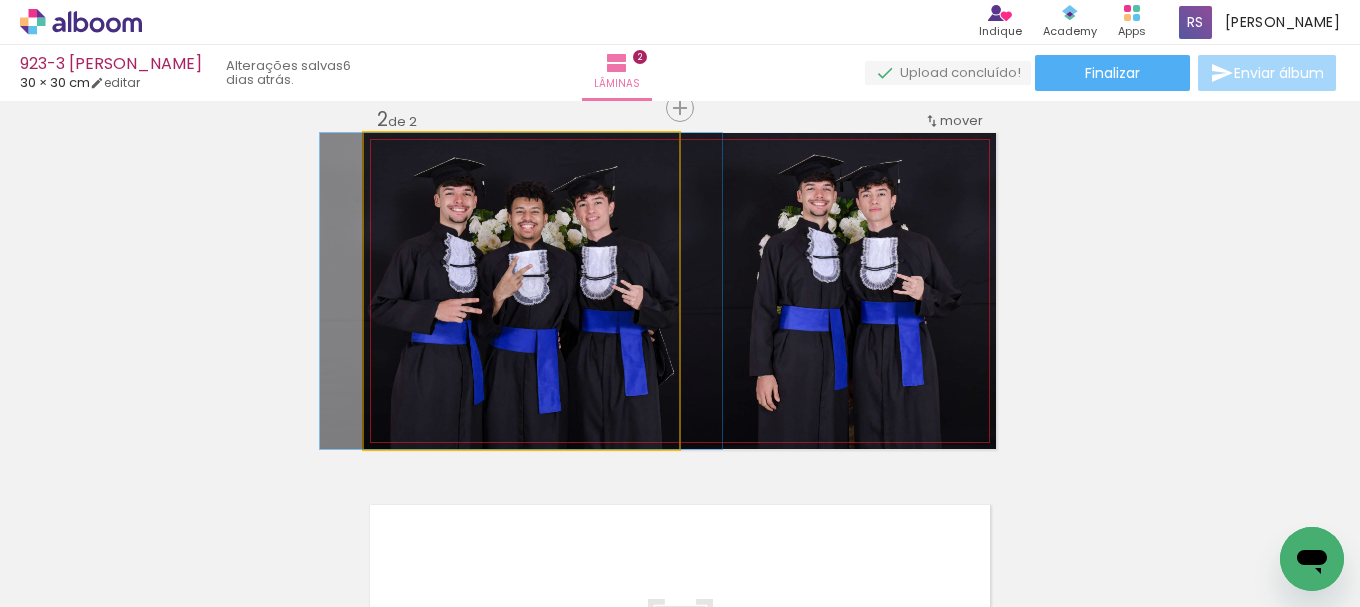 click 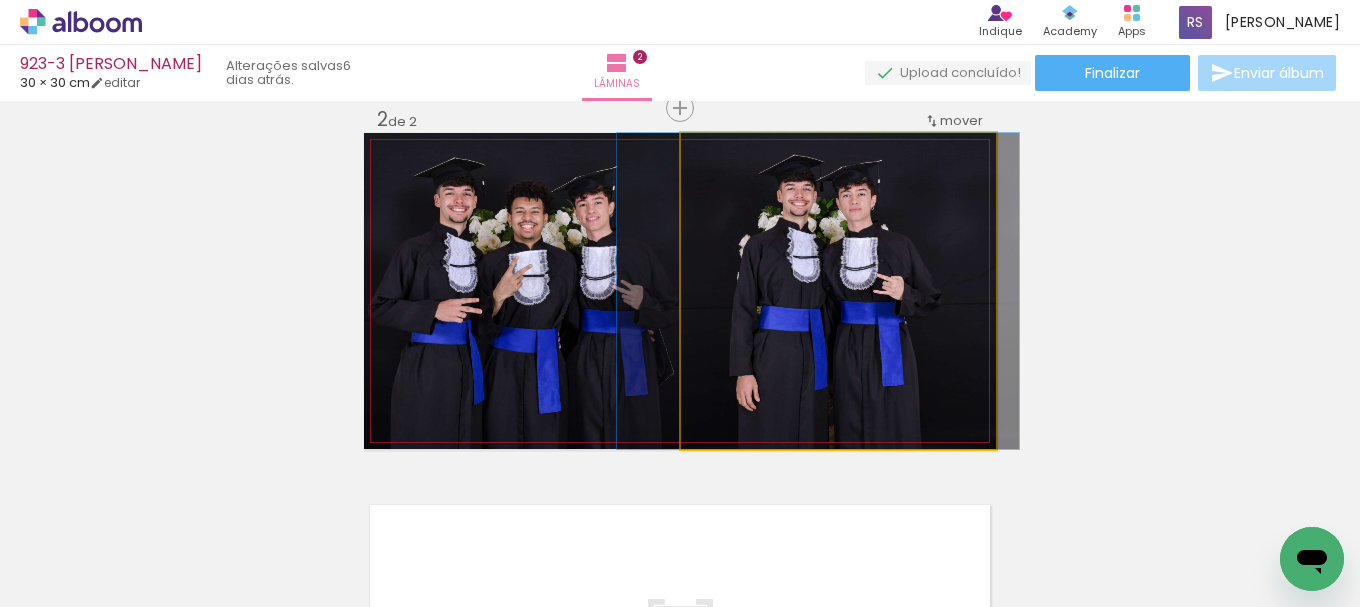 drag, startPoint x: 824, startPoint y: 330, endPoint x: 804, endPoint y: 330, distance: 20 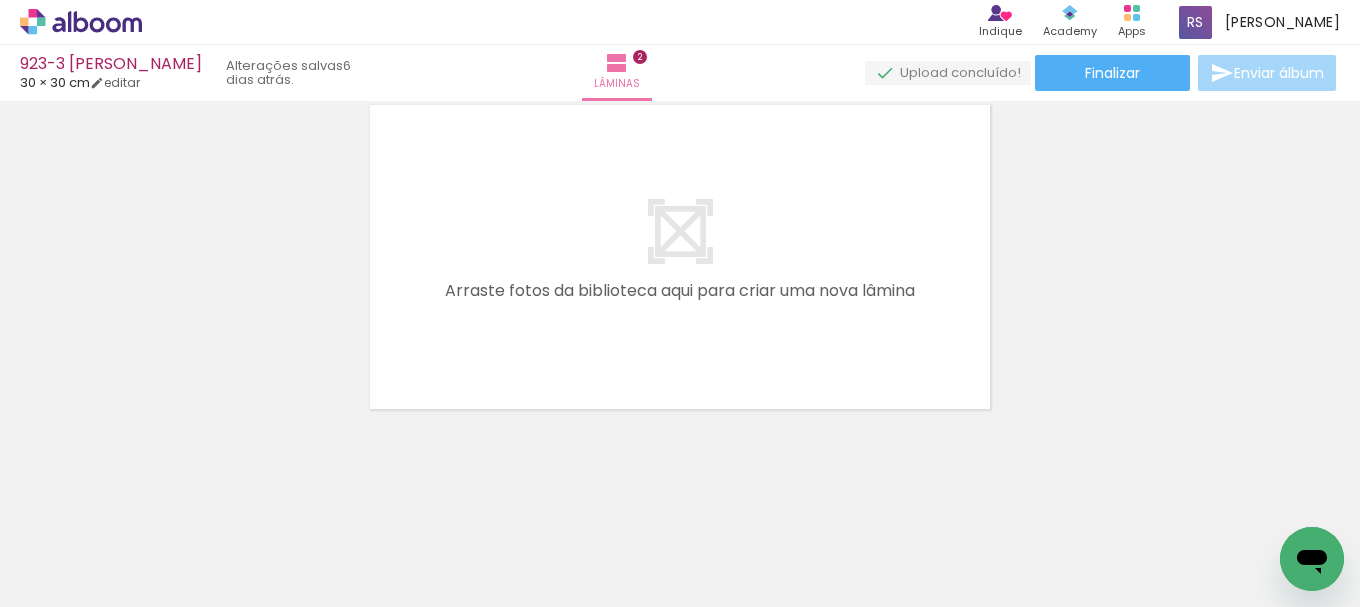 scroll, scrollTop: 795, scrollLeft: 0, axis: vertical 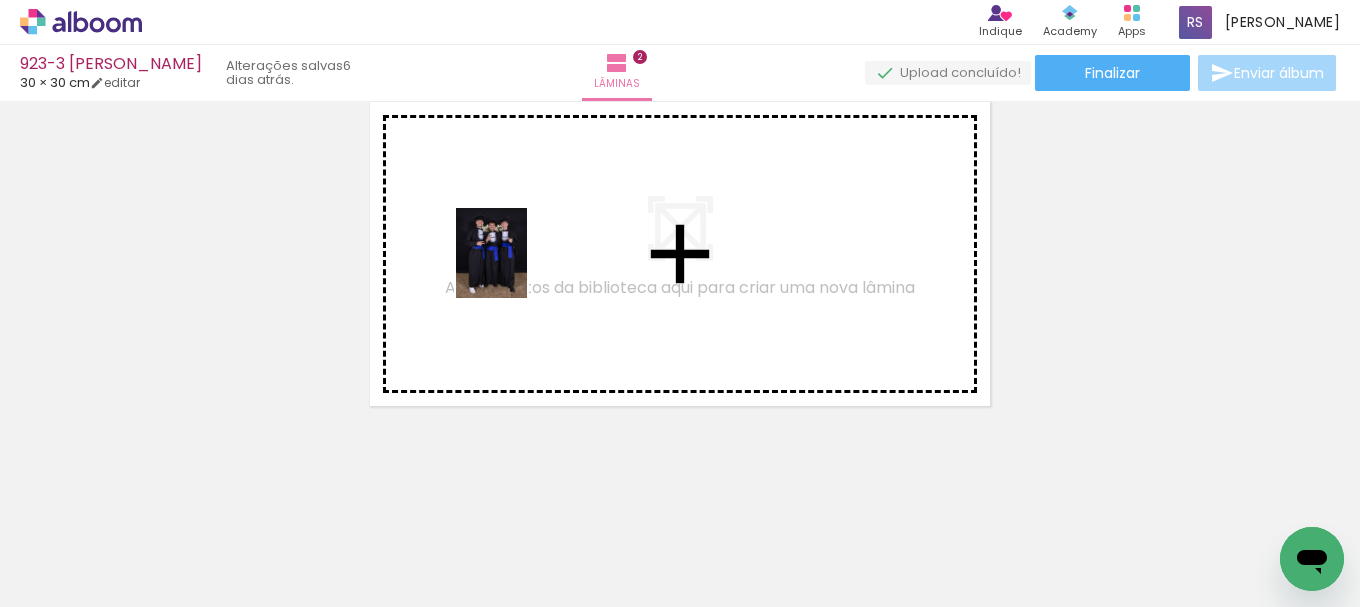 drag, startPoint x: 223, startPoint y: 504, endPoint x: 405, endPoint y: 346, distance: 241.01453 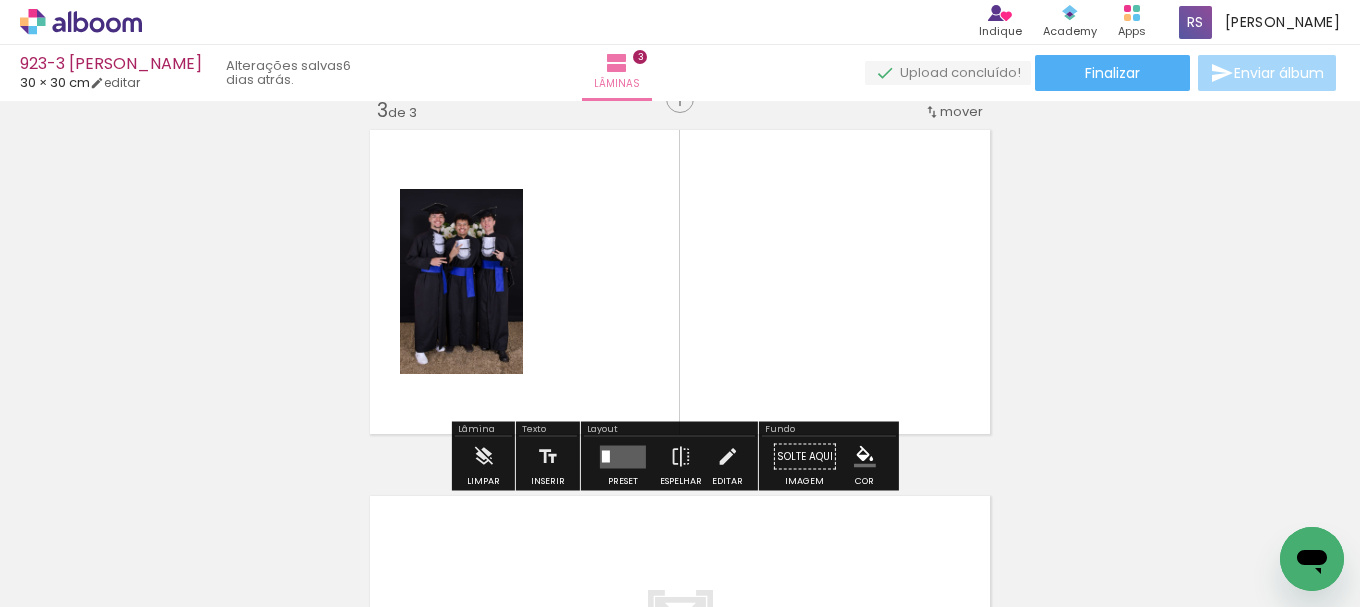 scroll, scrollTop: 758, scrollLeft: 0, axis: vertical 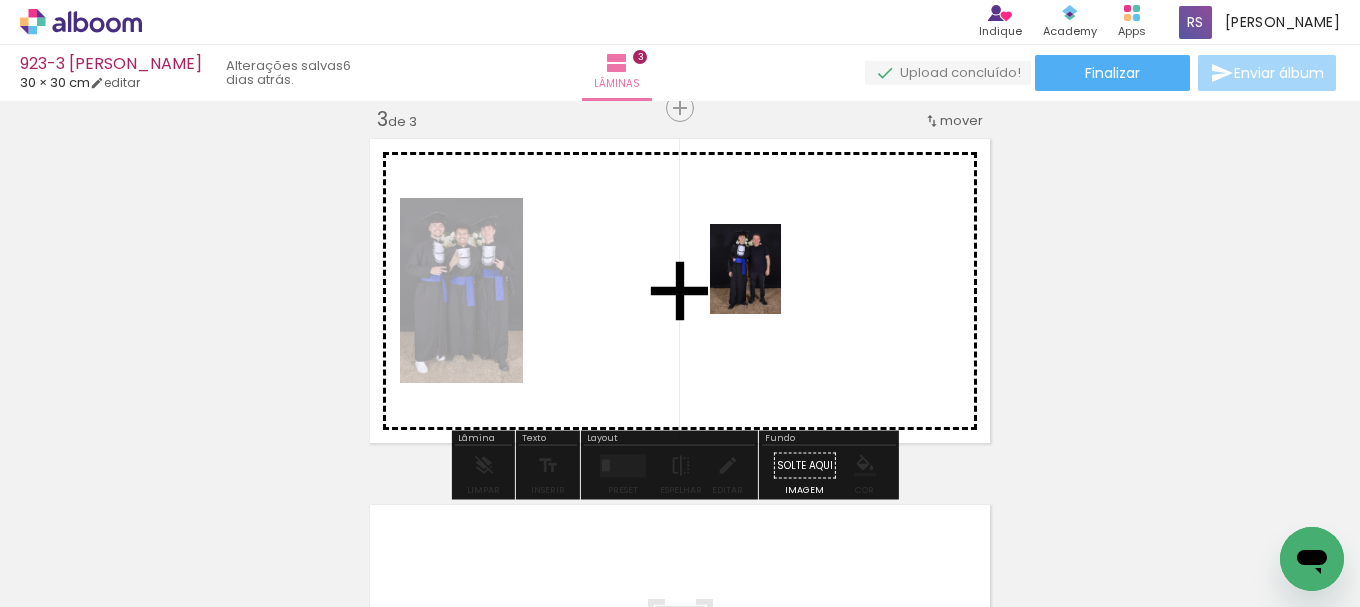drag, startPoint x: 213, startPoint y: 533, endPoint x: 770, endPoint y: 284, distance: 610.1229 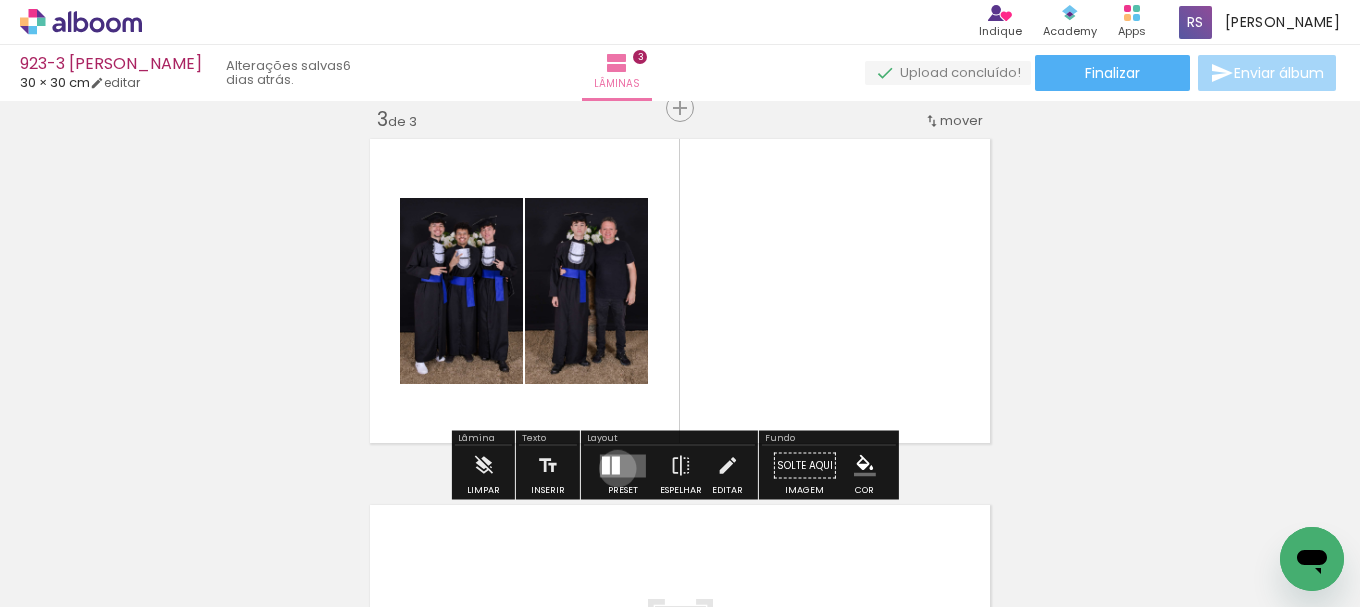 click at bounding box center (616, 465) 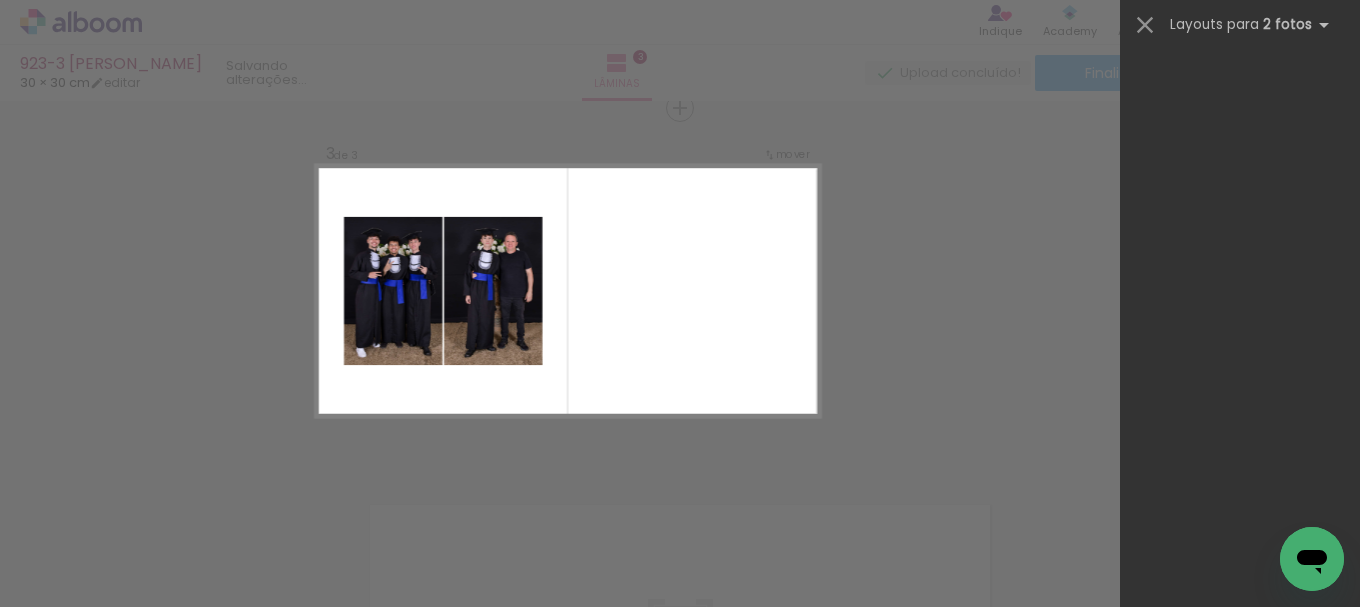 scroll, scrollTop: 0, scrollLeft: 0, axis: both 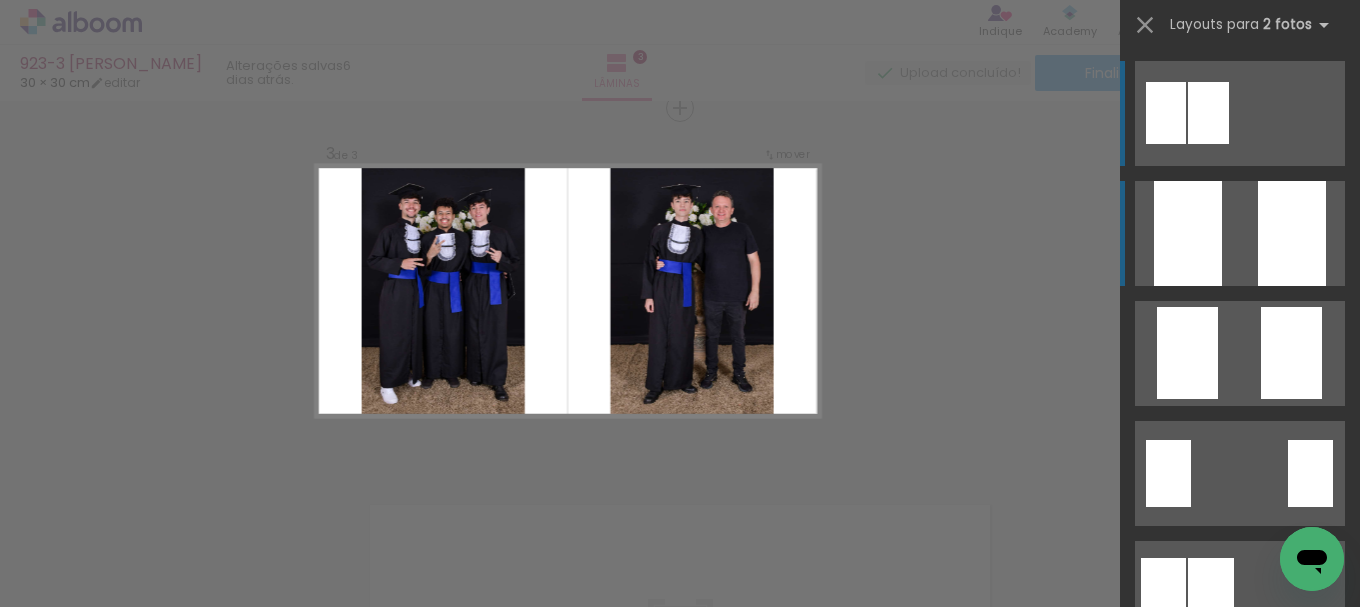 click at bounding box center [1240, 233] 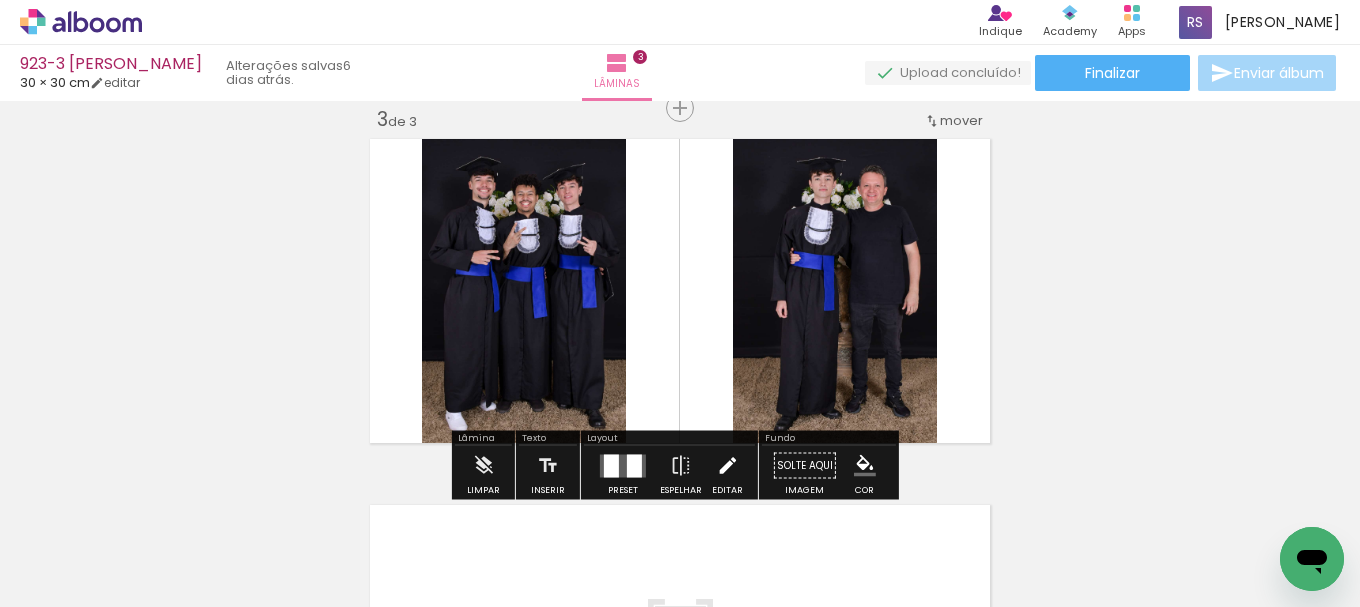 drag, startPoint x: 727, startPoint y: 462, endPoint x: 732, endPoint y: 446, distance: 16.763054 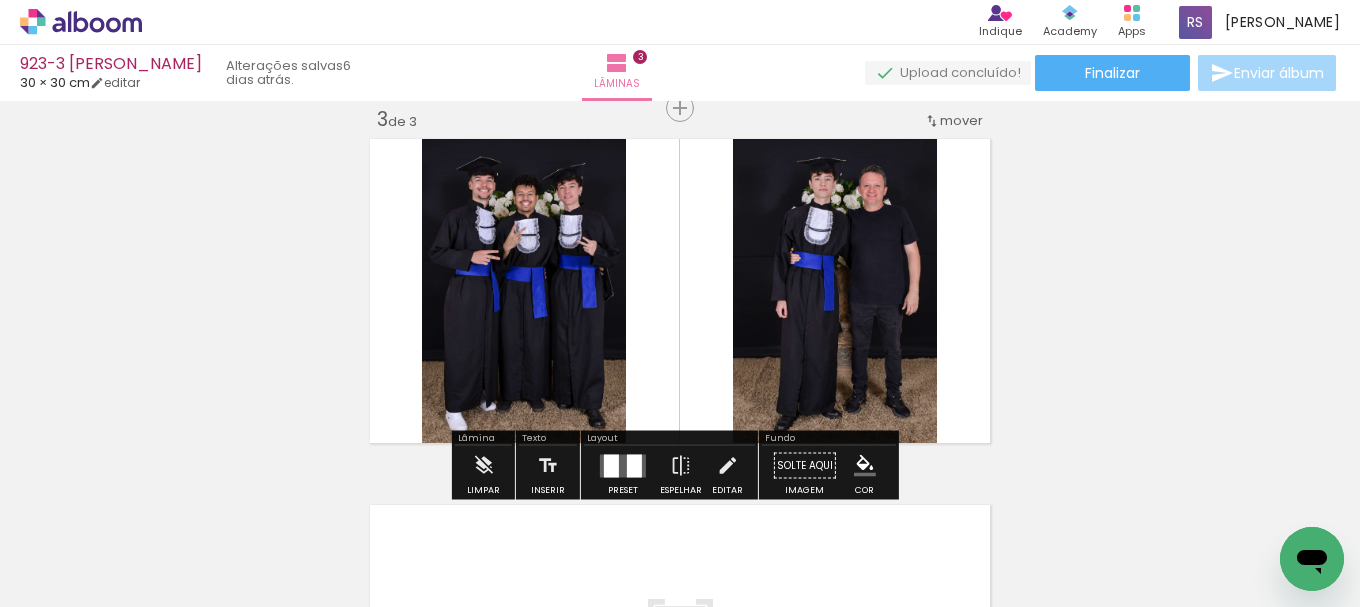 click at bounding box center (727, 466) 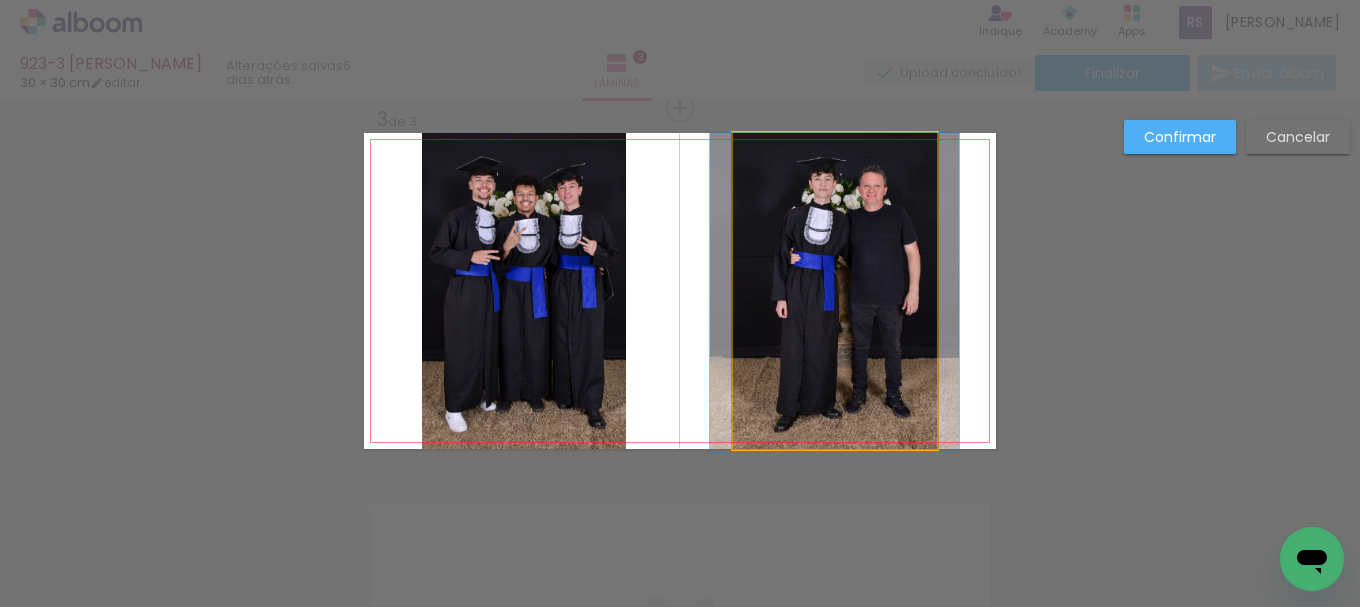 click 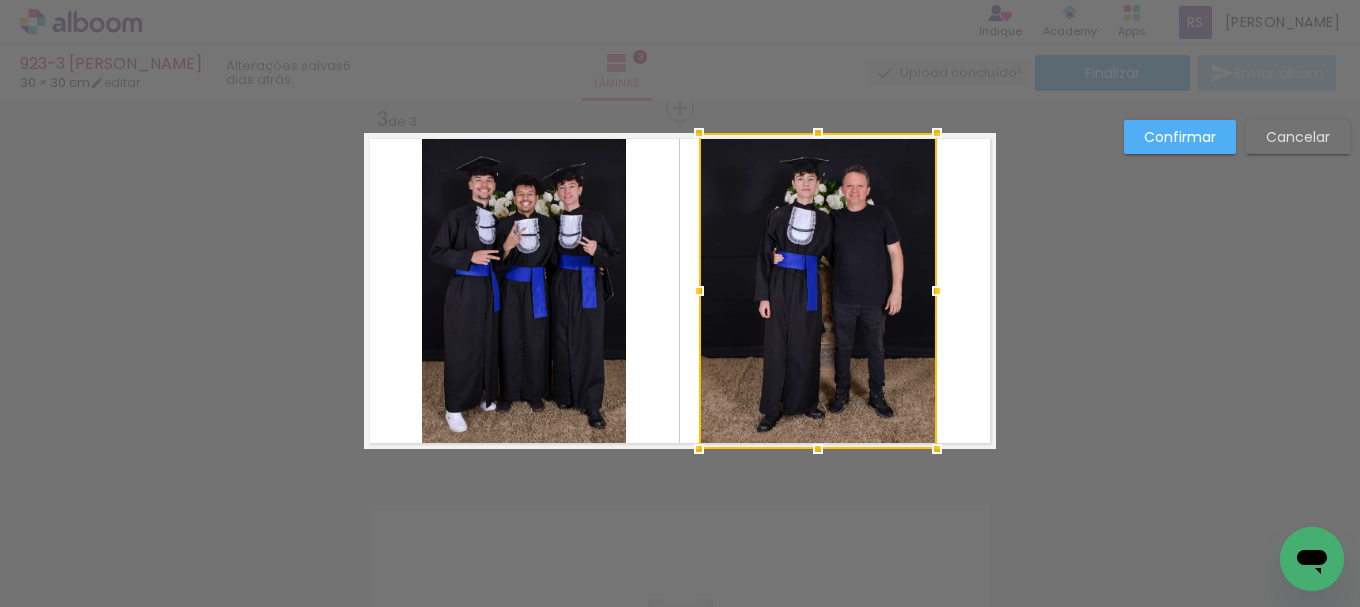 drag, startPoint x: 724, startPoint y: 290, endPoint x: 690, endPoint y: 285, distance: 34.36568 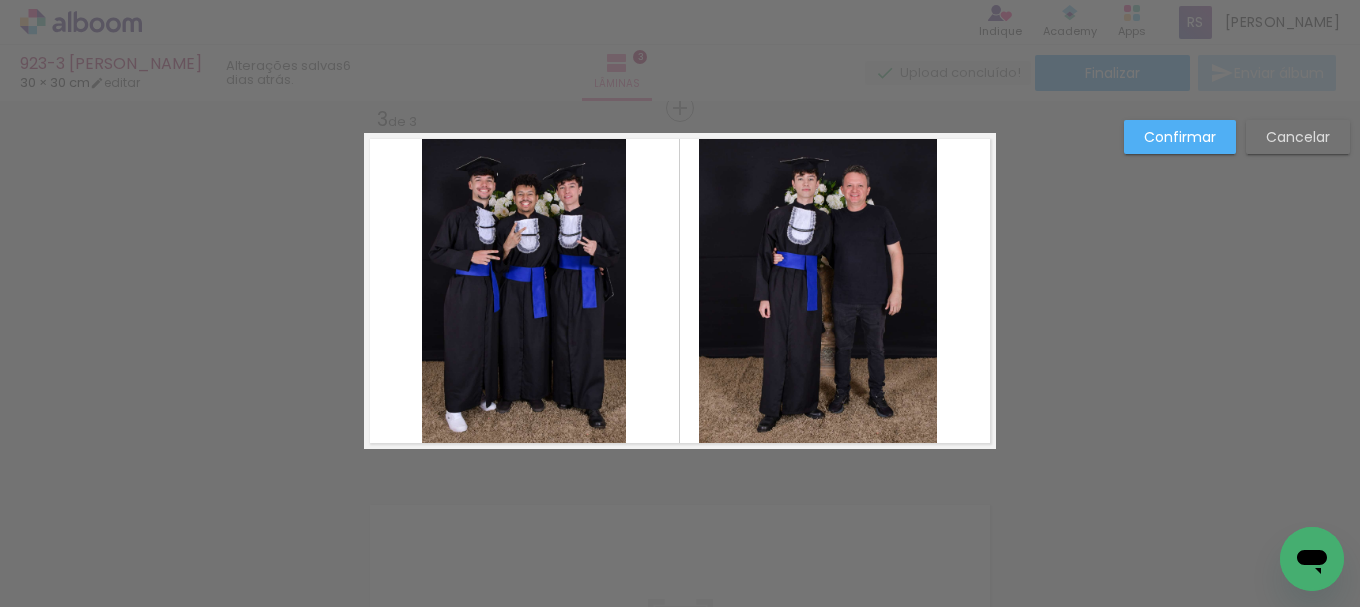 click at bounding box center [680, 291] 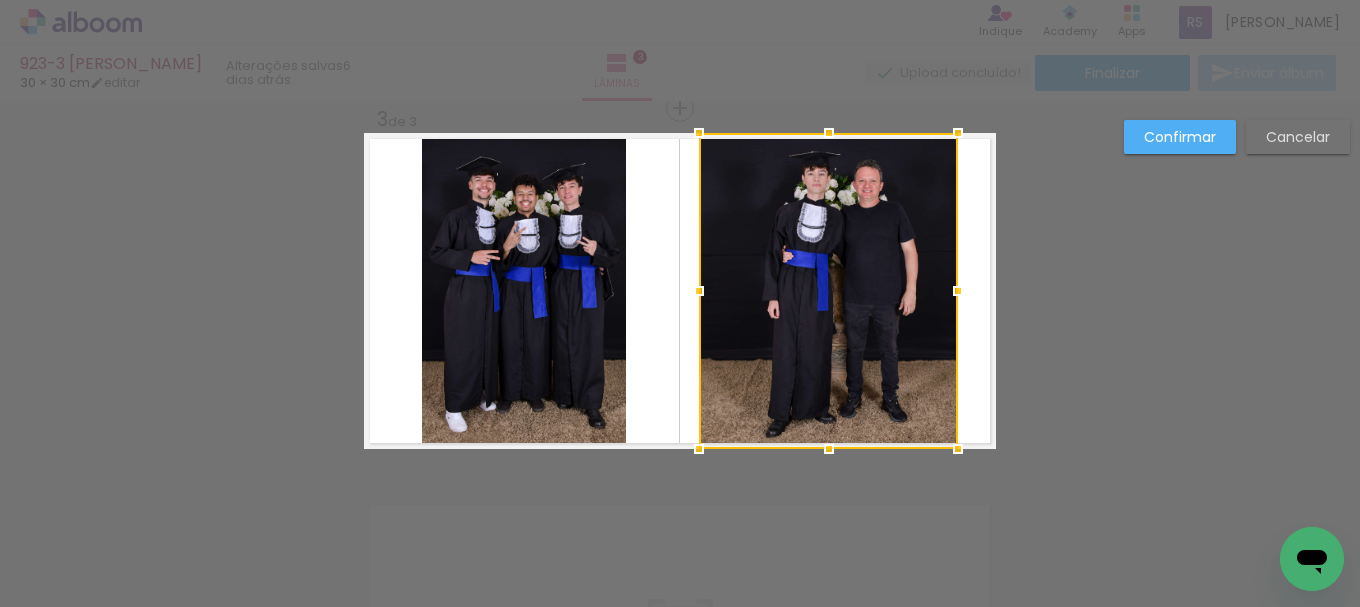 drag, startPoint x: 938, startPoint y: 300, endPoint x: 959, endPoint y: 298, distance: 21.095022 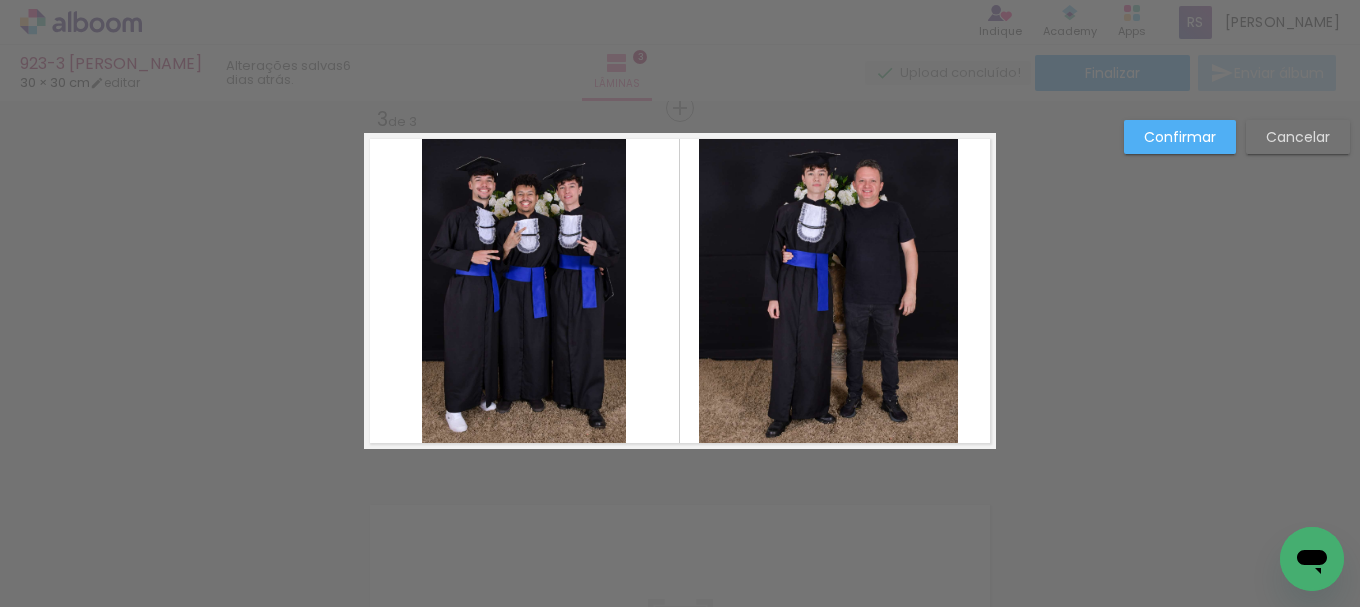 click 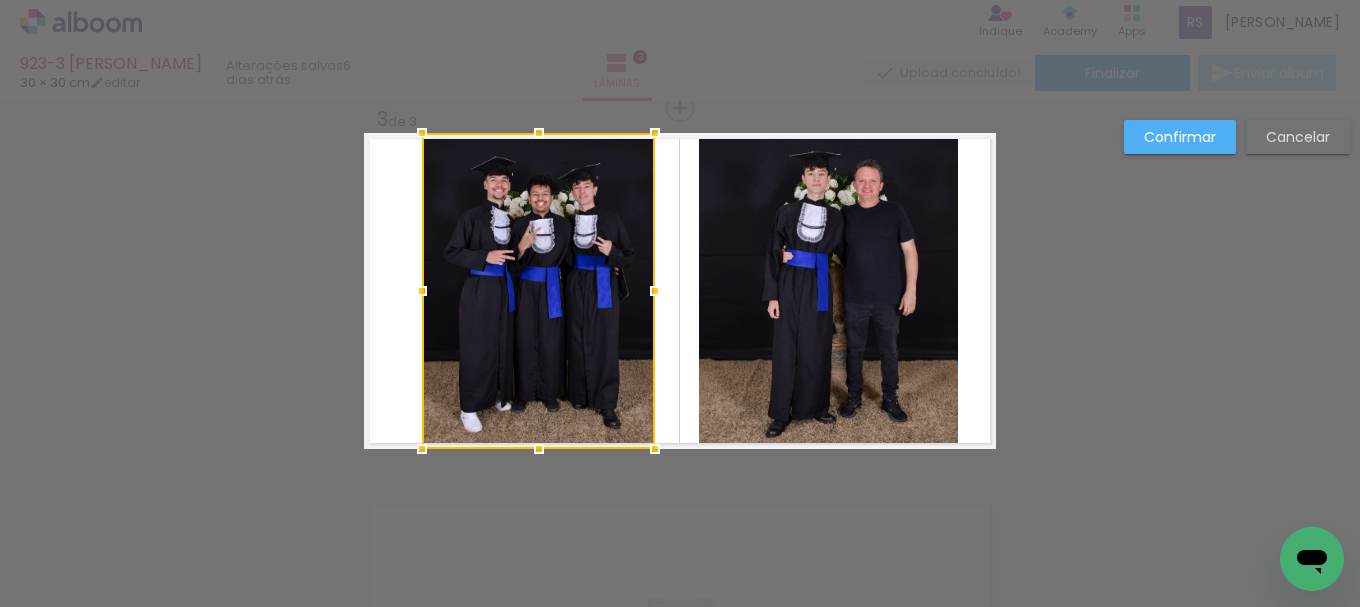 click at bounding box center [655, 291] 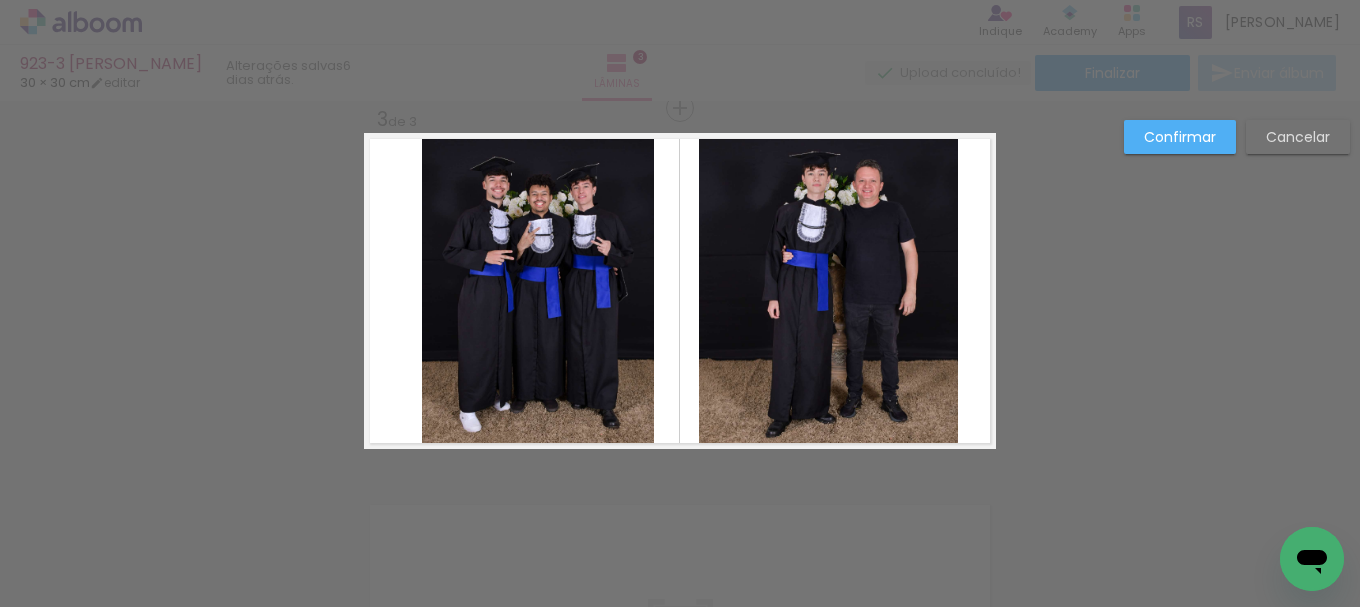drag, startPoint x: 545, startPoint y: 295, endPoint x: 489, endPoint y: 298, distance: 56.0803 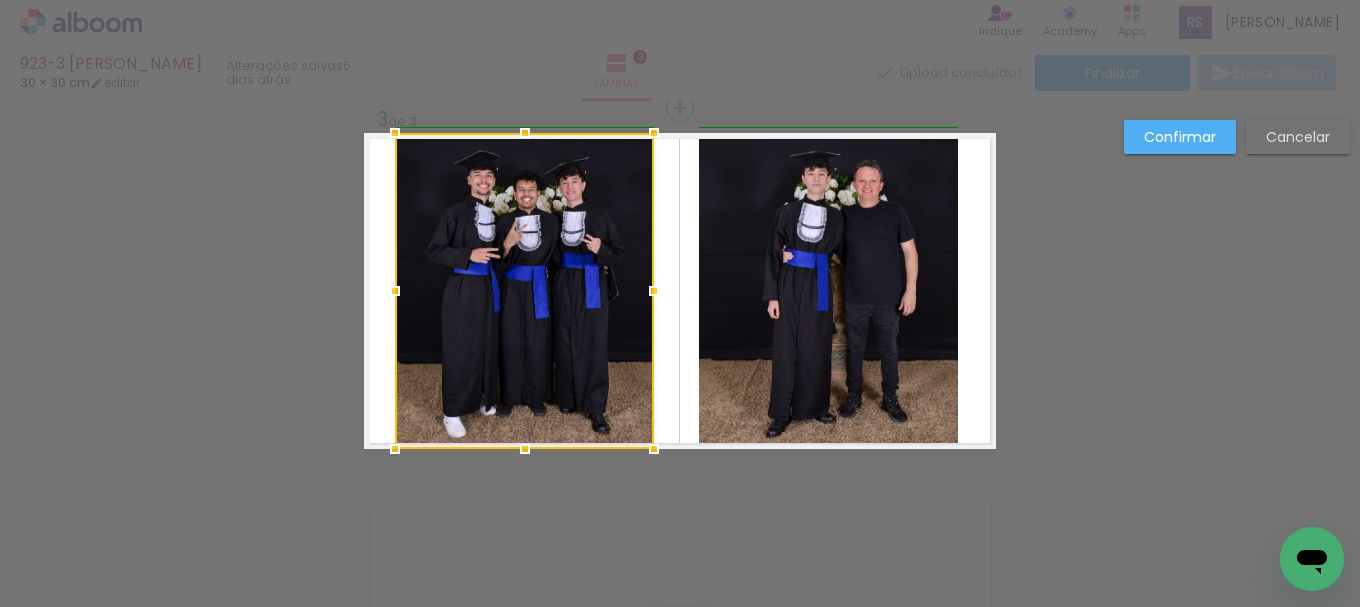 drag, startPoint x: 412, startPoint y: 292, endPoint x: 387, endPoint y: 289, distance: 25.179358 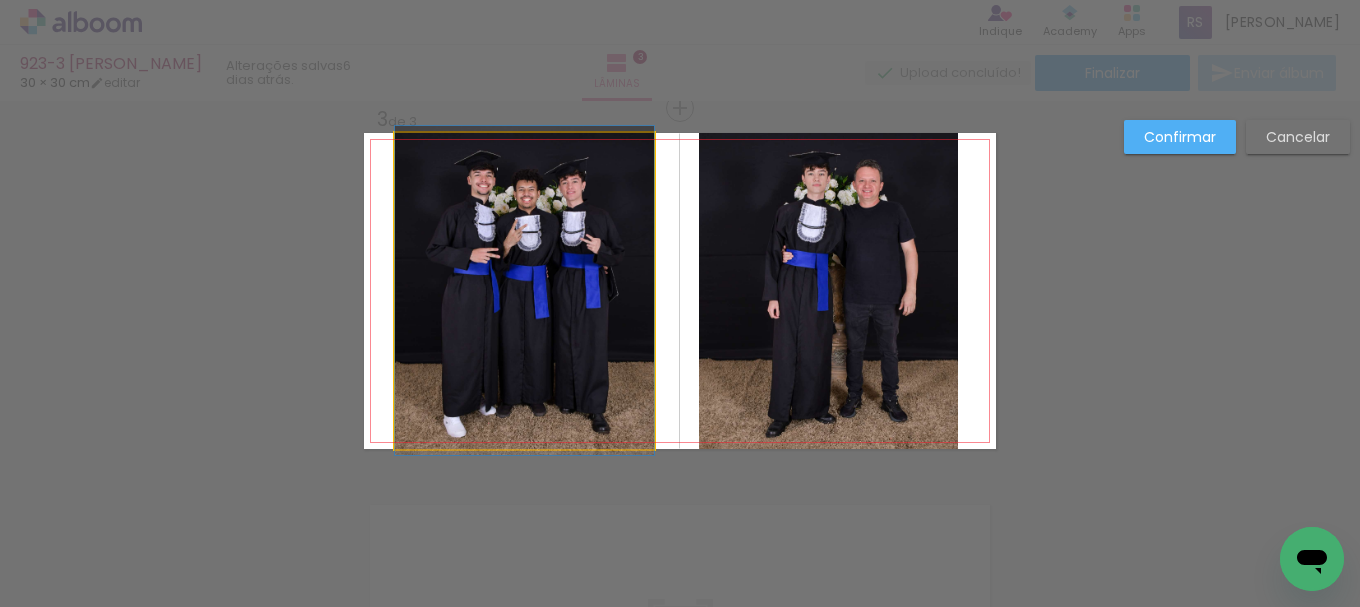 click 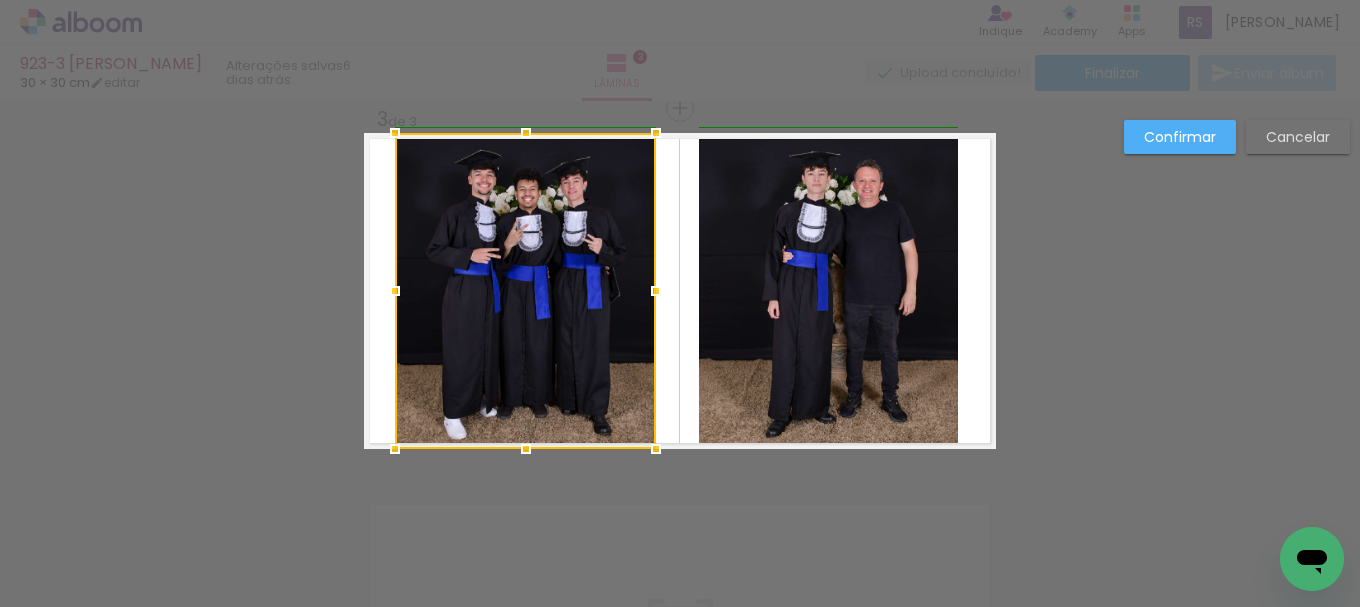 click at bounding box center [656, 291] 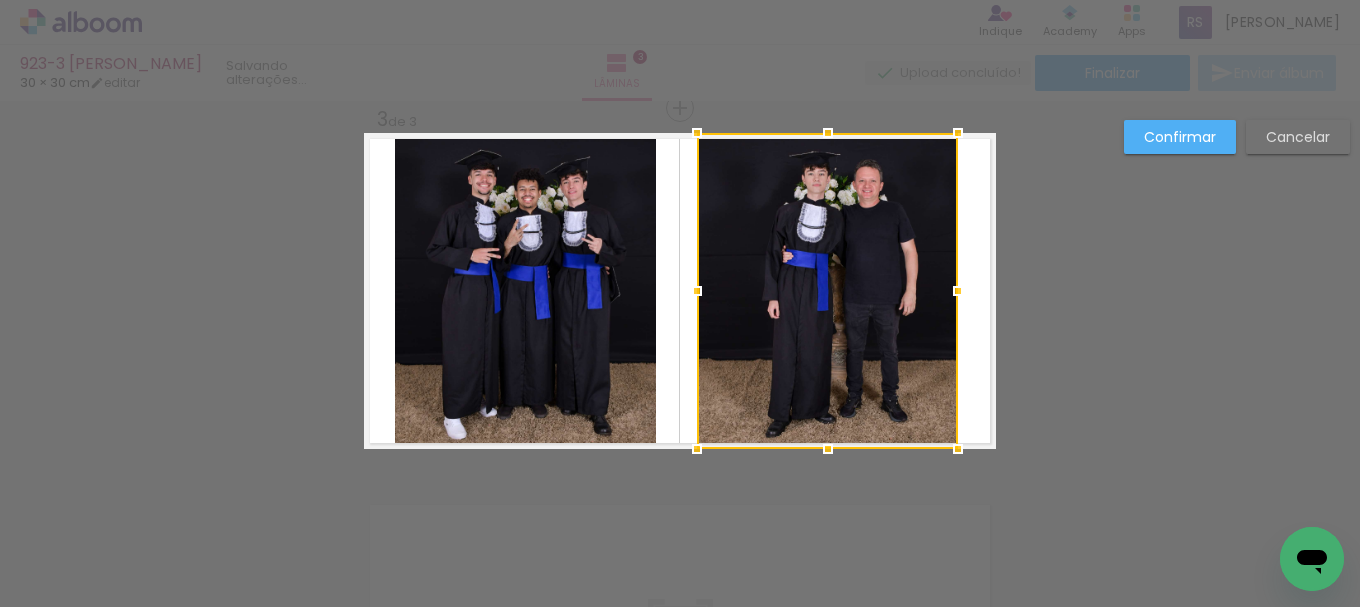 drag, startPoint x: 690, startPoint y: 294, endPoint x: 701, endPoint y: 286, distance: 13.601471 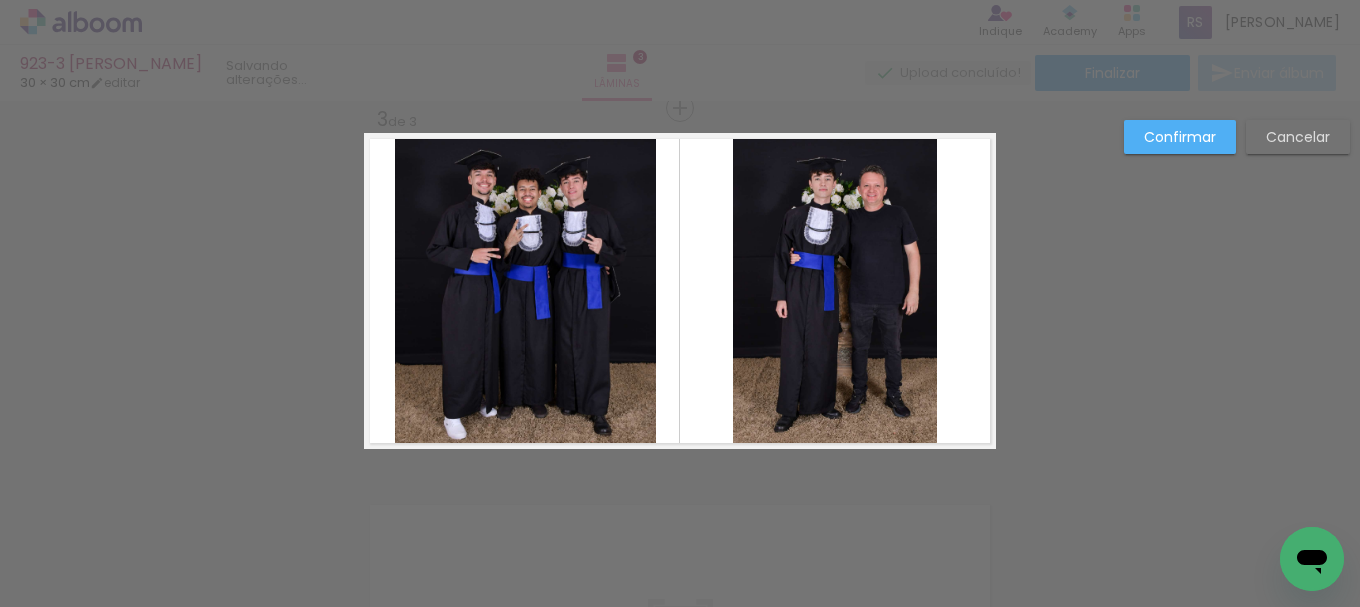 click 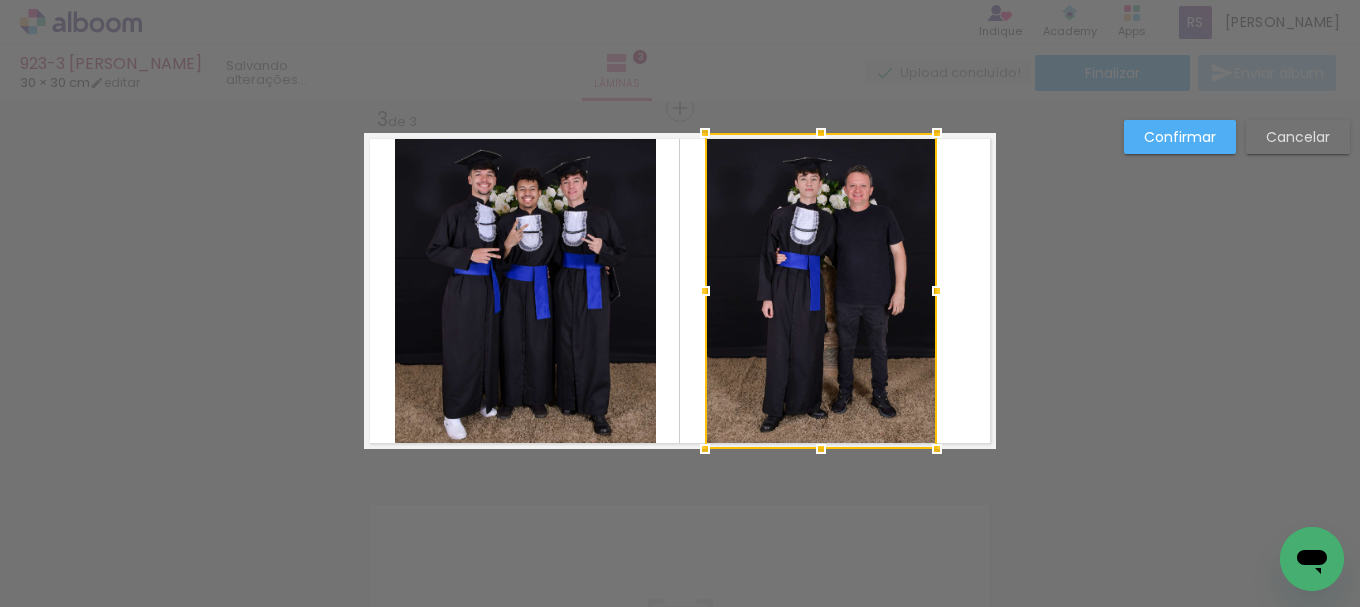 drag, startPoint x: 723, startPoint y: 285, endPoint x: 695, endPoint y: 285, distance: 28 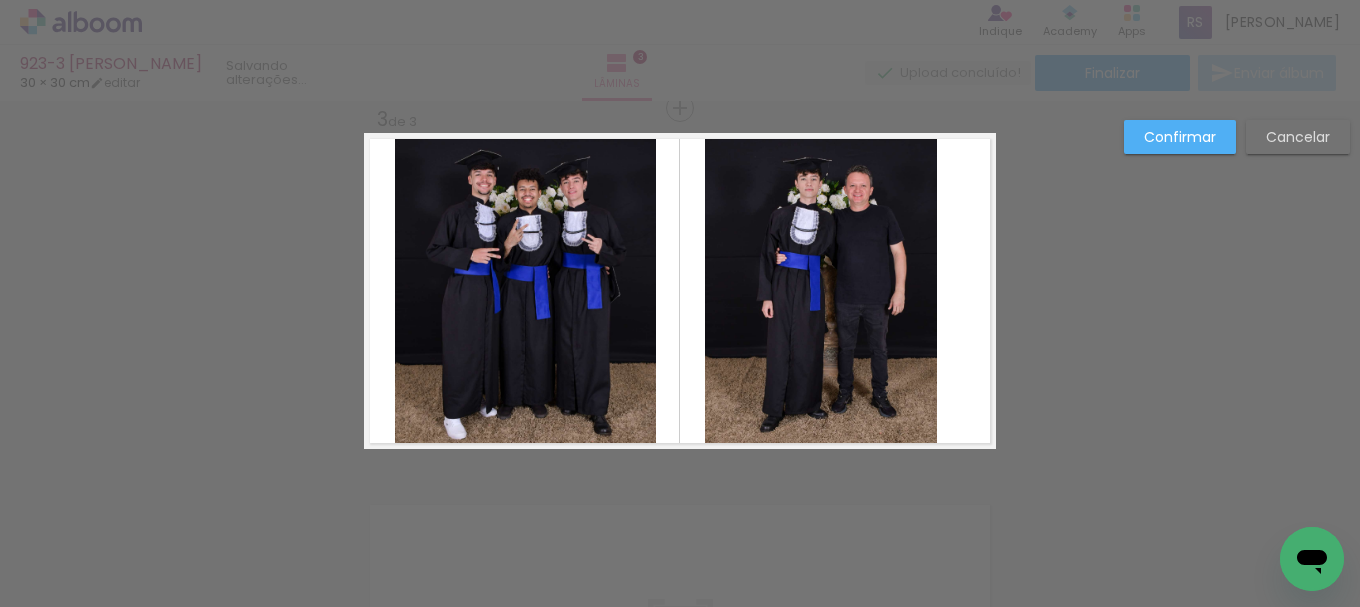 click 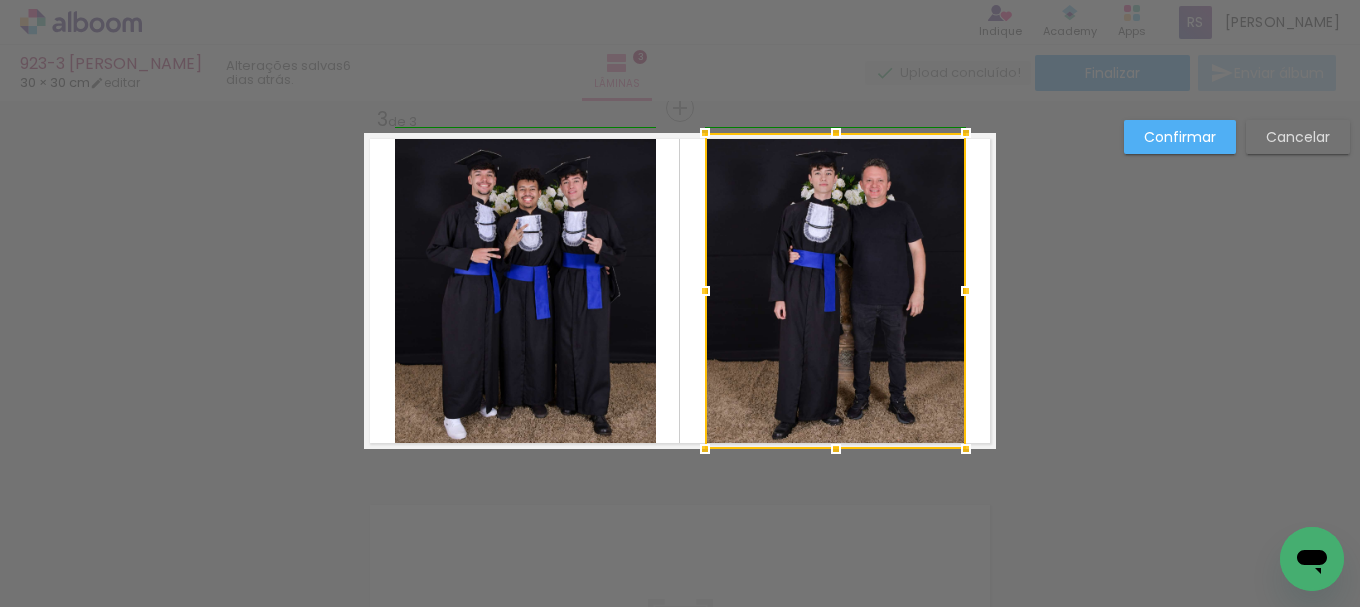 drag, startPoint x: 939, startPoint y: 290, endPoint x: 961, endPoint y: 288, distance: 22.090721 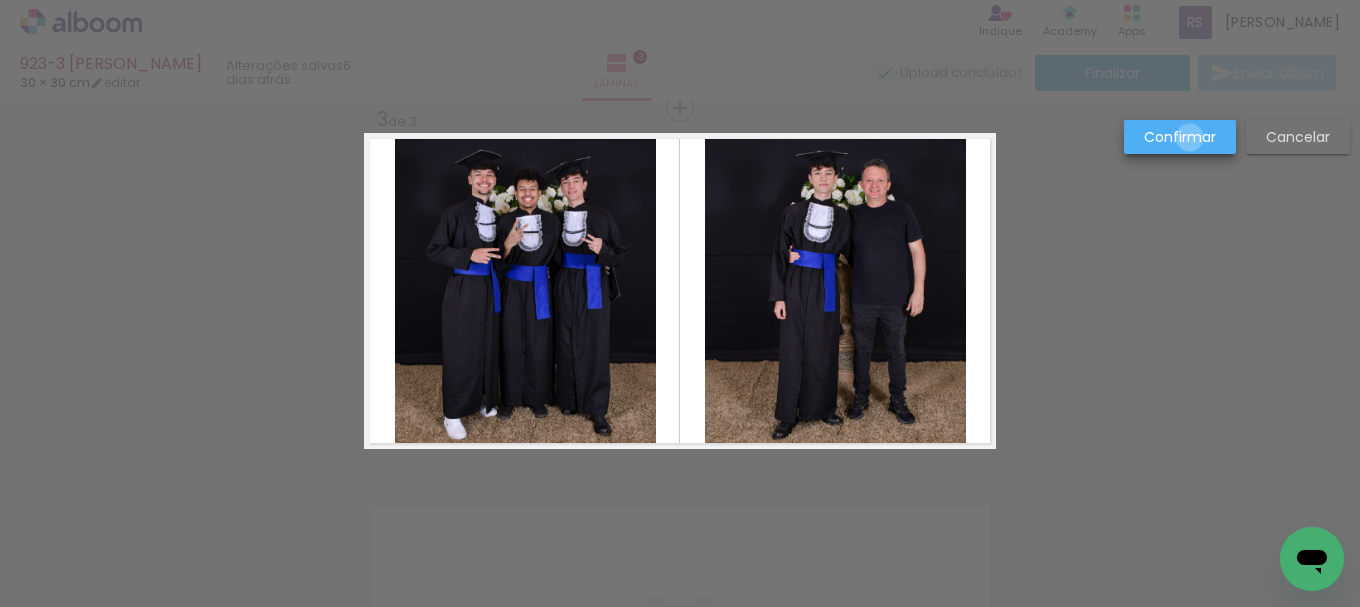 click on "Confirmar" at bounding box center [0, 0] 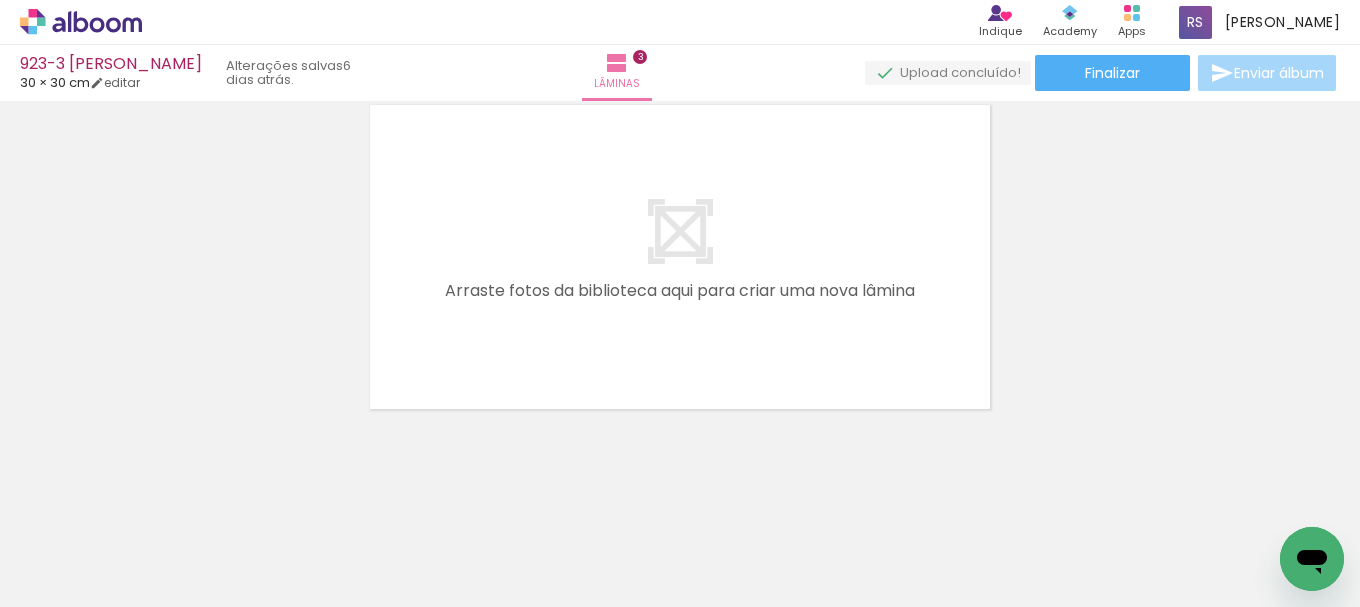 scroll, scrollTop: 1161, scrollLeft: 0, axis: vertical 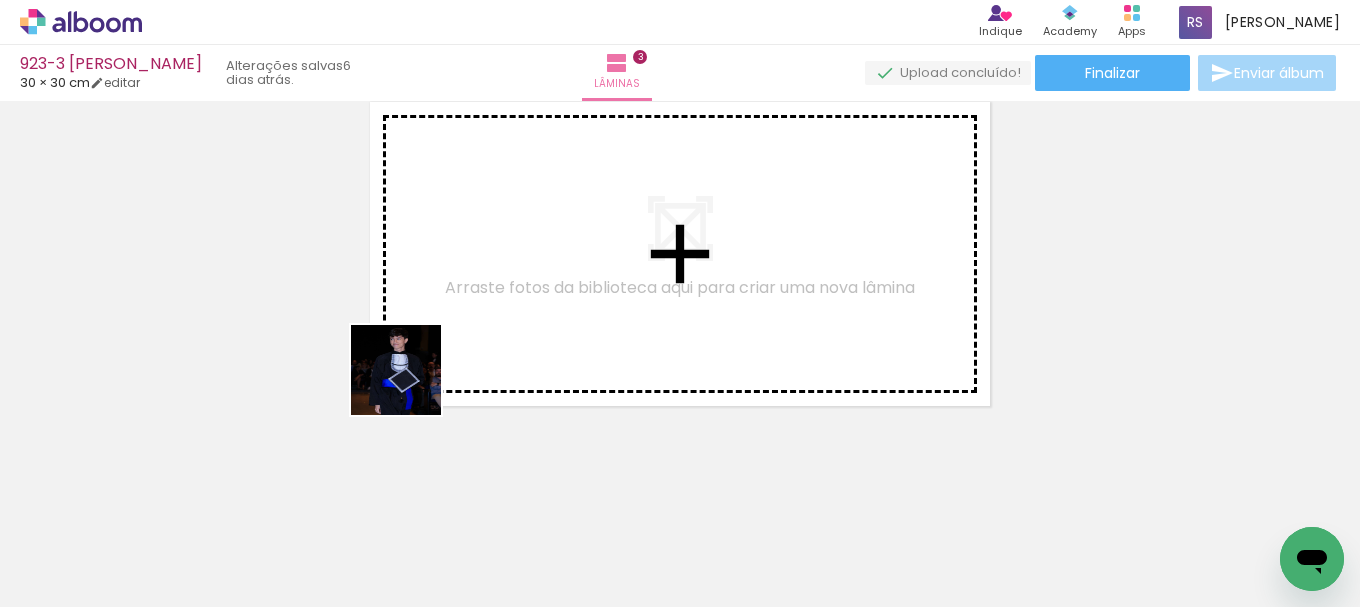 drag, startPoint x: 372, startPoint y: 410, endPoint x: 521, endPoint y: 308, distance: 180.56854 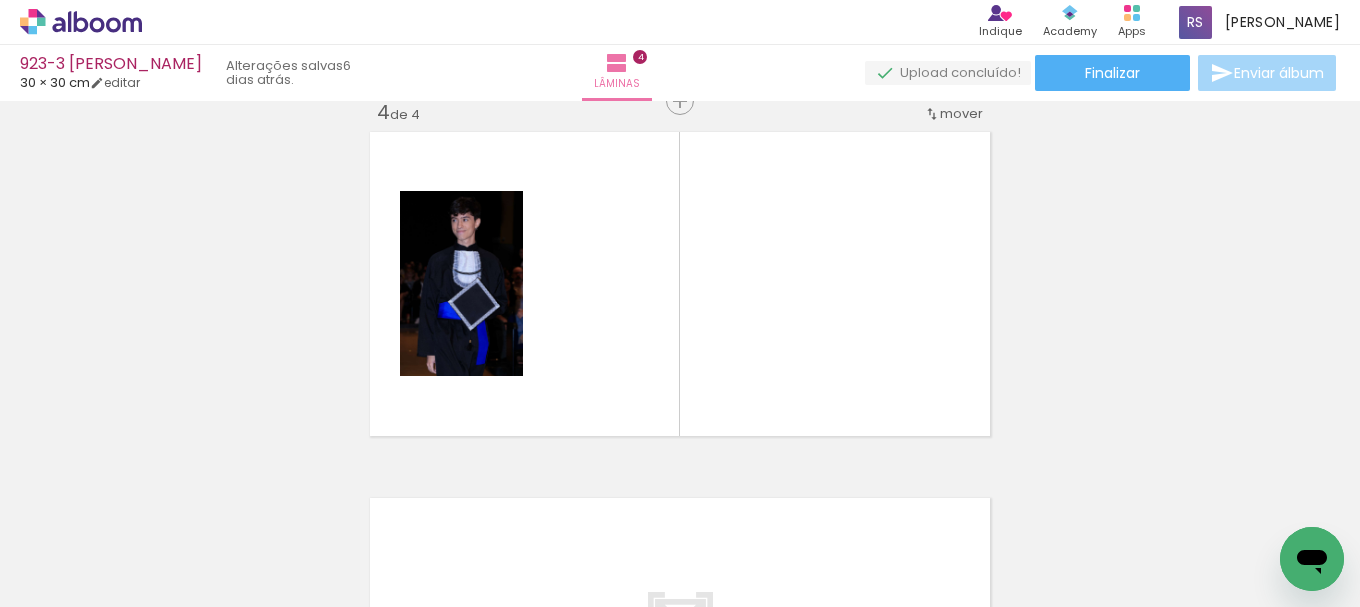 scroll, scrollTop: 1124, scrollLeft: 0, axis: vertical 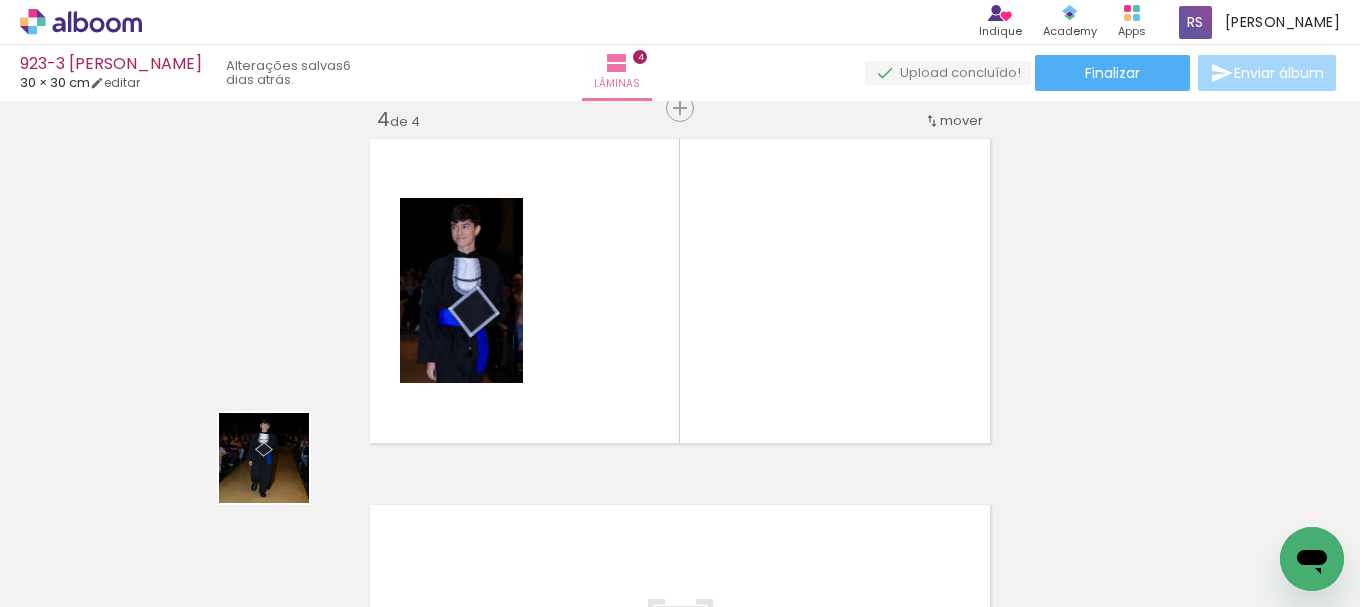 drag, startPoint x: 203, startPoint y: 529, endPoint x: 581, endPoint y: 326, distance: 429.0606 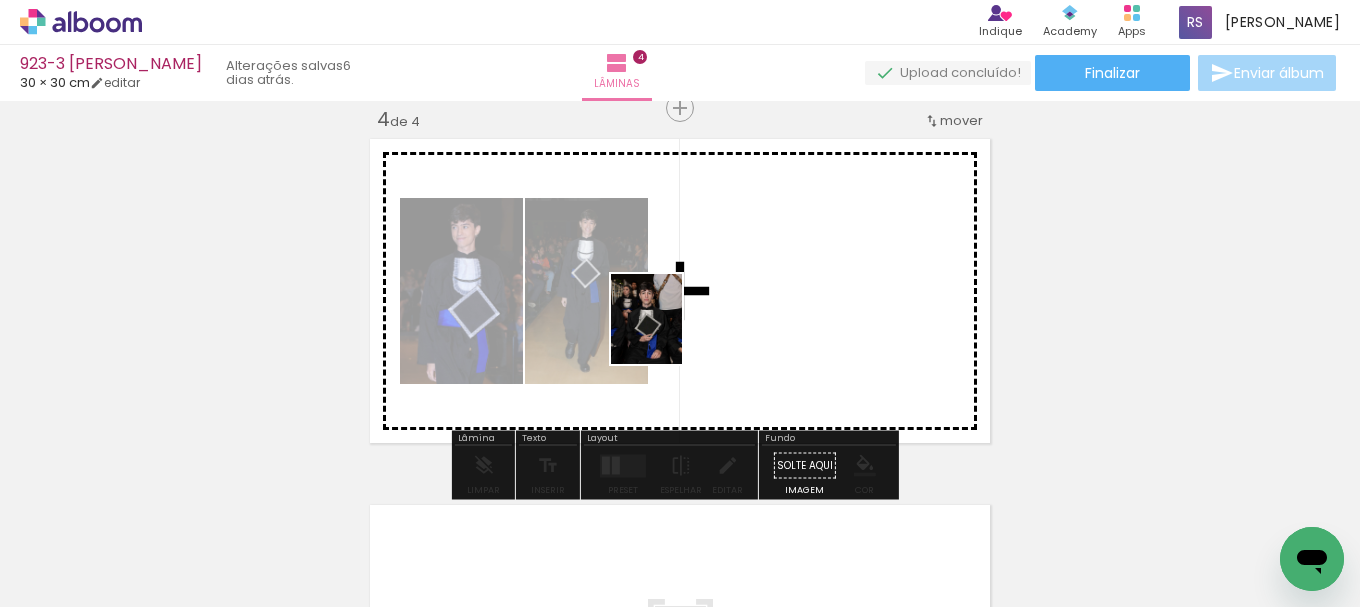 drag, startPoint x: 192, startPoint y: 524, endPoint x: 671, endPoint y: 334, distance: 515.3067 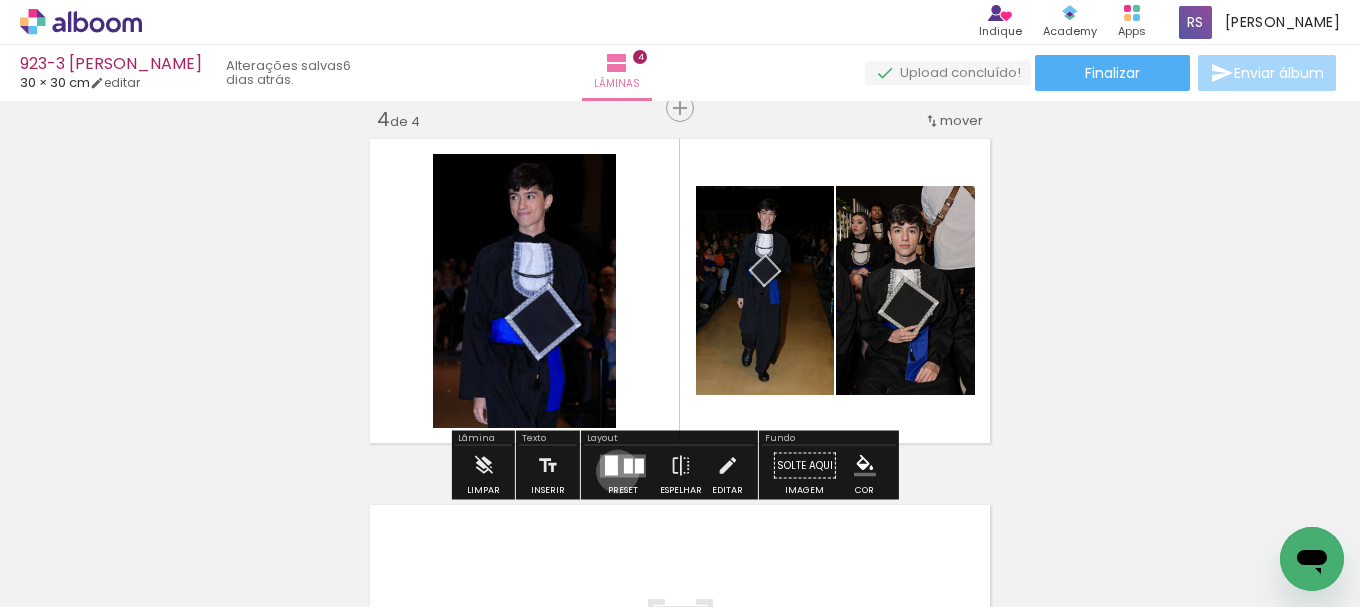 click at bounding box center (611, 465) 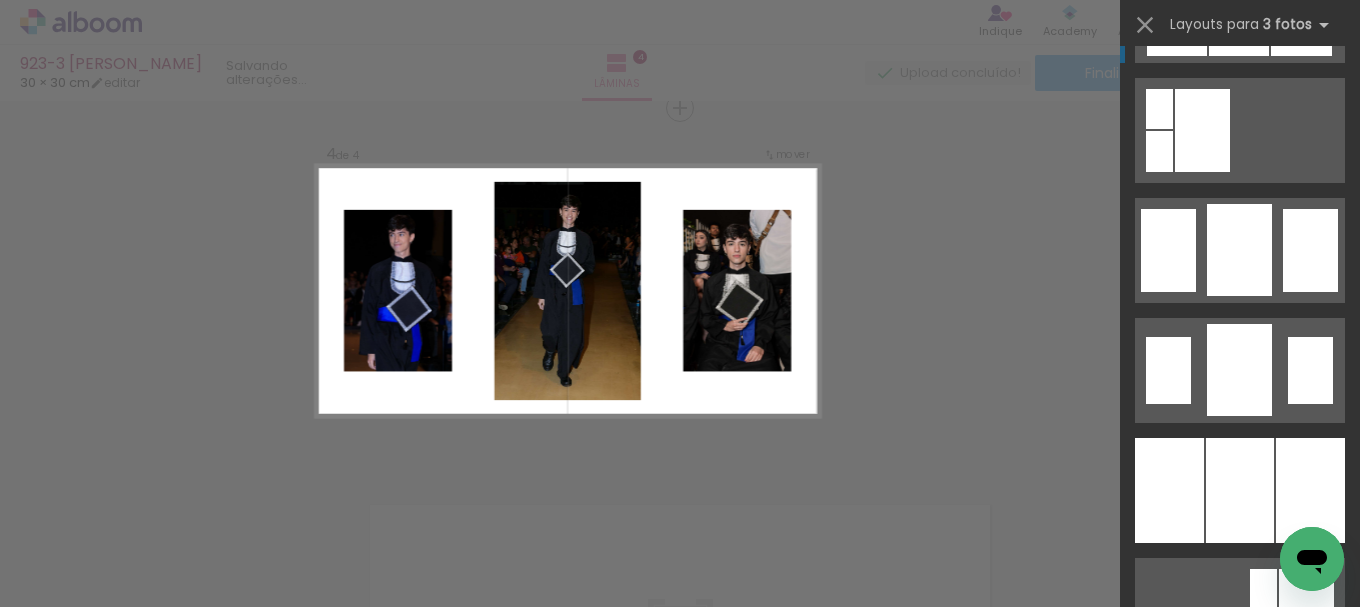 scroll, scrollTop: 1600, scrollLeft: 0, axis: vertical 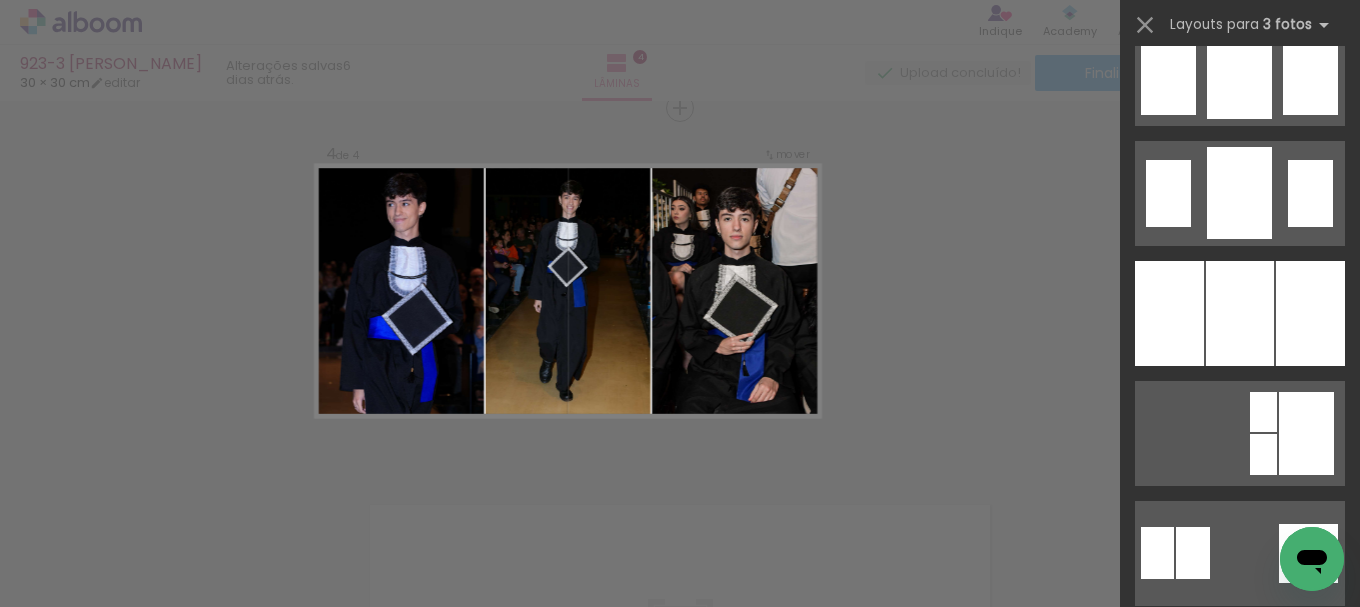 click at bounding box center [1310, 313] 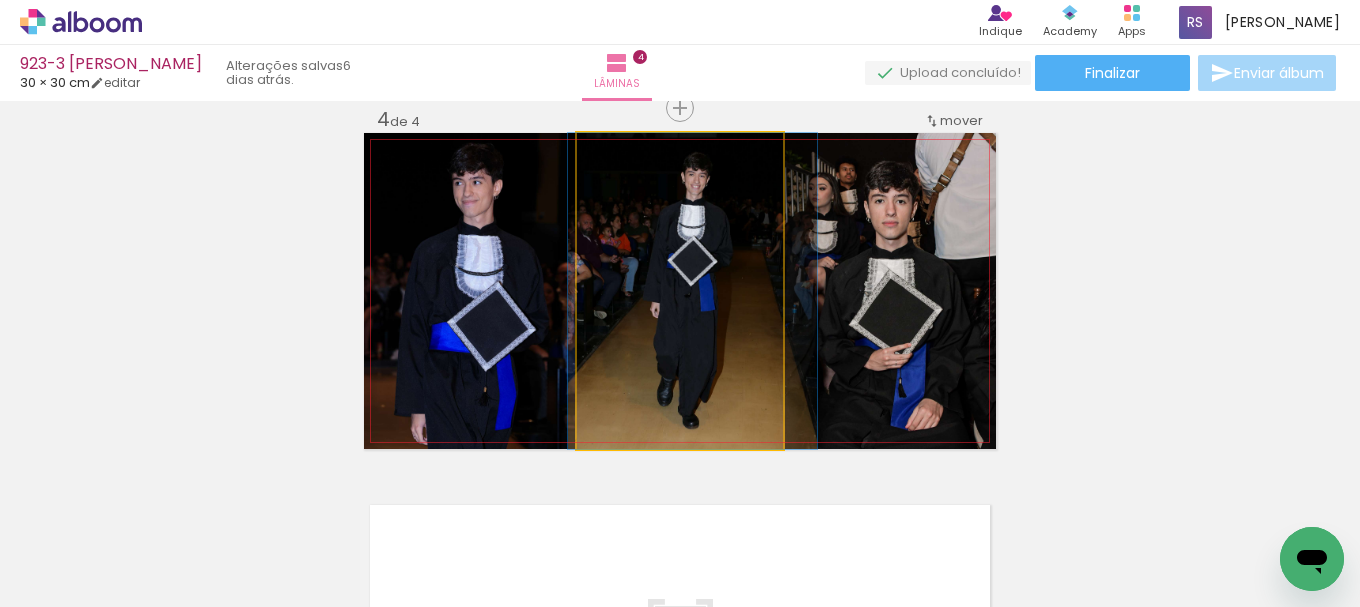 drag, startPoint x: 663, startPoint y: 319, endPoint x: 676, endPoint y: 320, distance: 13.038404 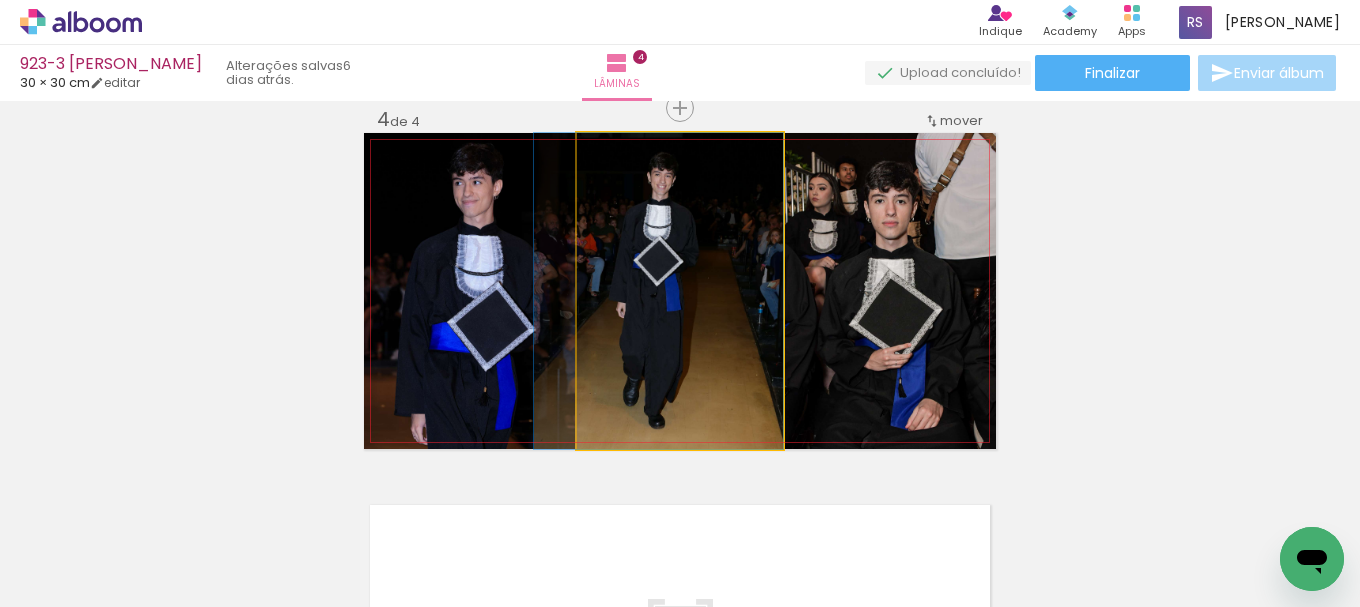 drag, startPoint x: 658, startPoint y: 359, endPoint x: 619, endPoint y: 349, distance: 40.261642 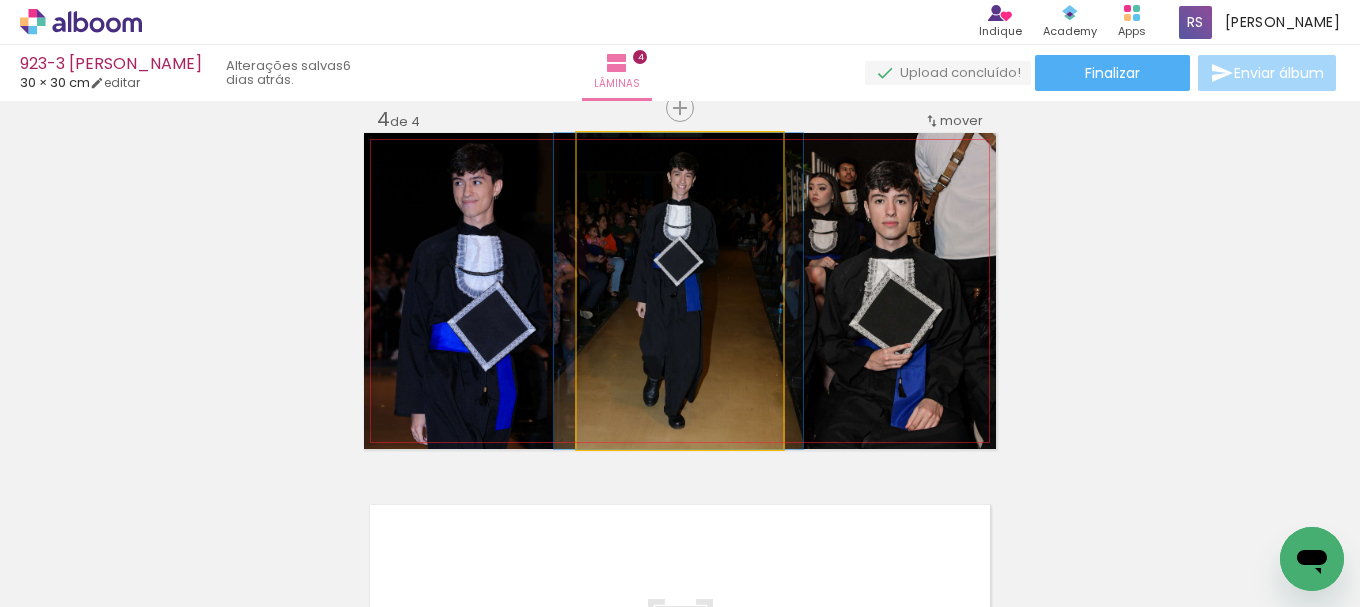 drag, startPoint x: 652, startPoint y: 342, endPoint x: 672, endPoint y: 336, distance: 20.880613 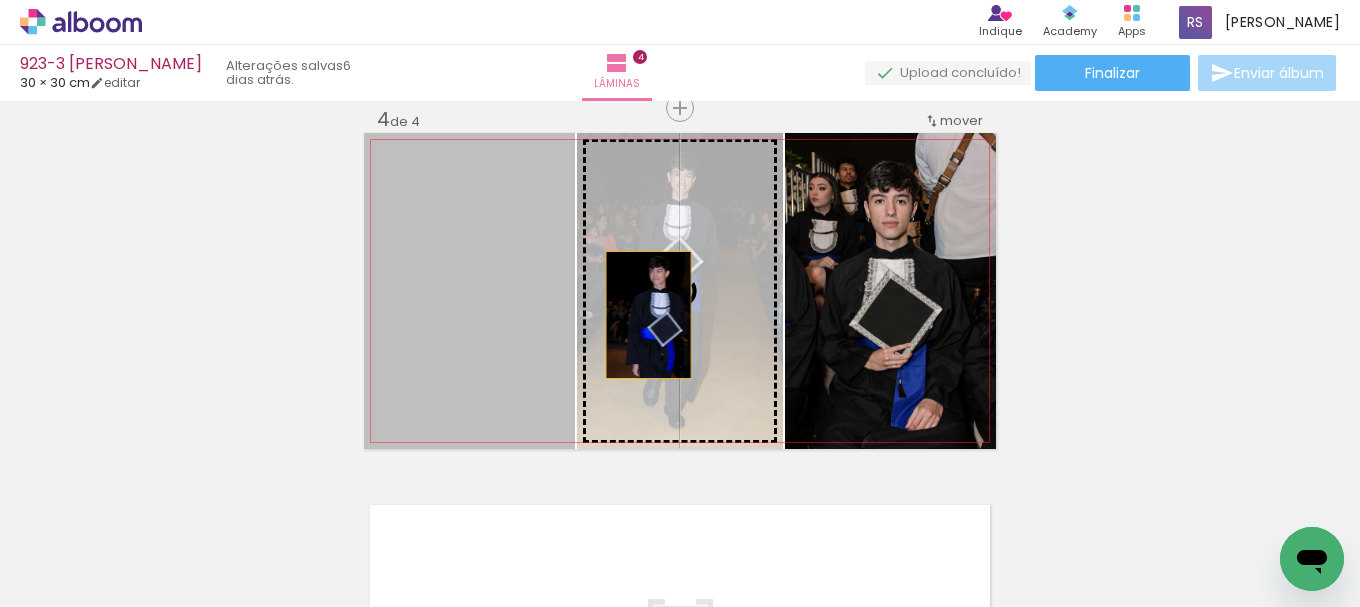 drag, startPoint x: 524, startPoint y: 319, endPoint x: 685, endPoint y: 316, distance: 161.02795 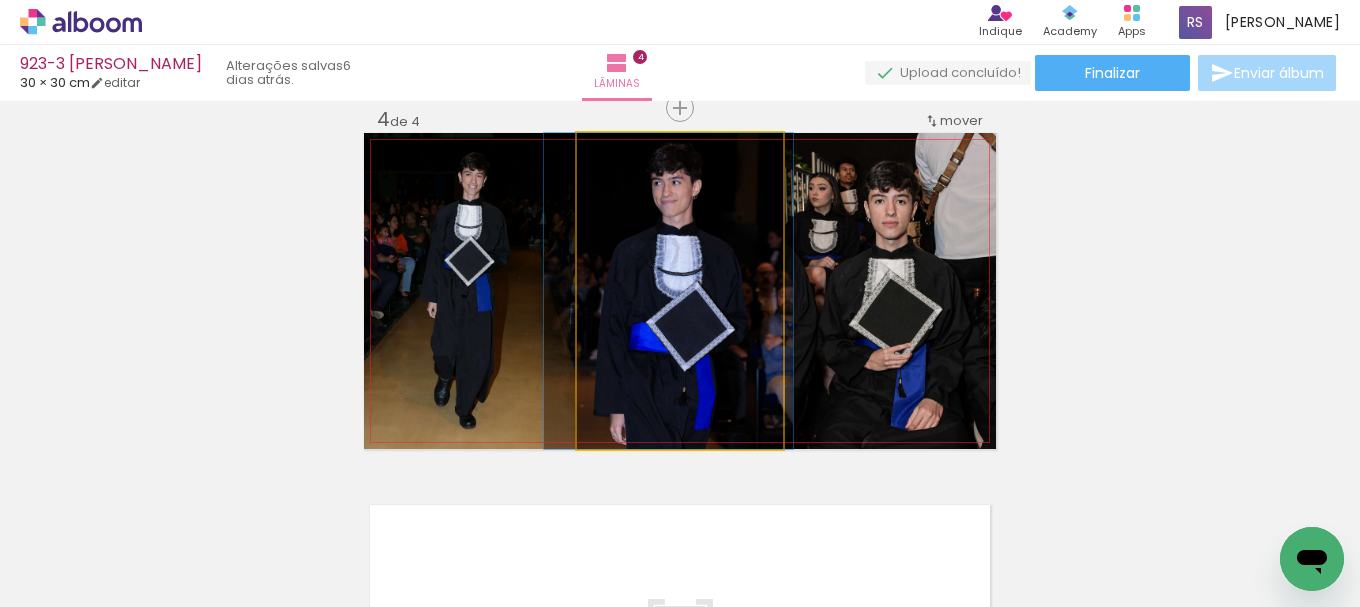 drag, startPoint x: 691, startPoint y: 316, endPoint x: 680, endPoint y: 314, distance: 11.18034 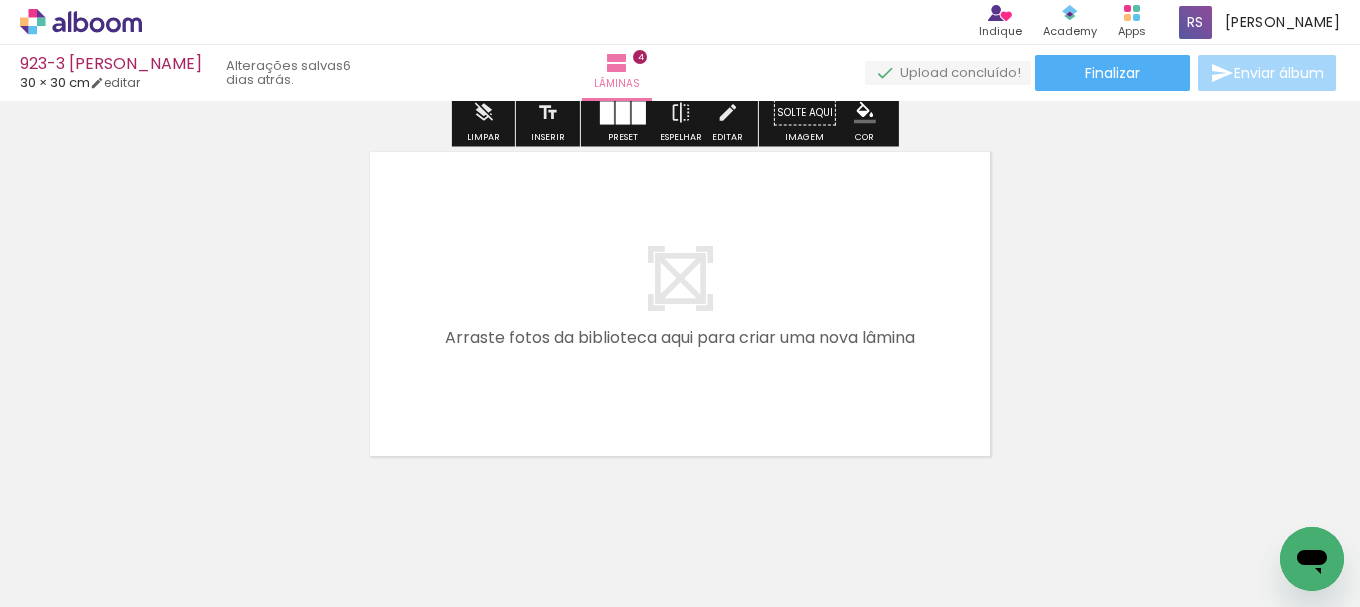 scroll, scrollTop: 1524, scrollLeft: 0, axis: vertical 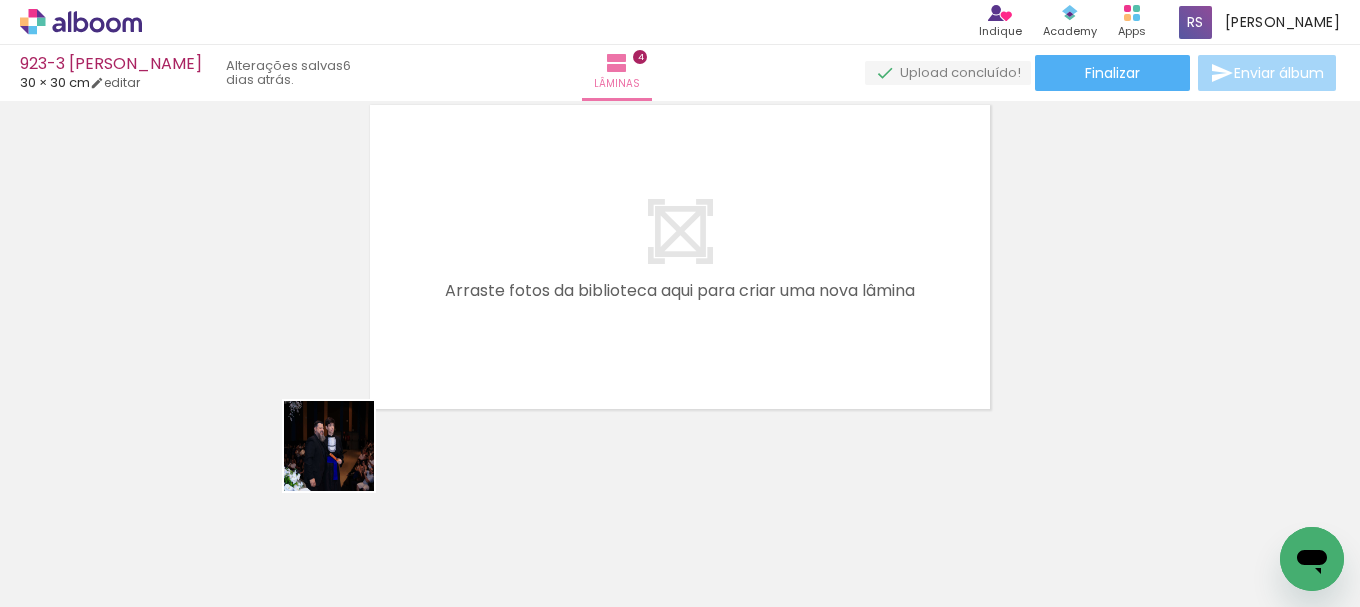 drag, startPoint x: 251, startPoint y: 537, endPoint x: 607, endPoint y: 344, distance: 404.95062 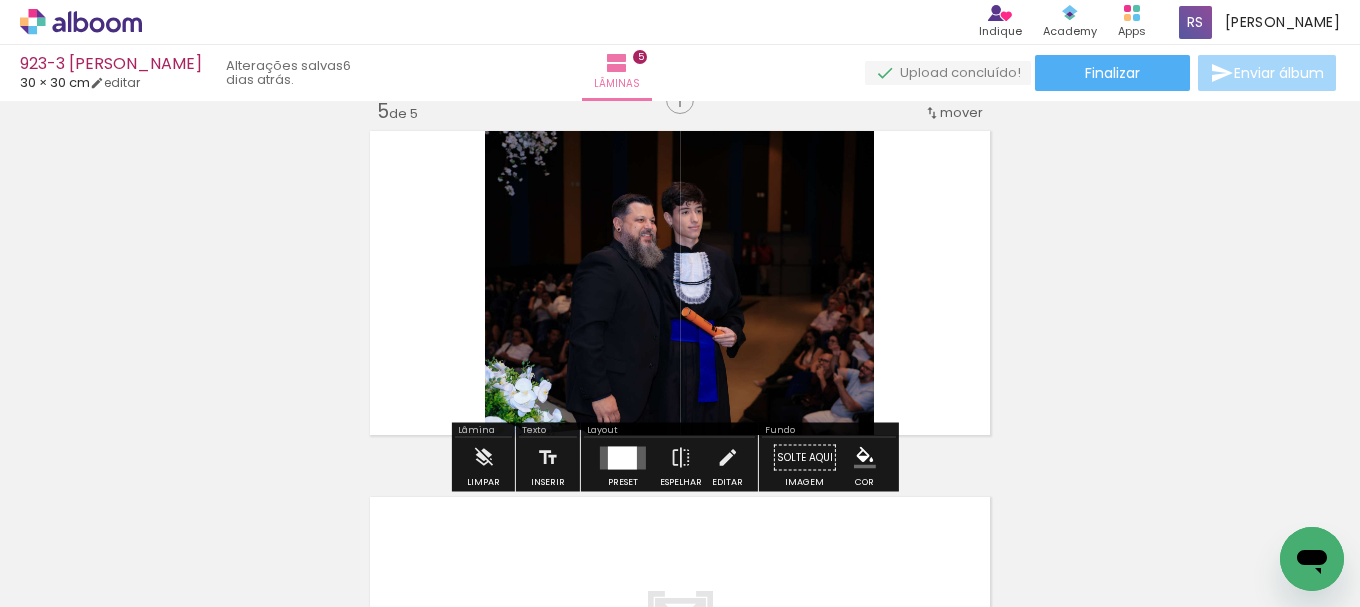 scroll, scrollTop: 1490, scrollLeft: 0, axis: vertical 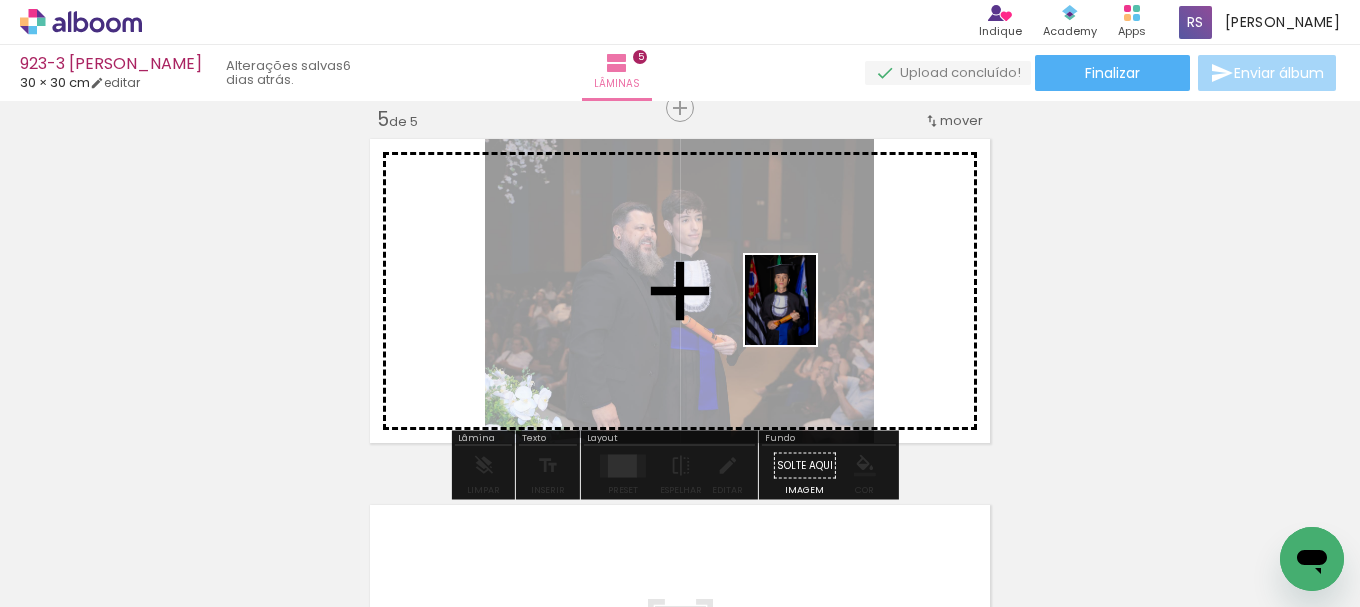 drag, startPoint x: 234, startPoint y: 537, endPoint x: 805, endPoint y: 315, distance: 612.63776 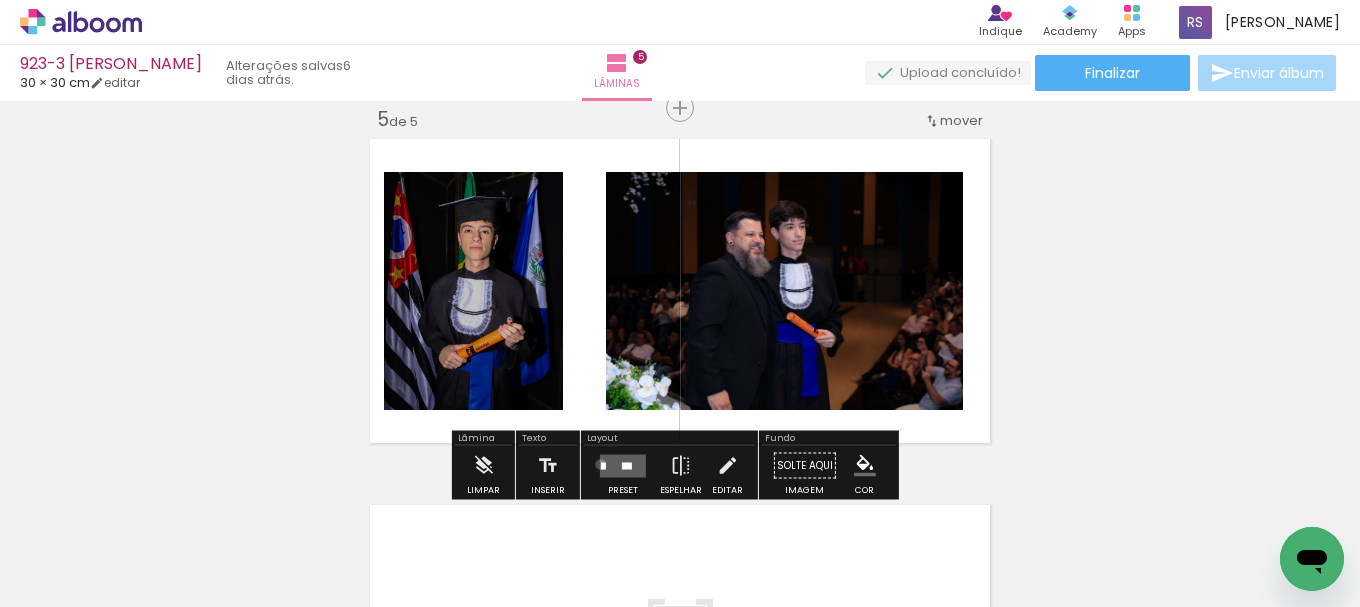 click at bounding box center (603, 465) 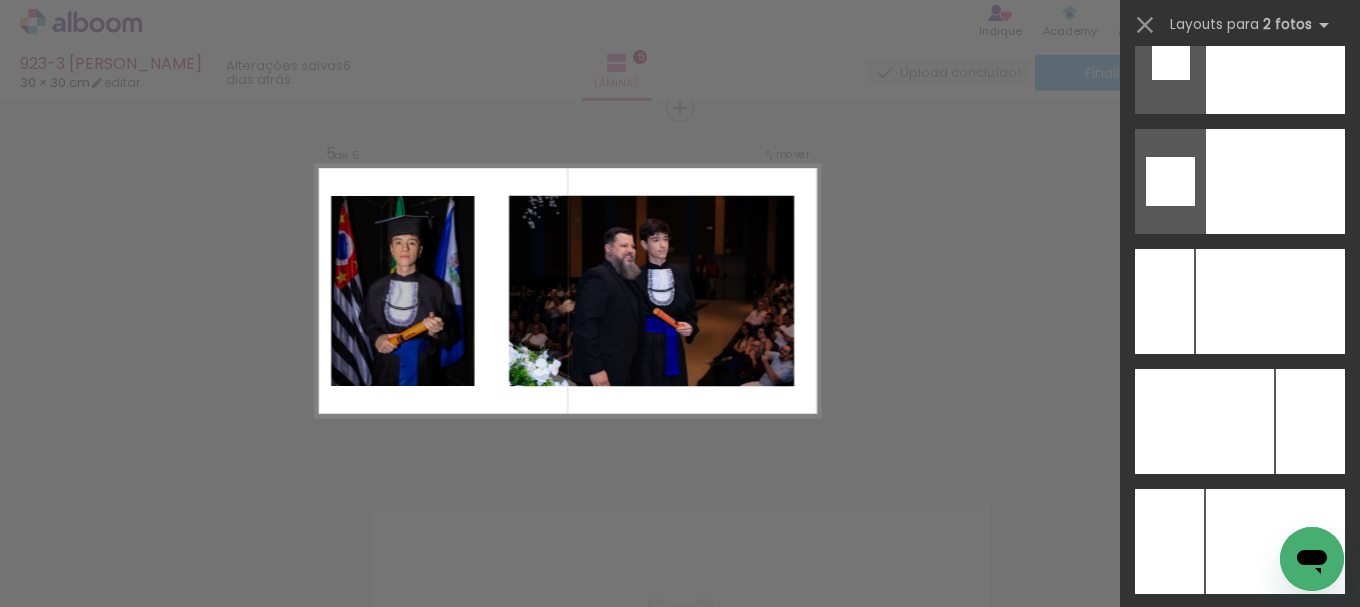 scroll, scrollTop: 8593, scrollLeft: 0, axis: vertical 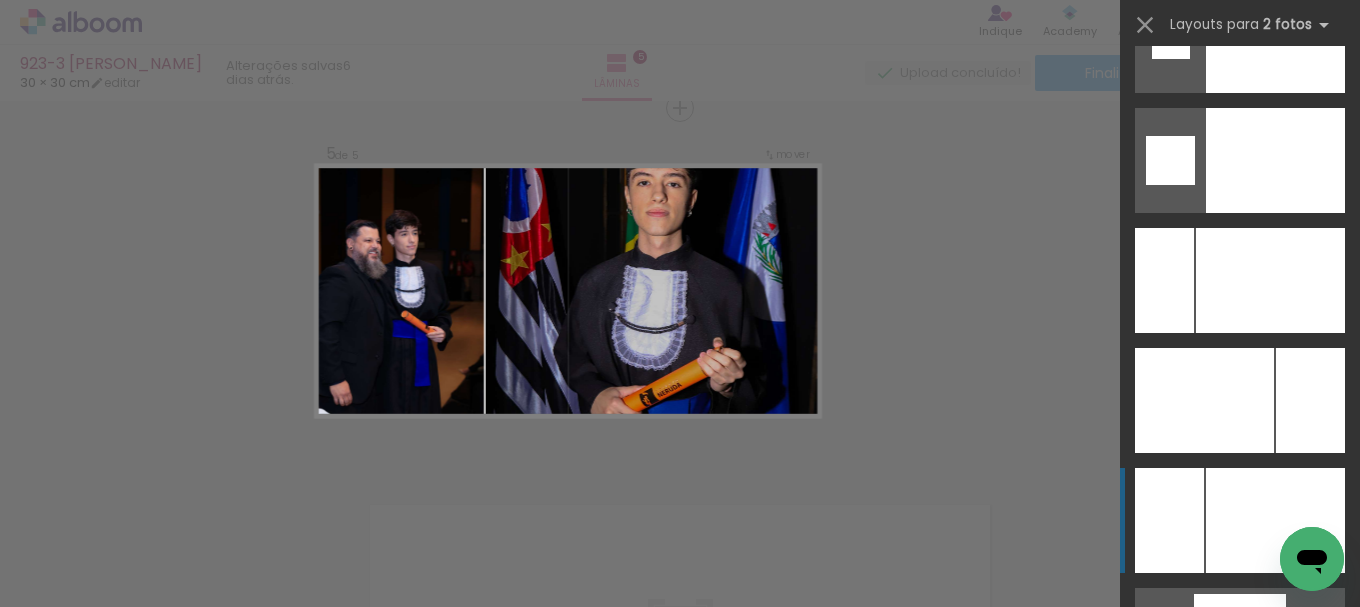 click at bounding box center (1270, 280) 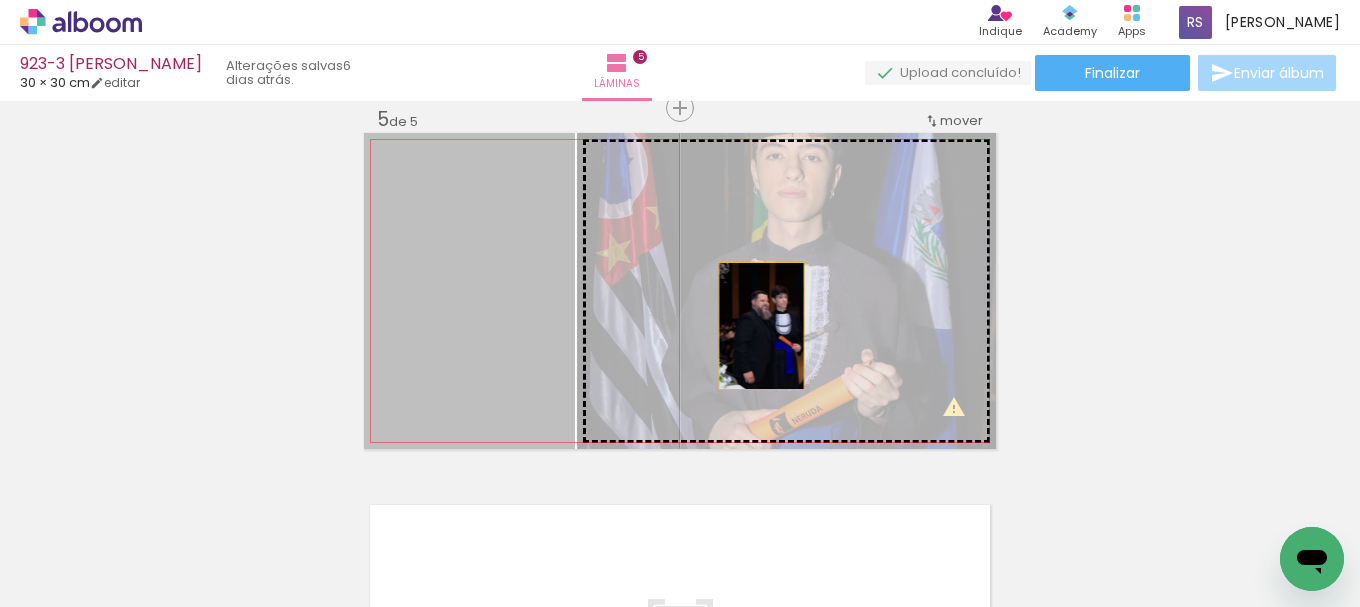 drag, startPoint x: 517, startPoint y: 311, endPoint x: 754, endPoint y: 326, distance: 237.47421 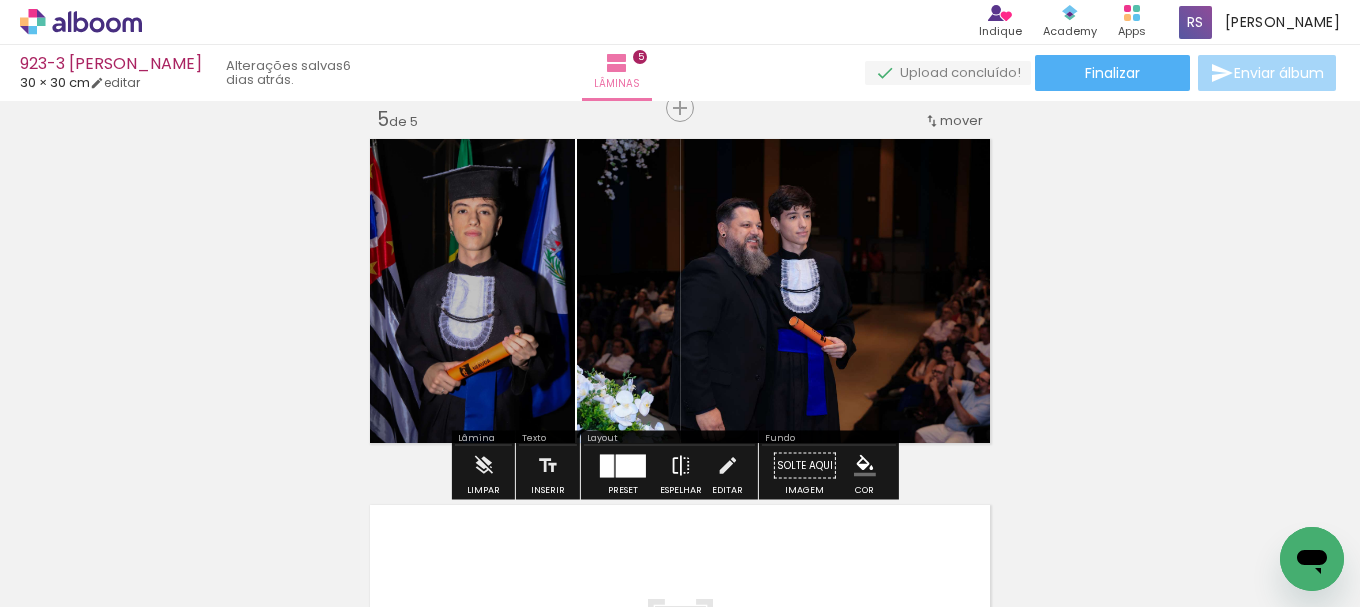 click at bounding box center (681, 466) 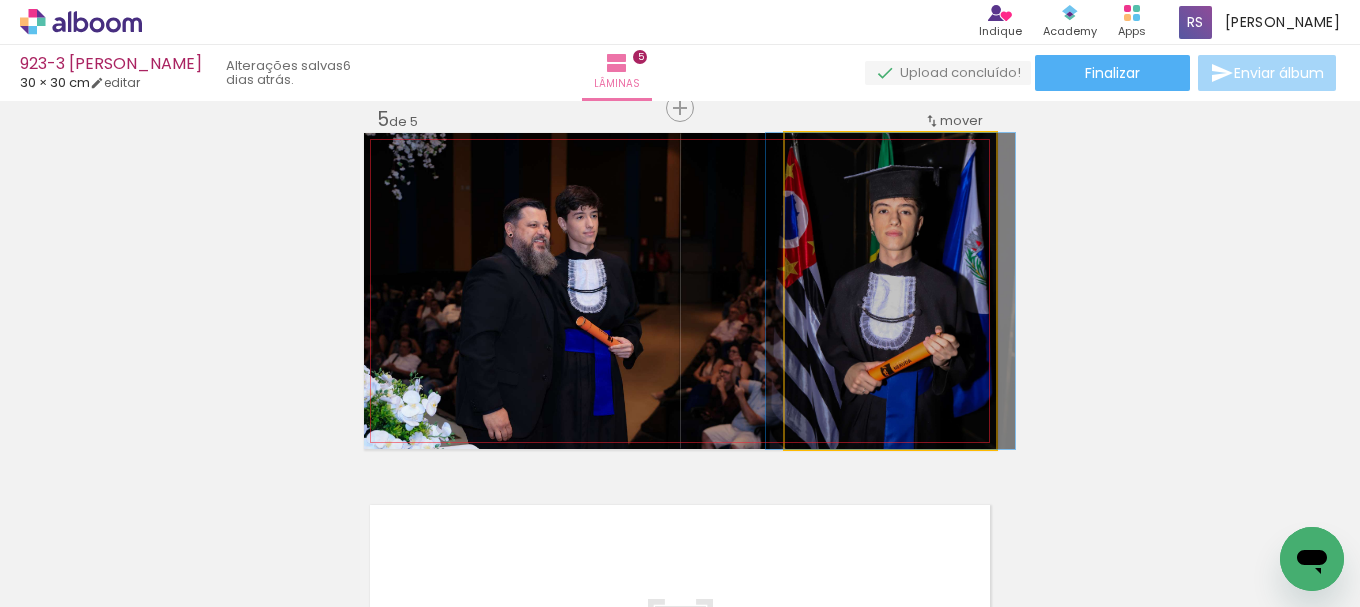 click 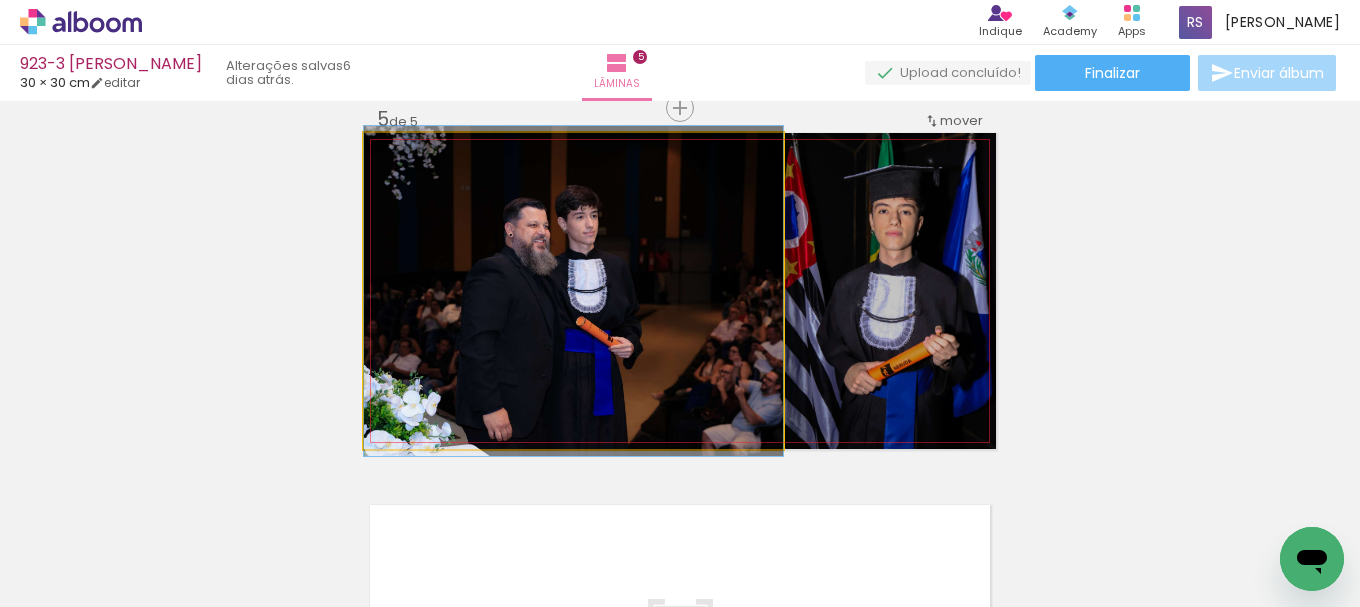 click 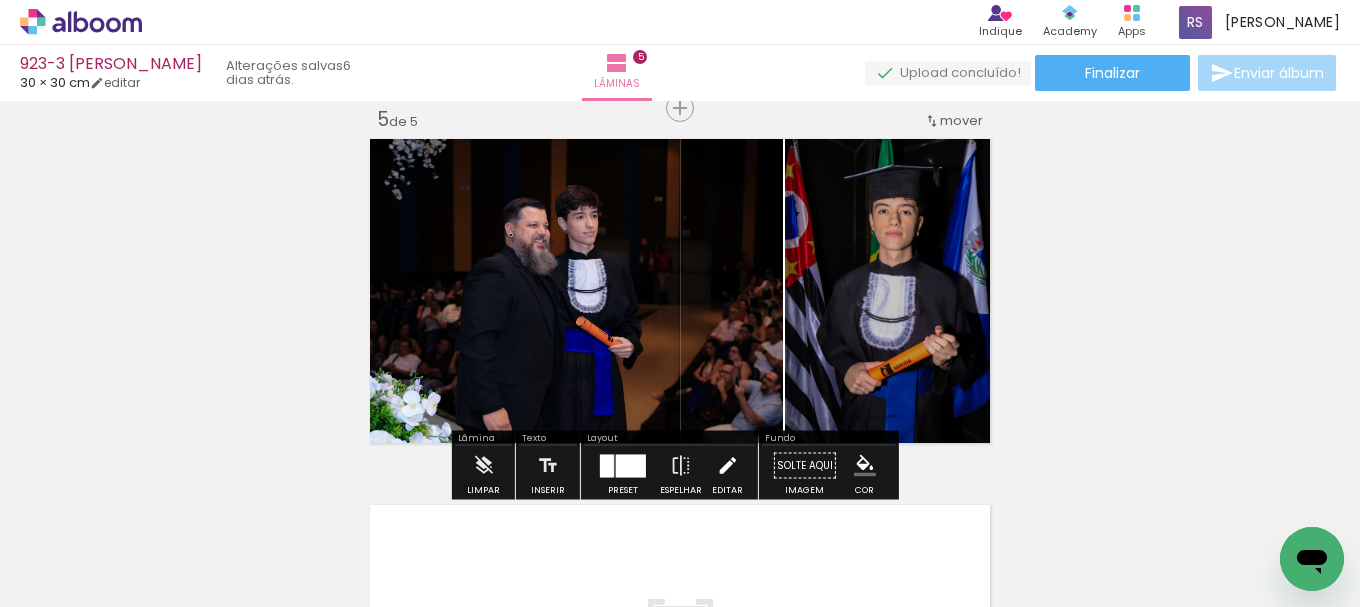 click at bounding box center (727, 466) 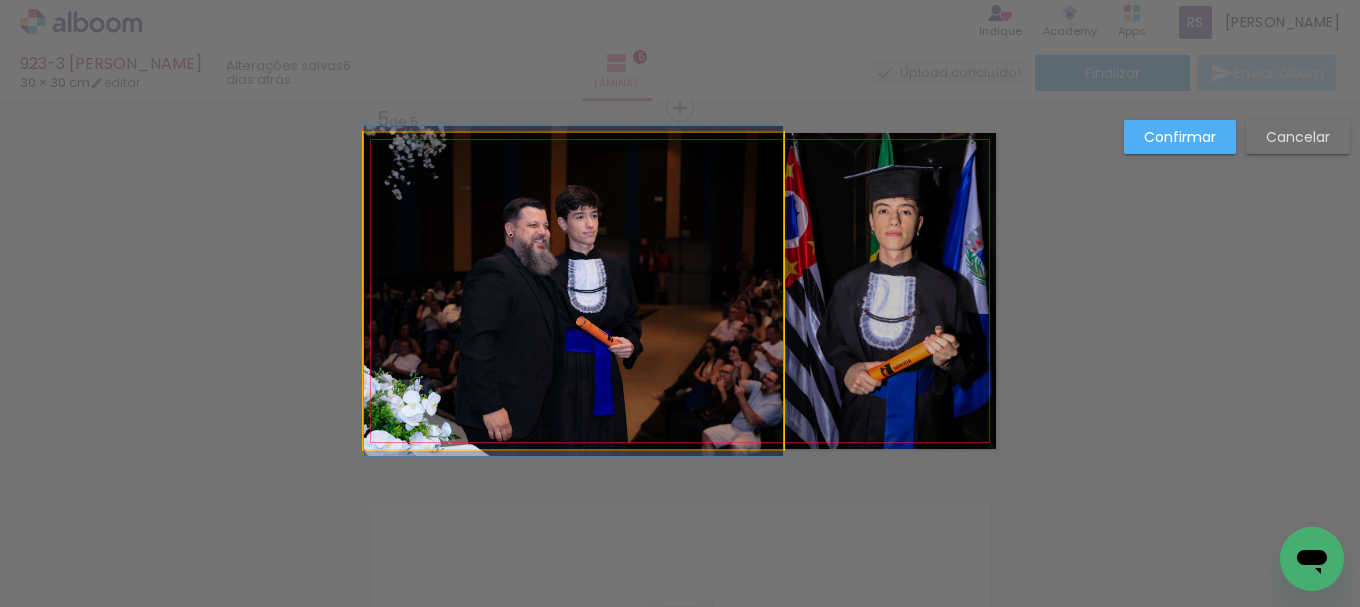 click 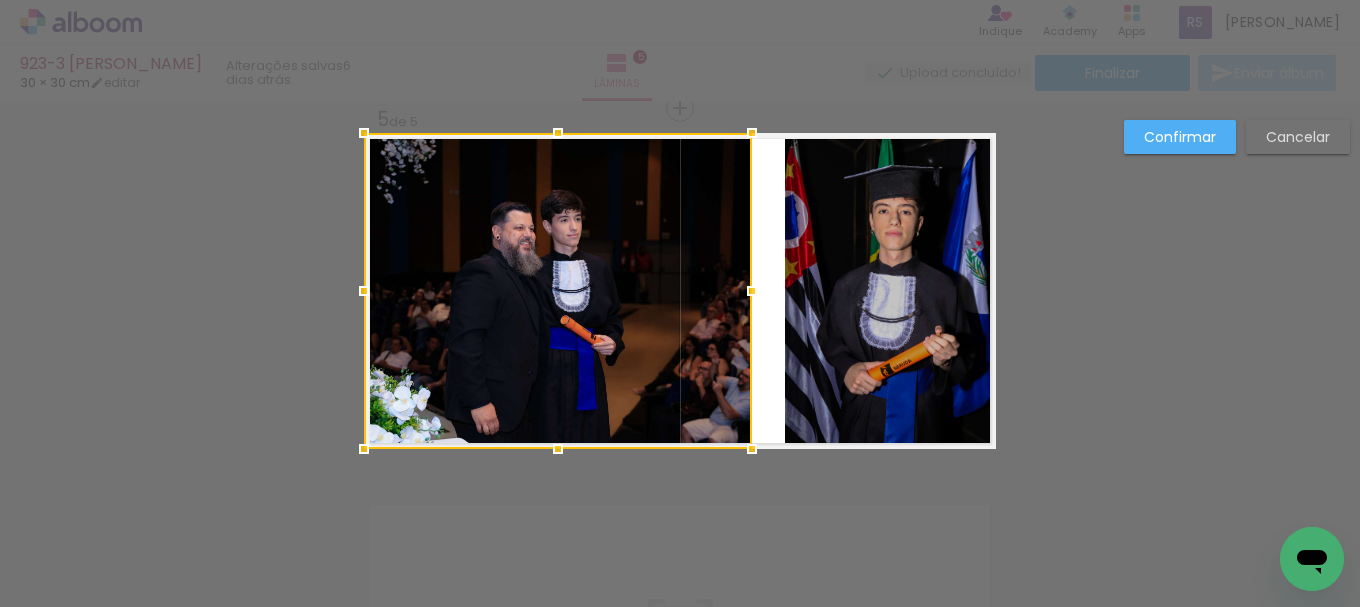 drag, startPoint x: 782, startPoint y: 284, endPoint x: 757, endPoint y: 285, distance: 25.019993 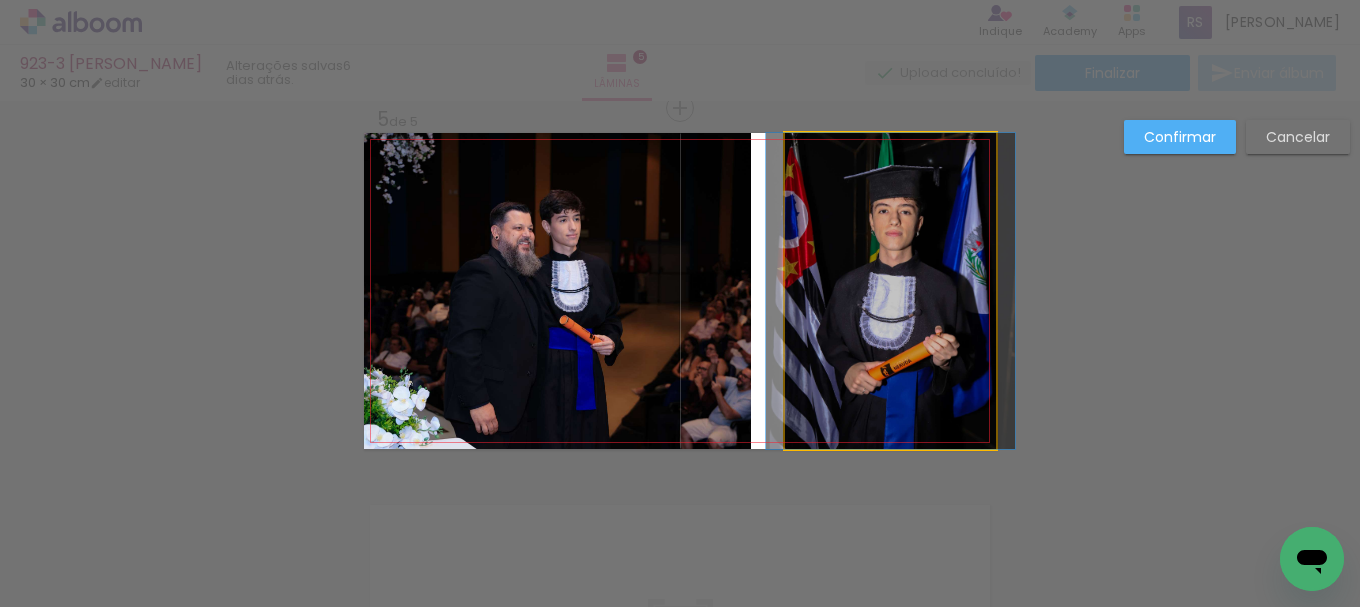 click 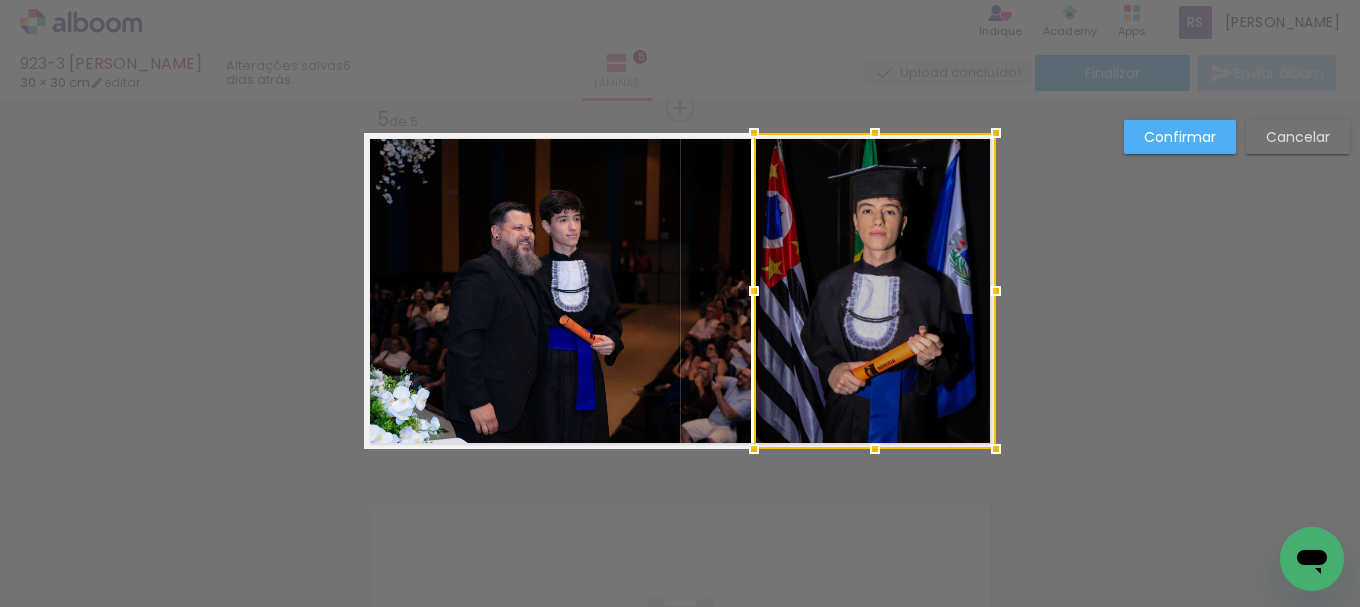 drag, startPoint x: 772, startPoint y: 284, endPoint x: 741, endPoint y: 281, distance: 31.144823 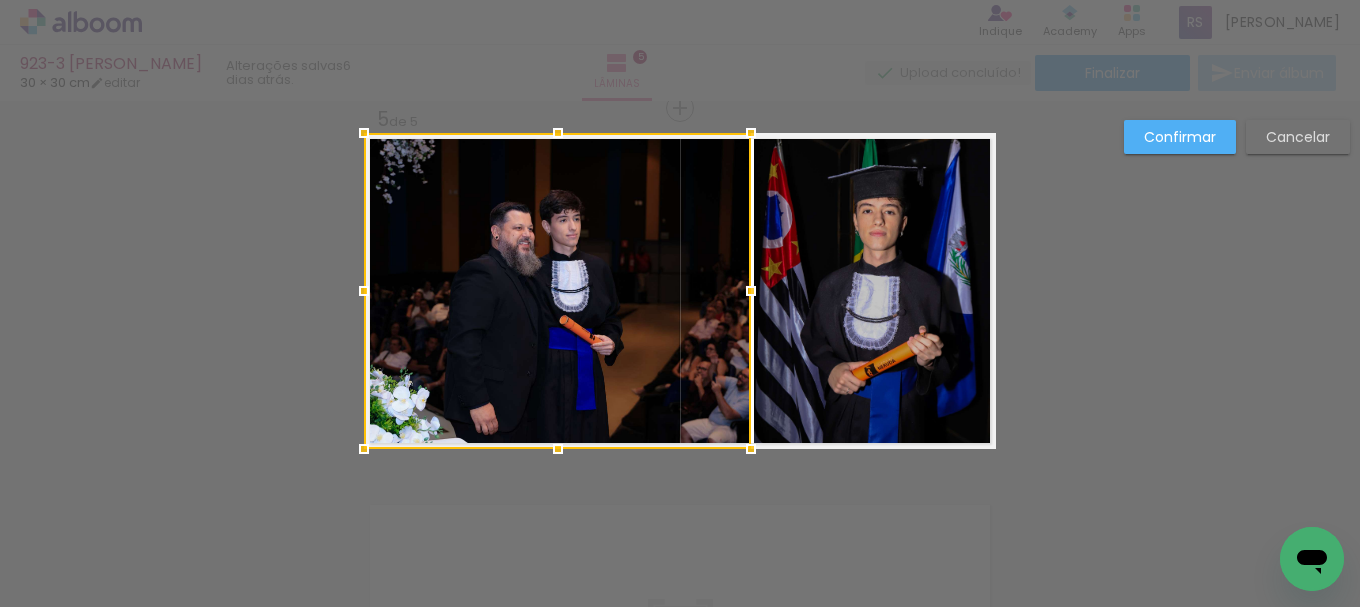 click on "Confirmar" at bounding box center (1180, 137) 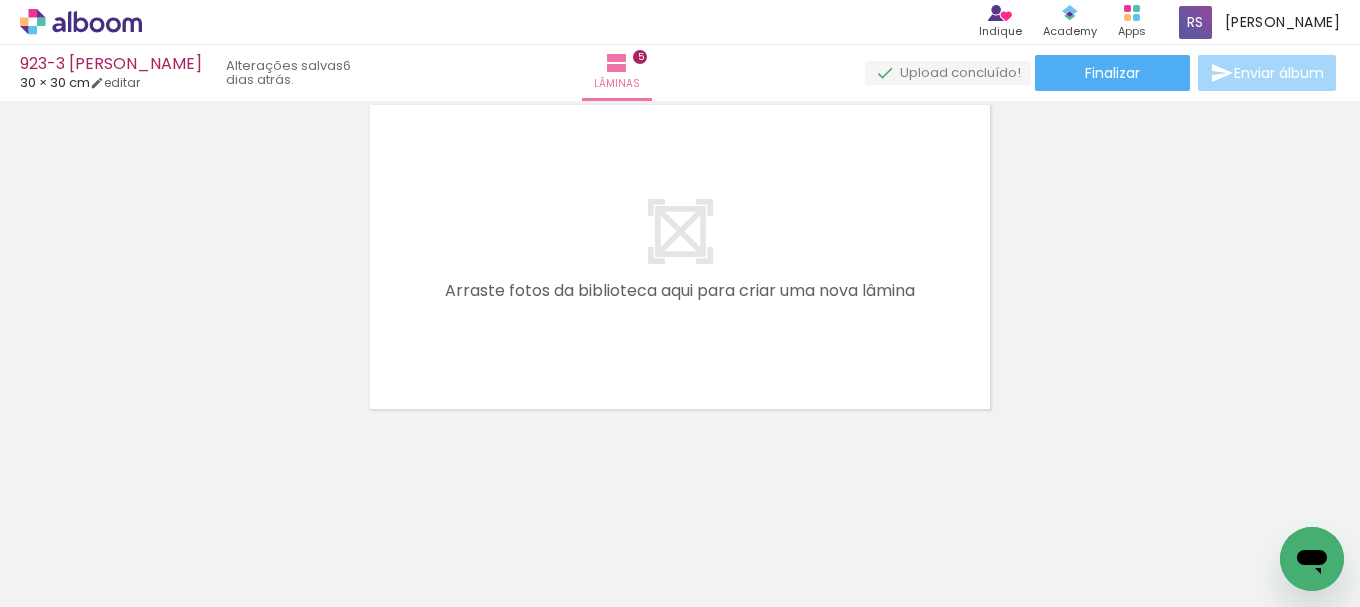 scroll, scrollTop: 1893, scrollLeft: 0, axis: vertical 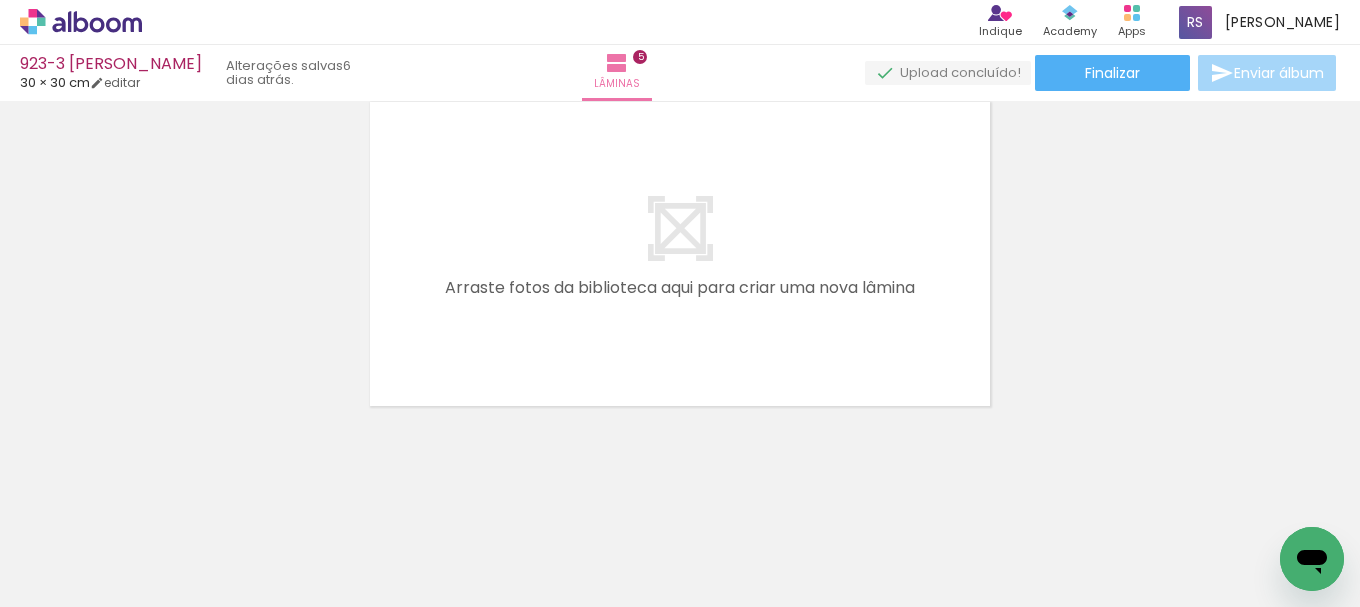 drag, startPoint x: 146, startPoint y: 549, endPoint x: 171, endPoint y: 540, distance: 26.57066 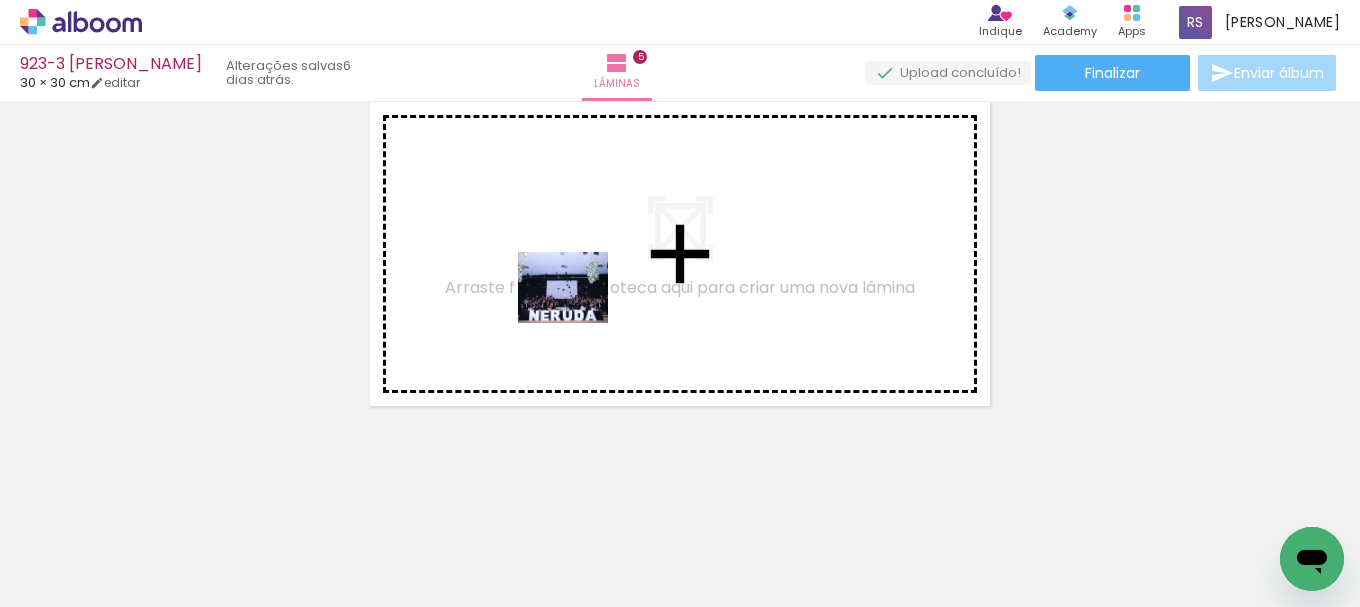 drag, startPoint x: 218, startPoint y: 520, endPoint x: 575, endPoint y: 310, distance: 414.18475 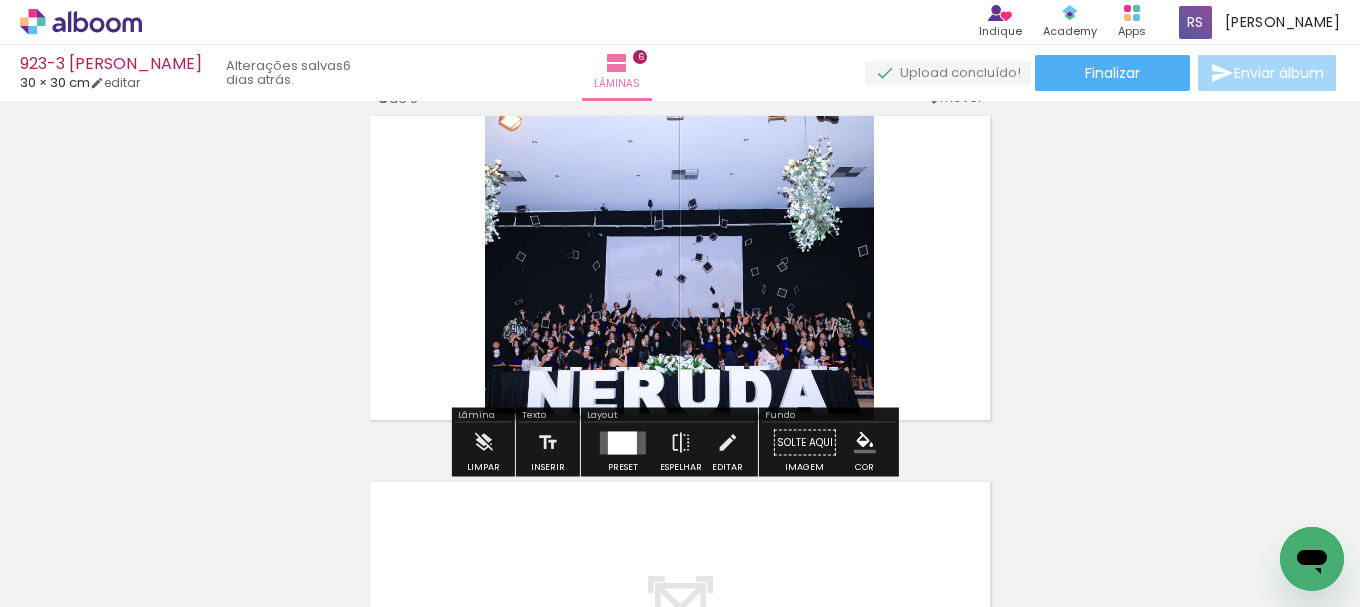 scroll, scrollTop: 1856, scrollLeft: 0, axis: vertical 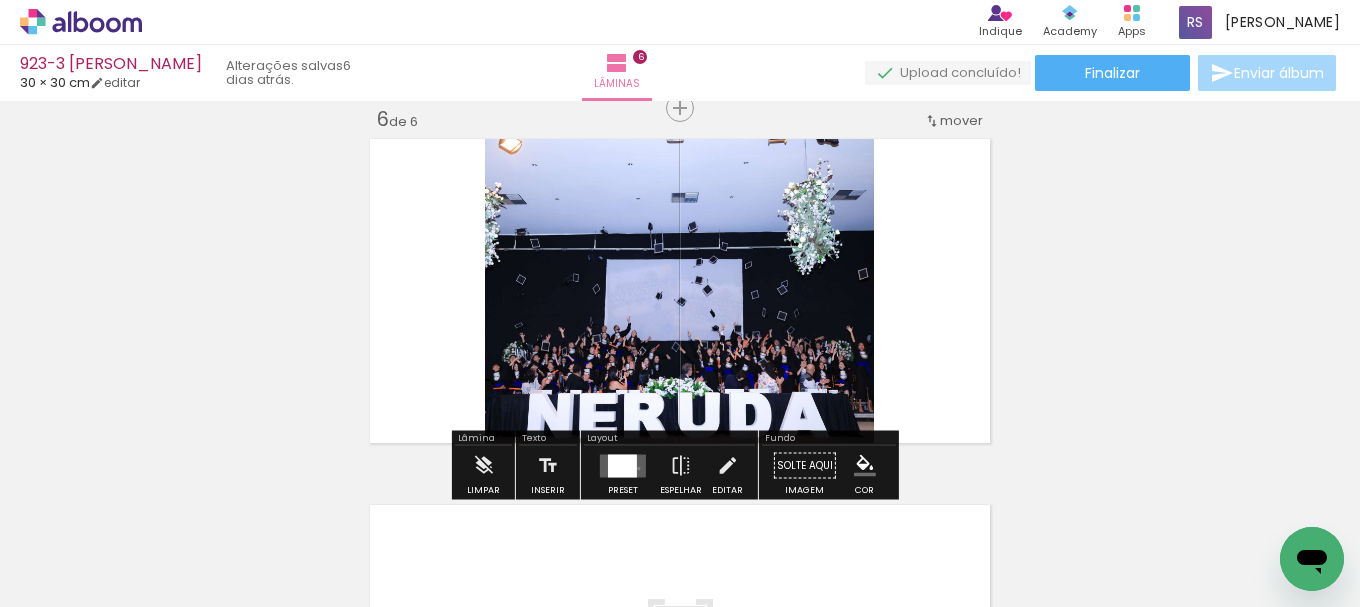 click at bounding box center (623, 465) 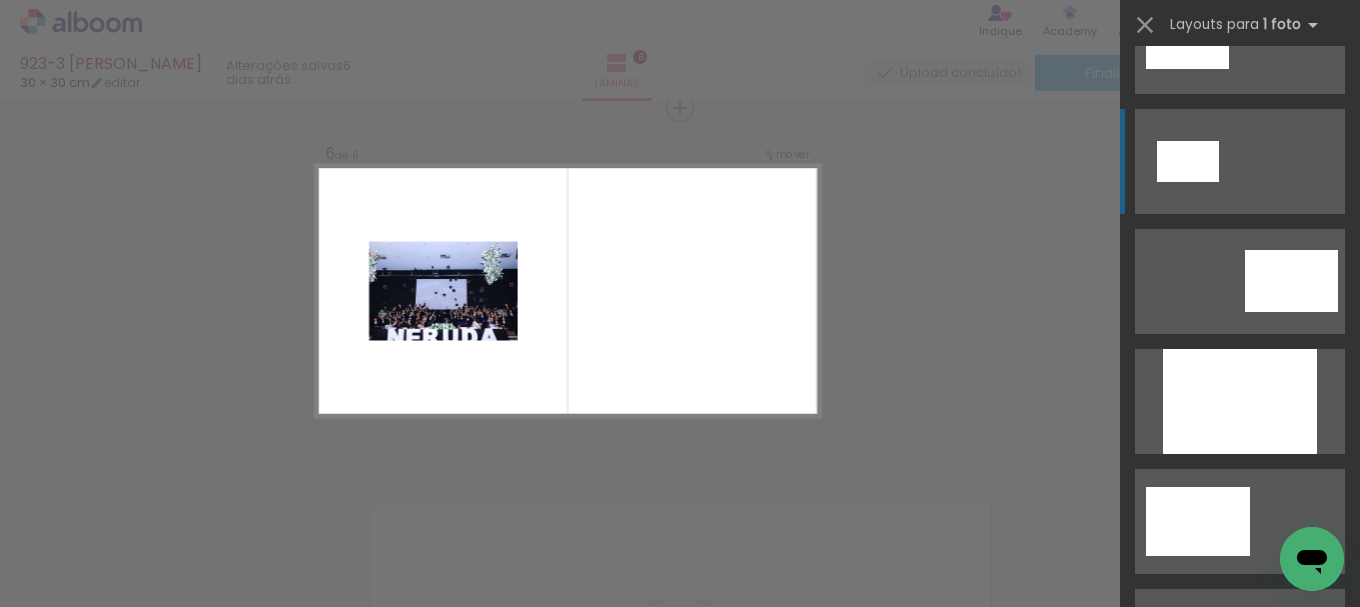 scroll, scrollTop: 300, scrollLeft: 0, axis: vertical 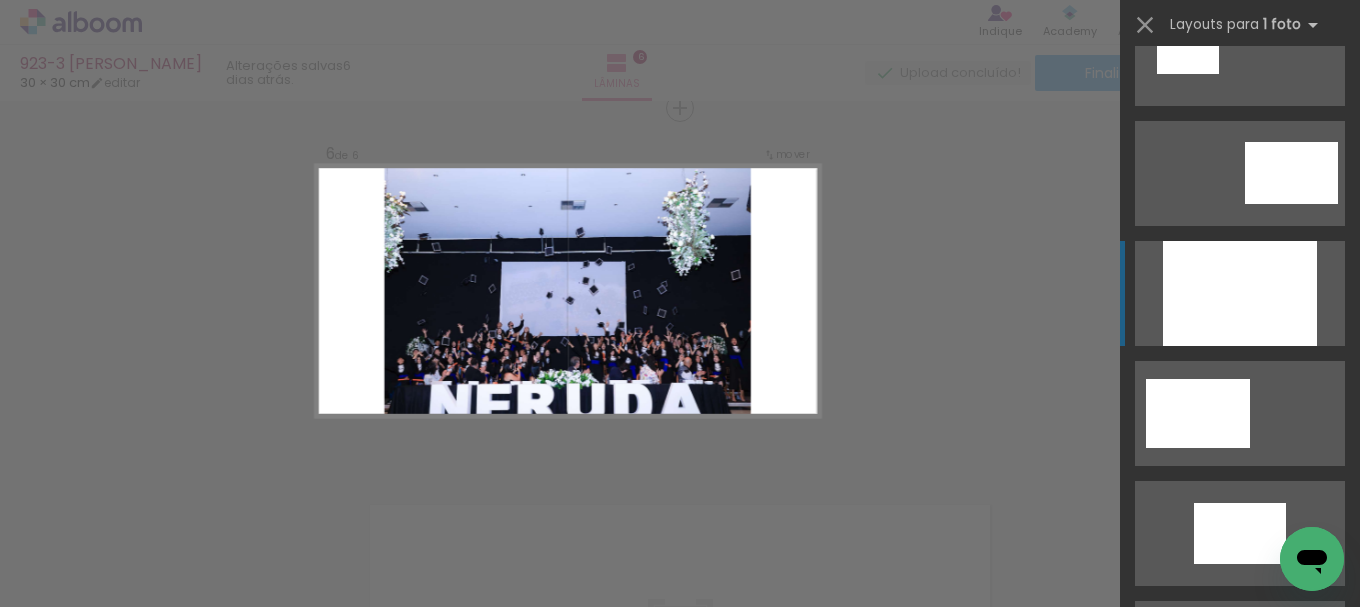 click at bounding box center [1240, 293] 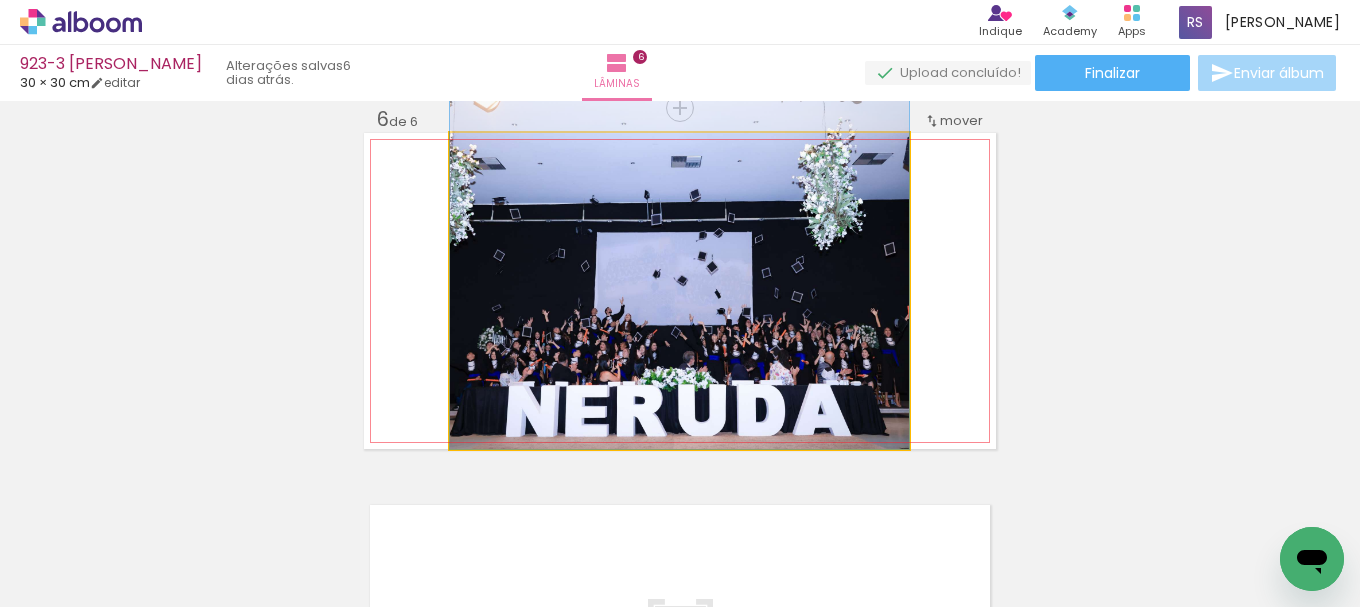 drag, startPoint x: 720, startPoint y: 416, endPoint x: 754, endPoint y: 370, distance: 57.201397 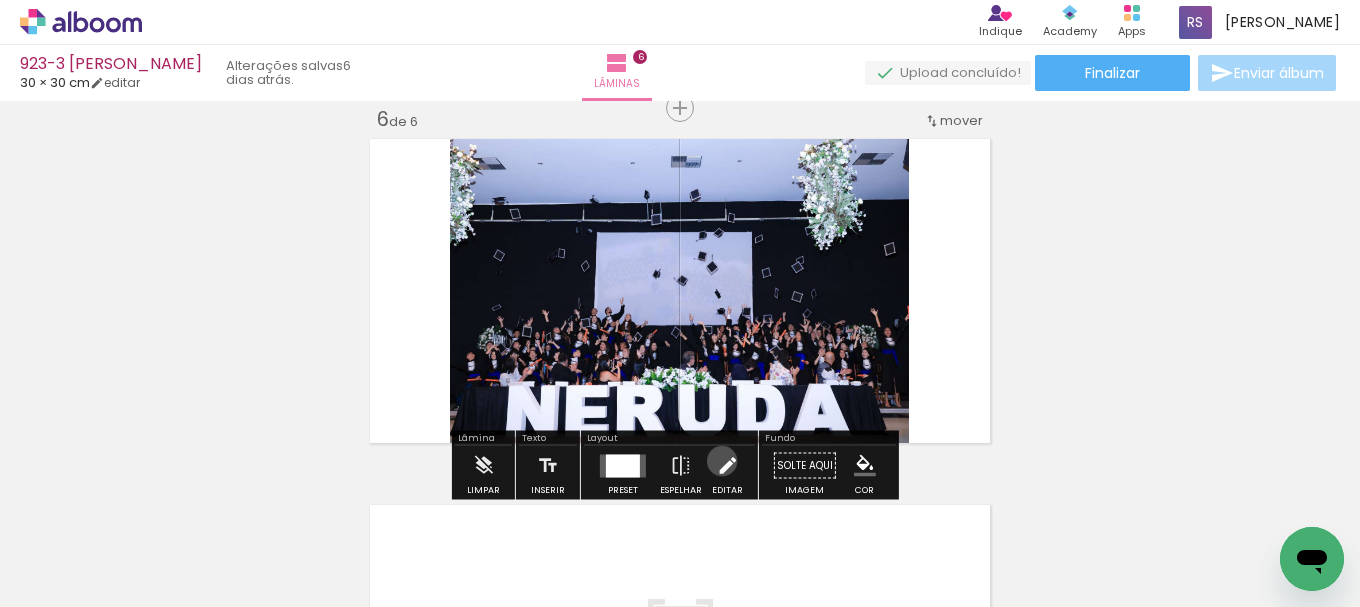 click at bounding box center [727, 466] 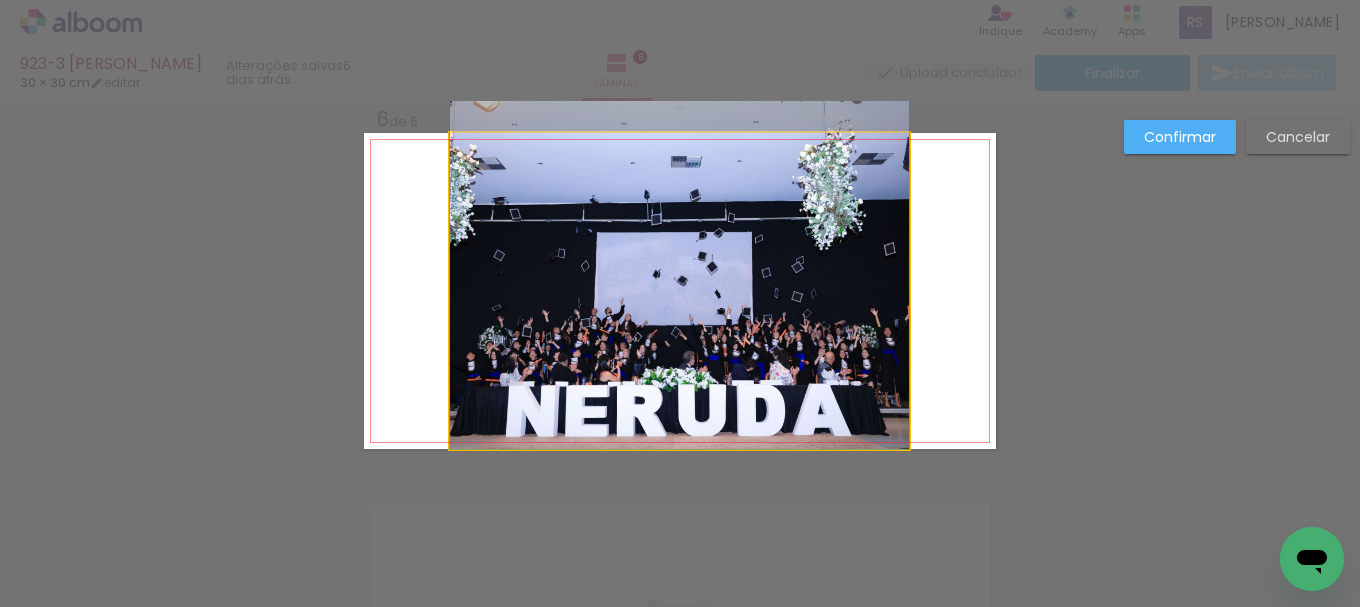 click 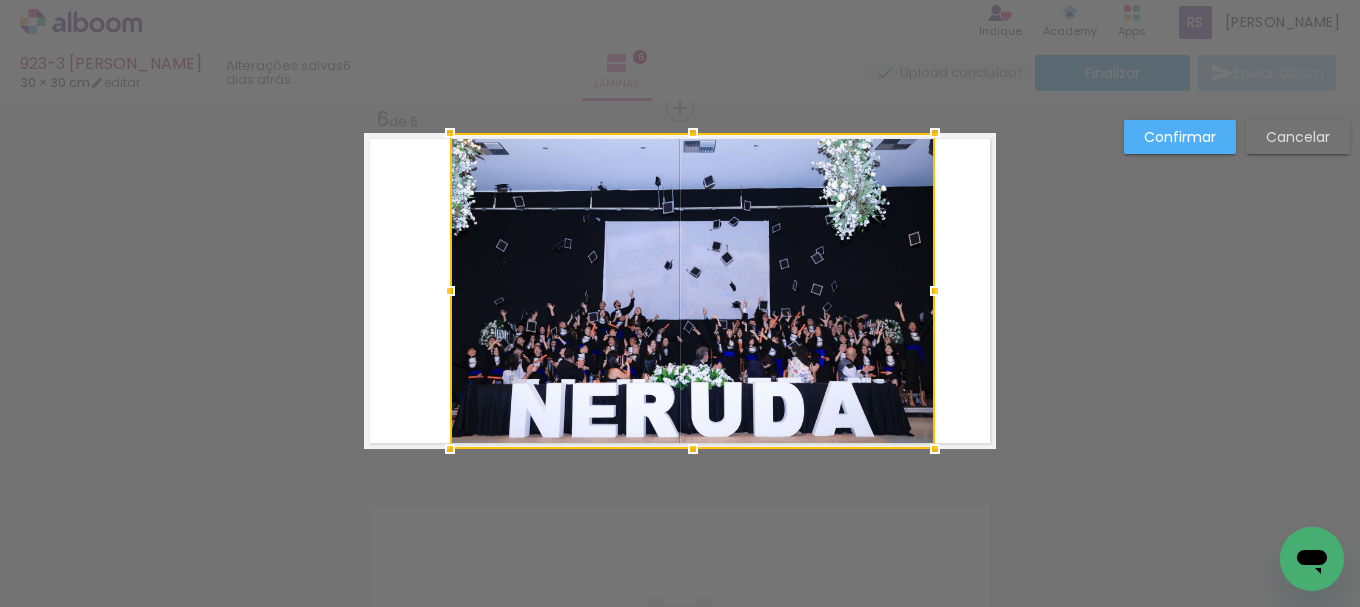drag, startPoint x: 907, startPoint y: 295, endPoint x: 933, endPoint y: 294, distance: 26.019224 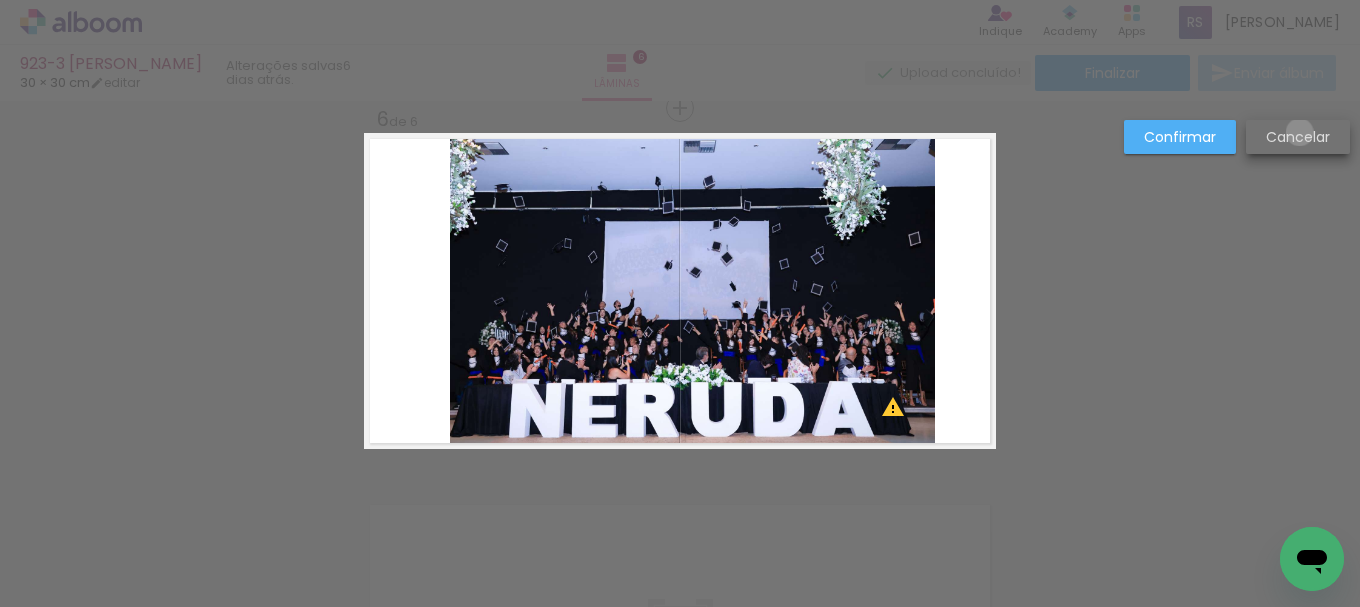 click on "Cancelar" at bounding box center (0, 0) 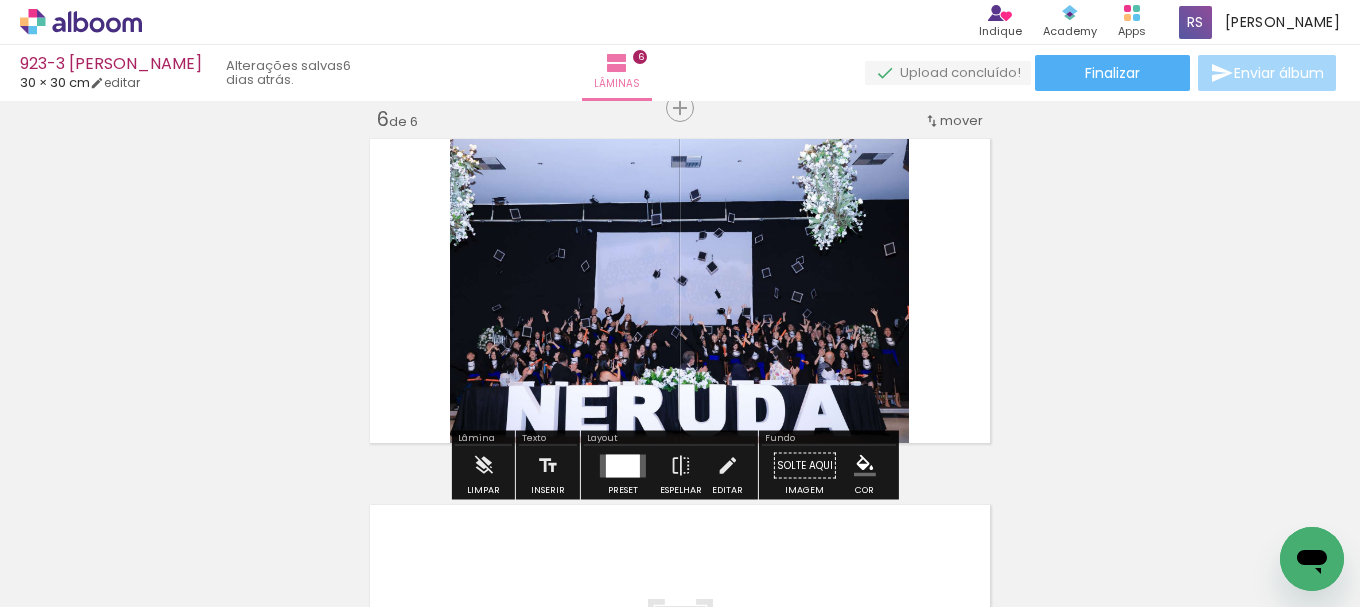 click at bounding box center (865, 466) 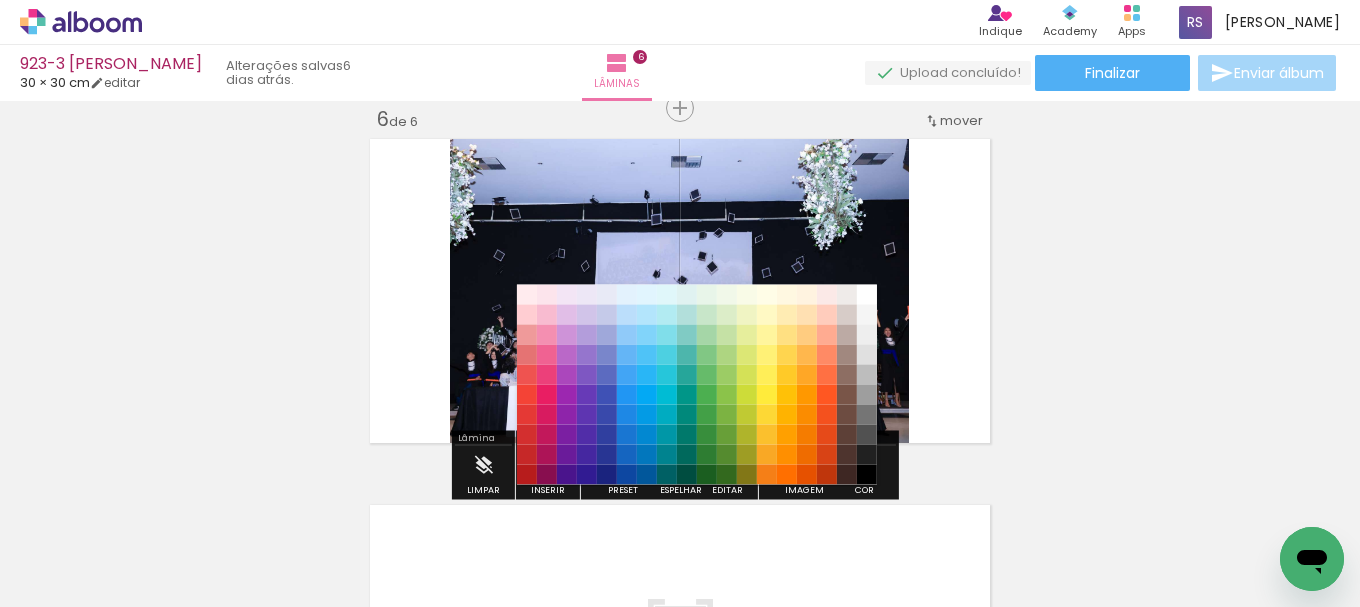 click on "#212121" at bounding box center (867, 455) 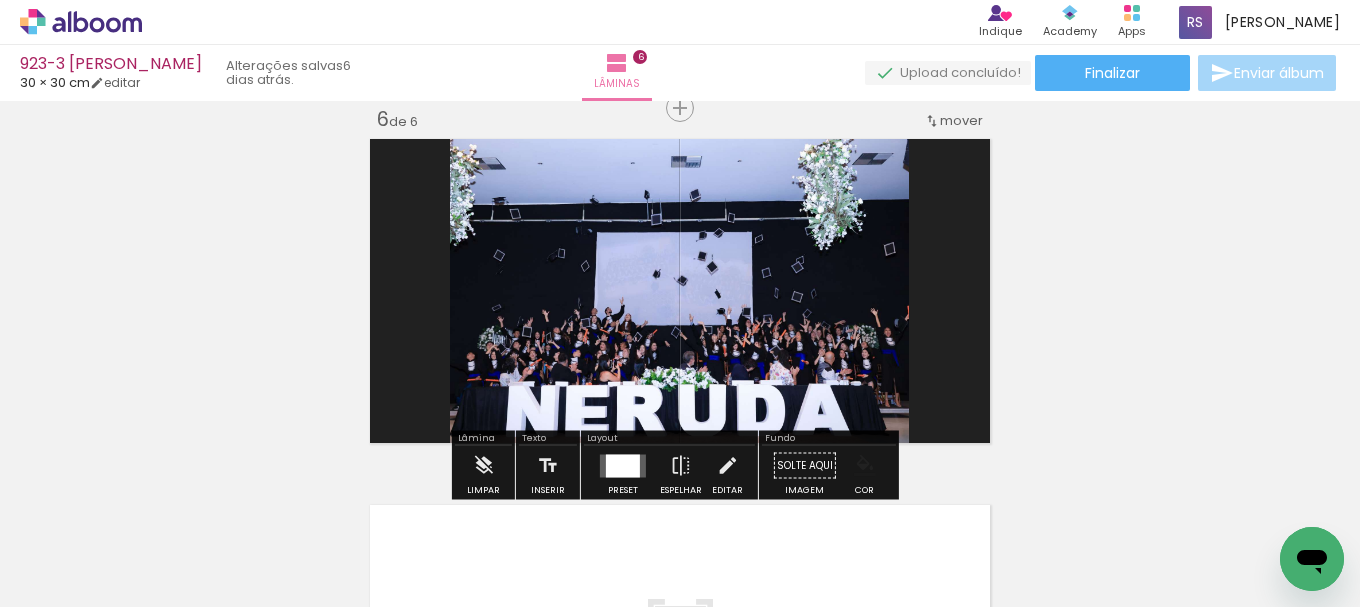 click at bounding box center (865, 466) 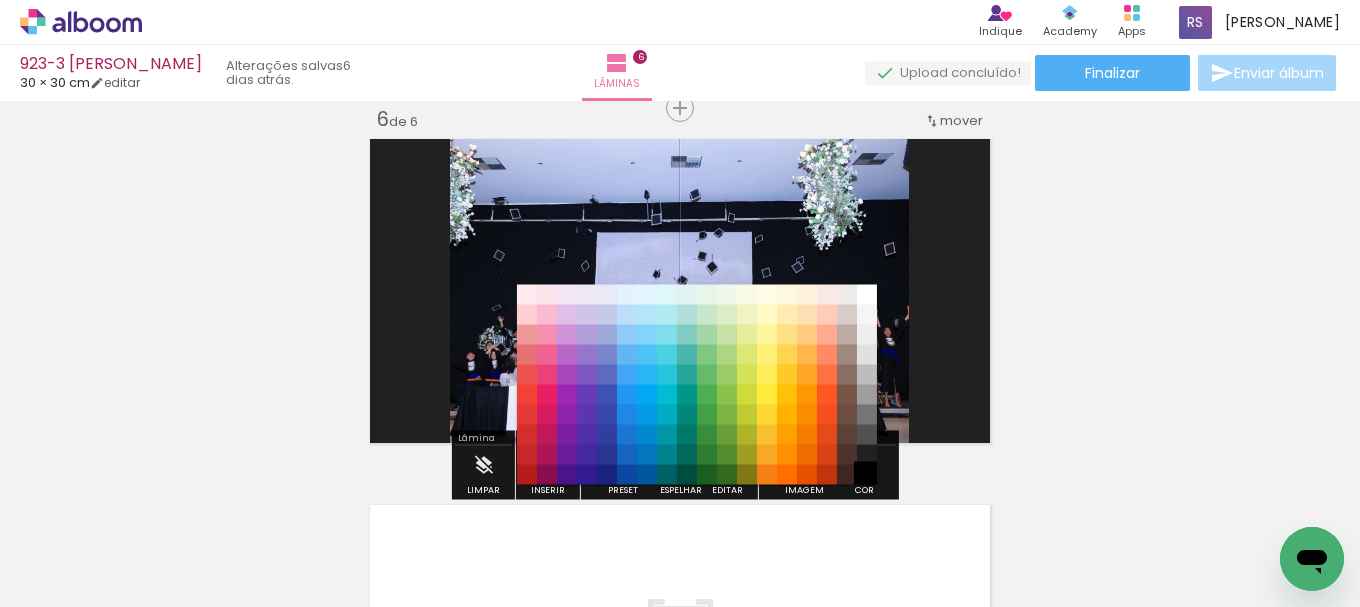 click on "#000000" at bounding box center (867, 475) 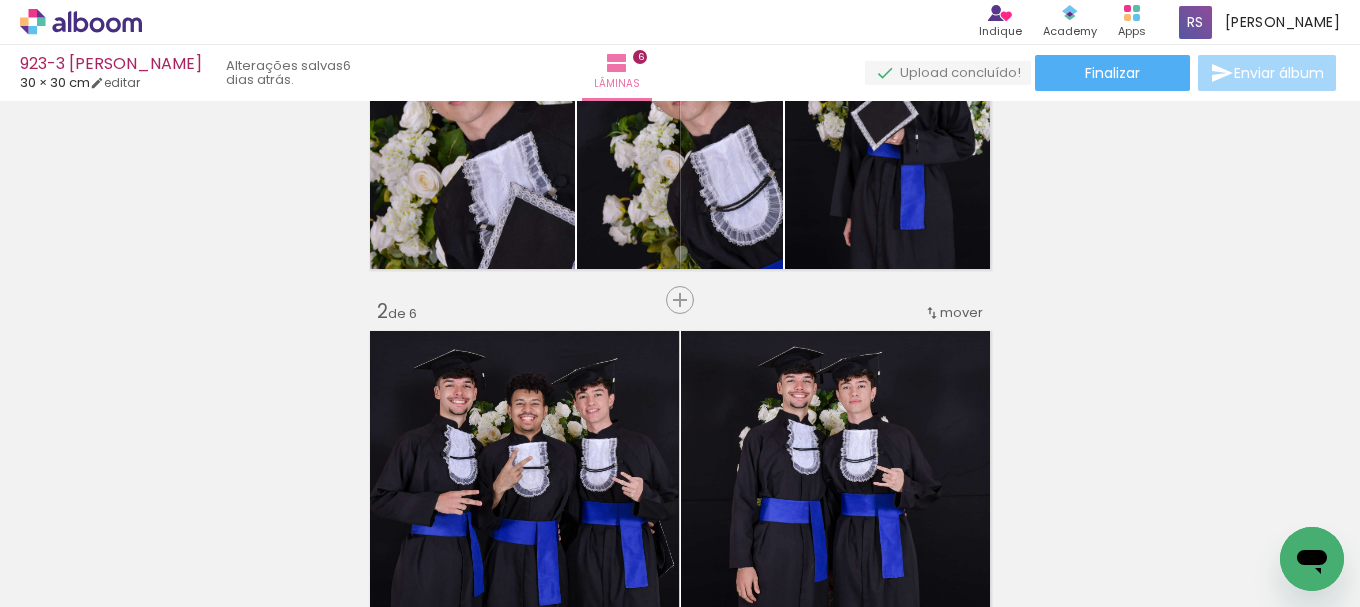 scroll, scrollTop: 0, scrollLeft: 0, axis: both 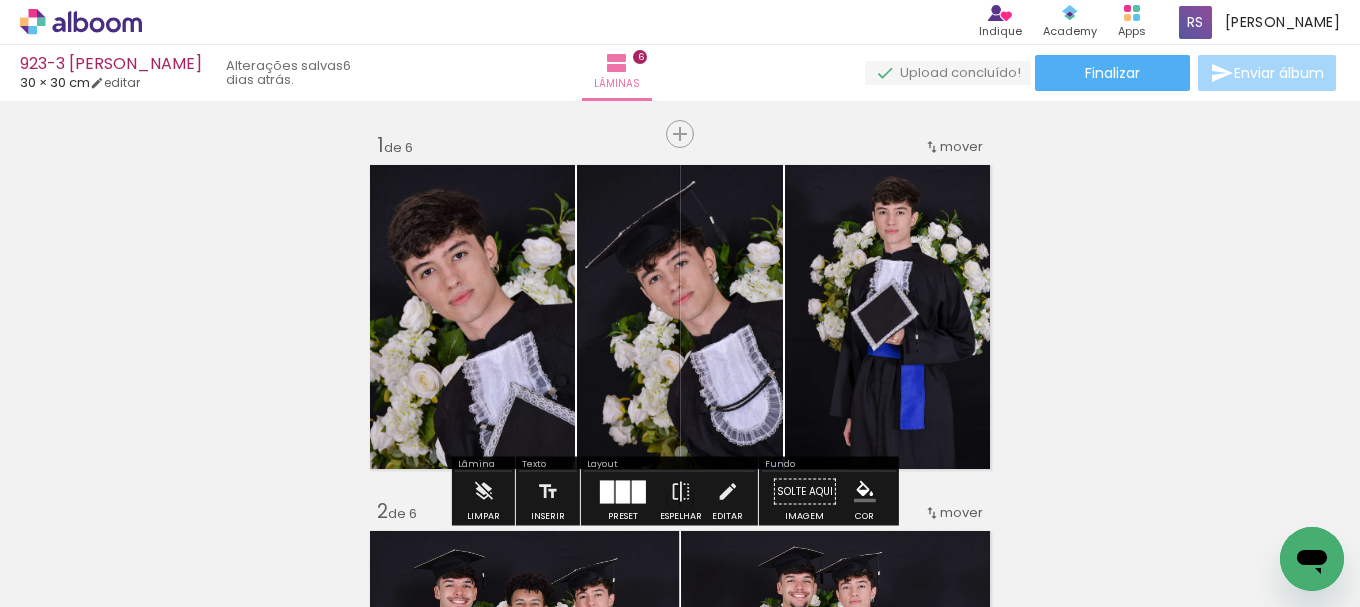 click 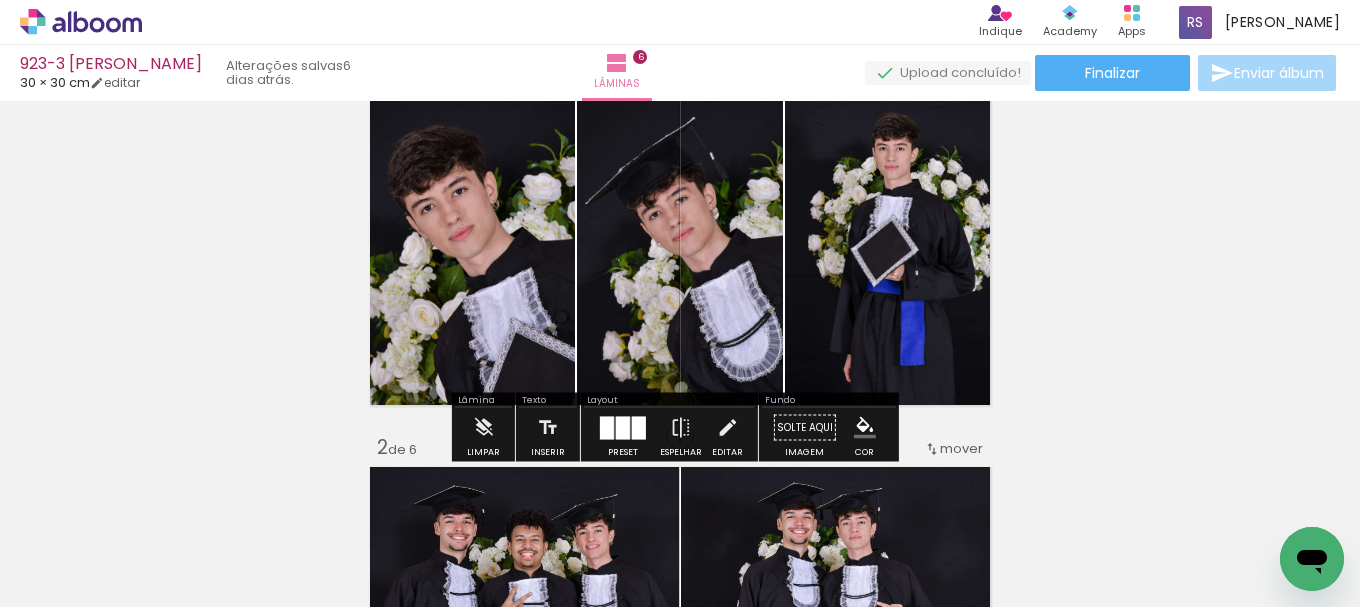 scroll, scrollTop: 100, scrollLeft: 0, axis: vertical 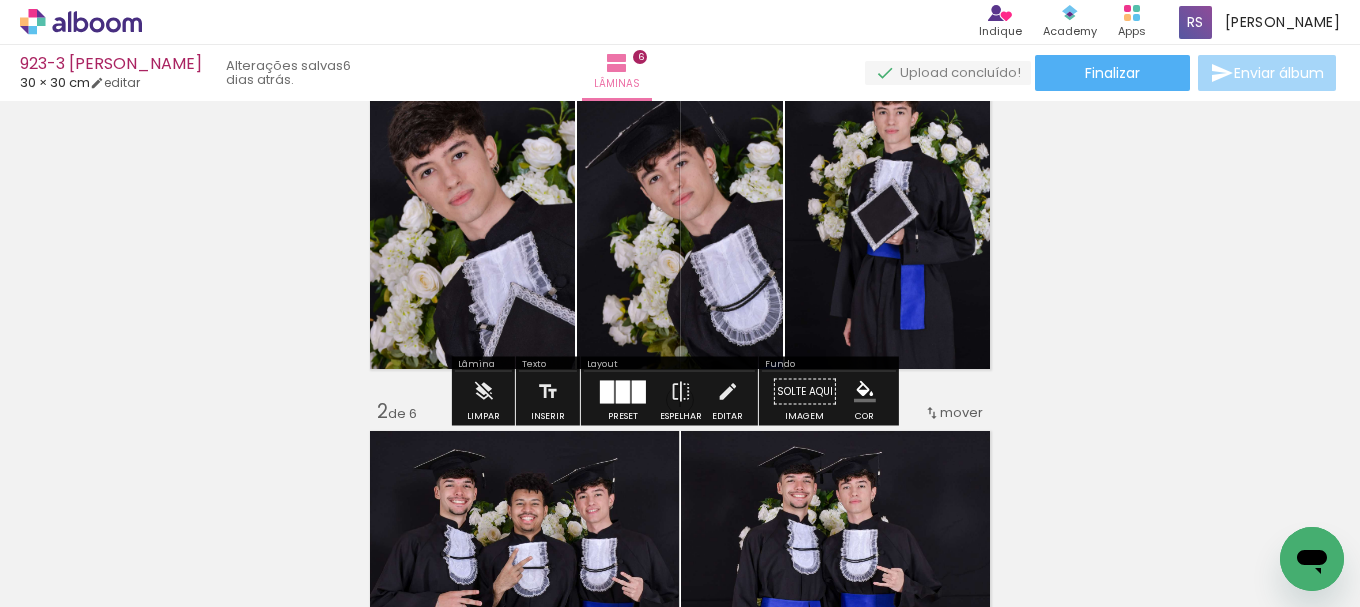 click at bounding box center [865, 392] 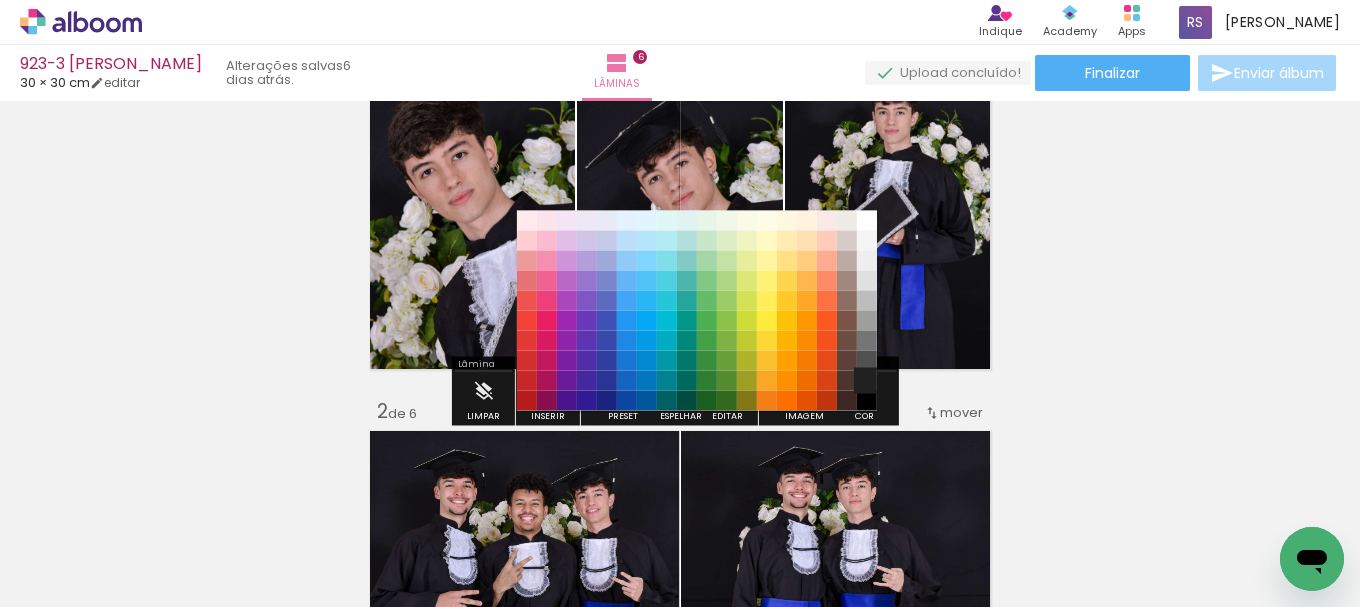 click on "#212121" at bounding box center [867, 381] 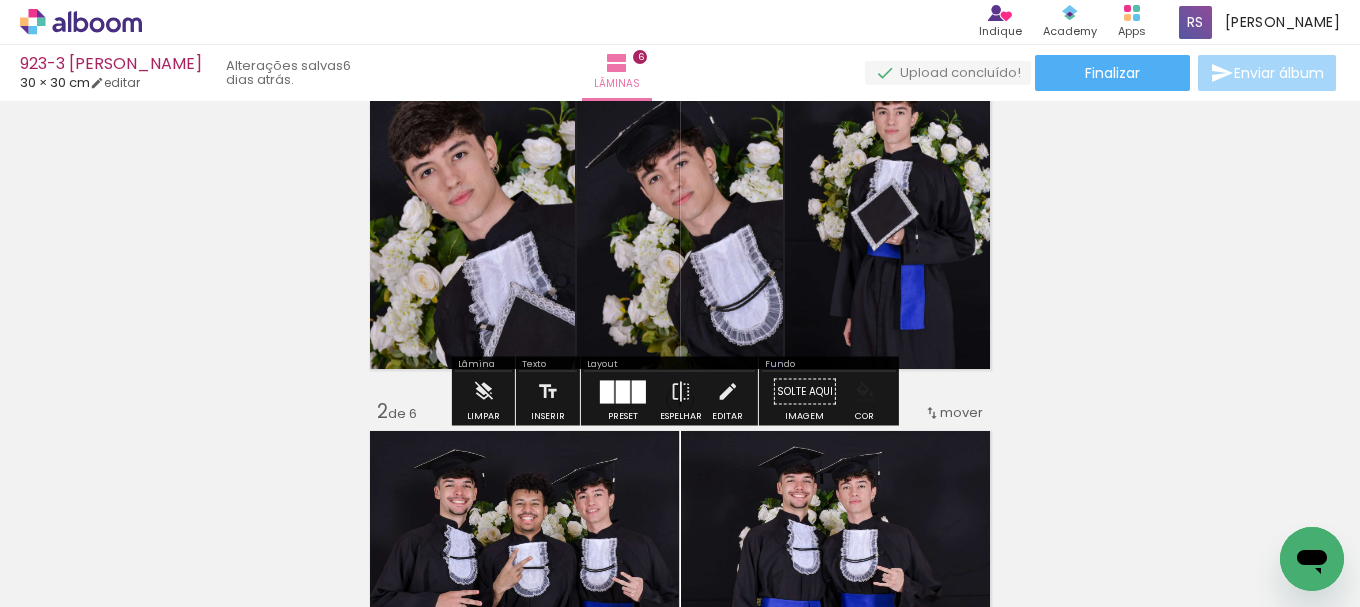click at bounding box center (865, 392) 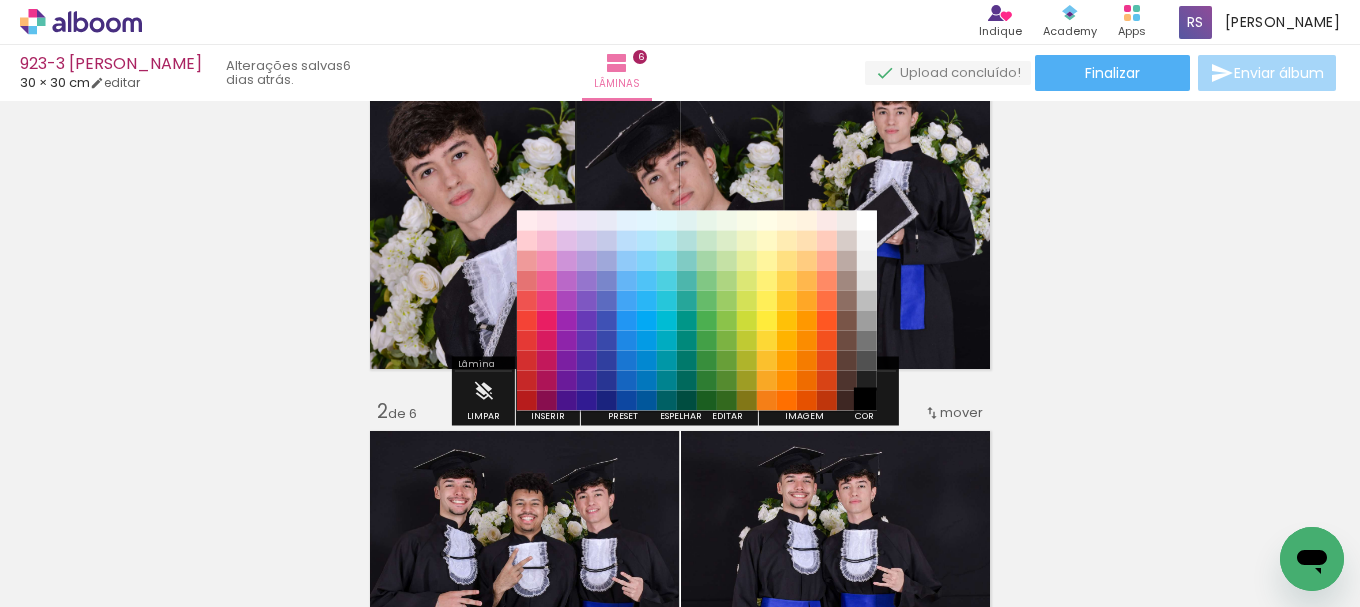 click on "#000000" at bounding box center [867, 401] 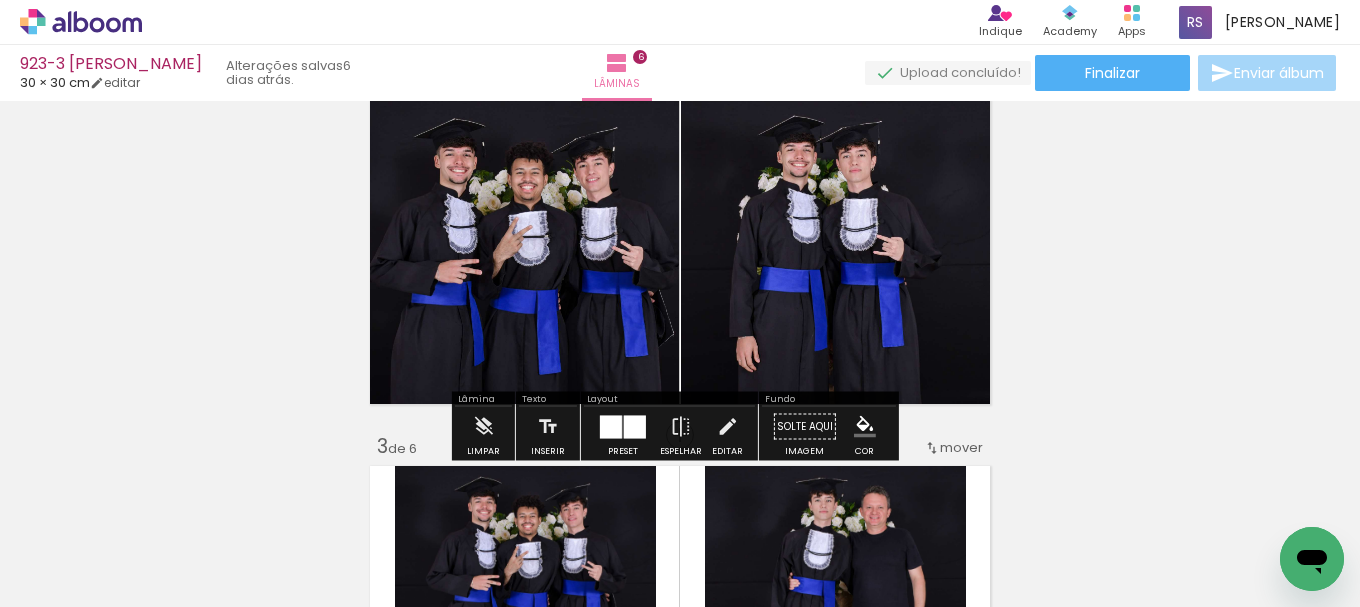 scroll, scrollTop: 400, scrollLeft: 0, axis: vertical 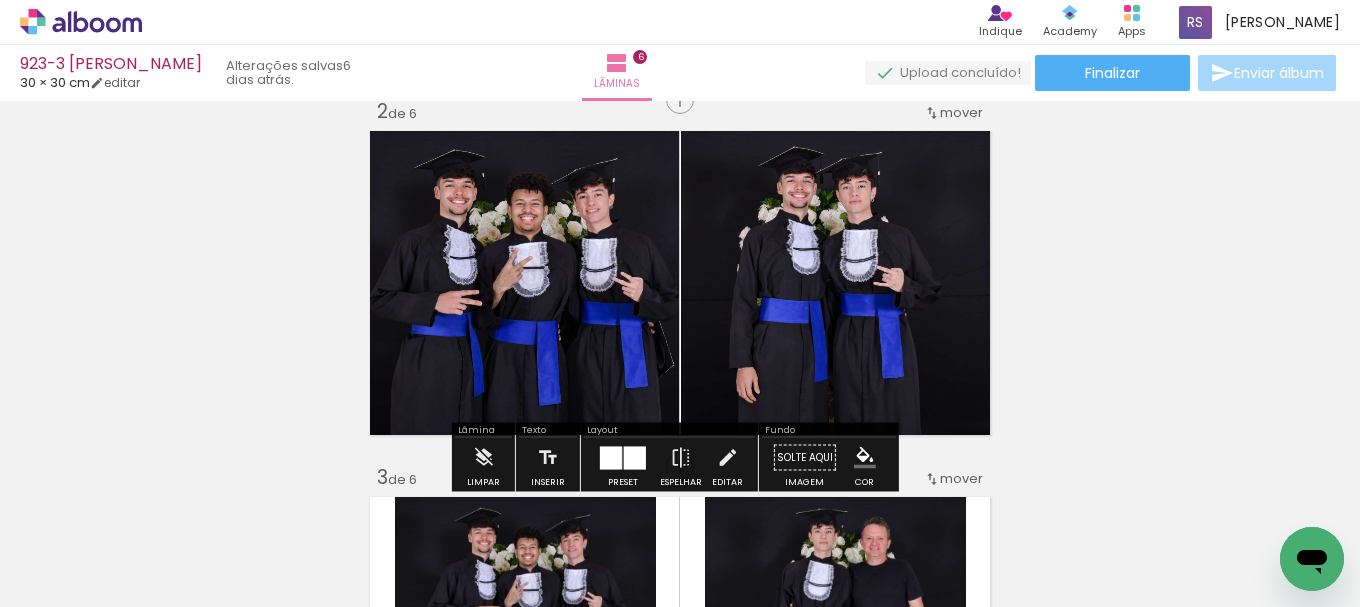 click 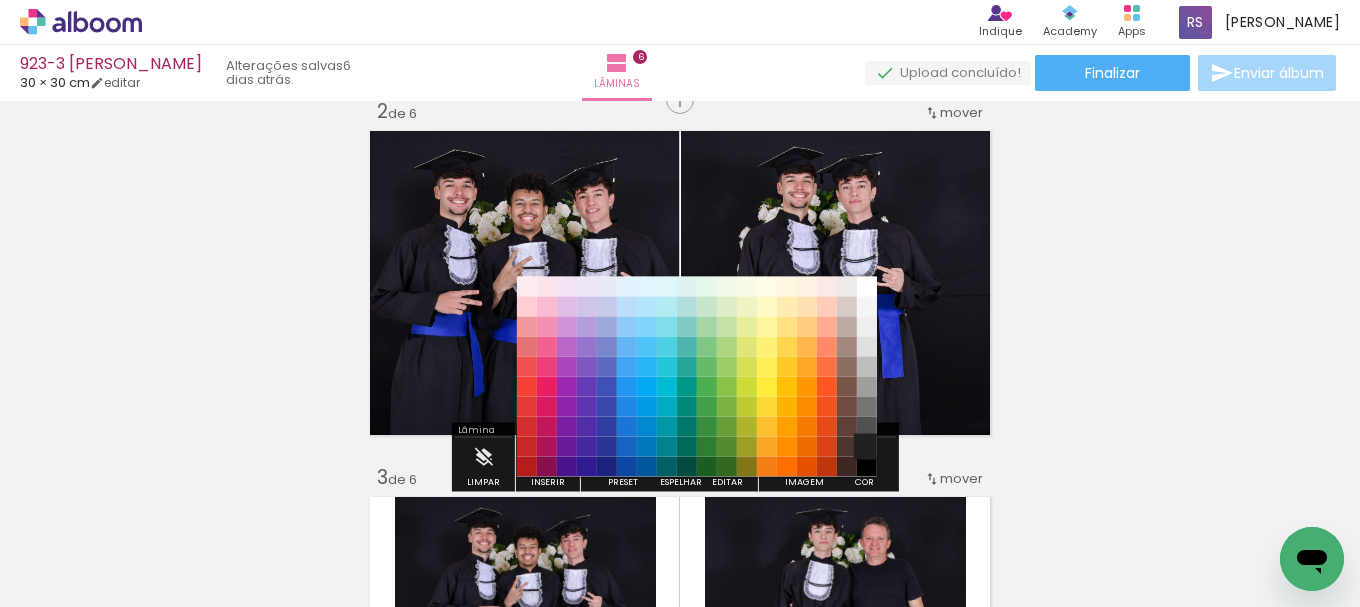 click on "#212121" at bounding box center [867, 447] 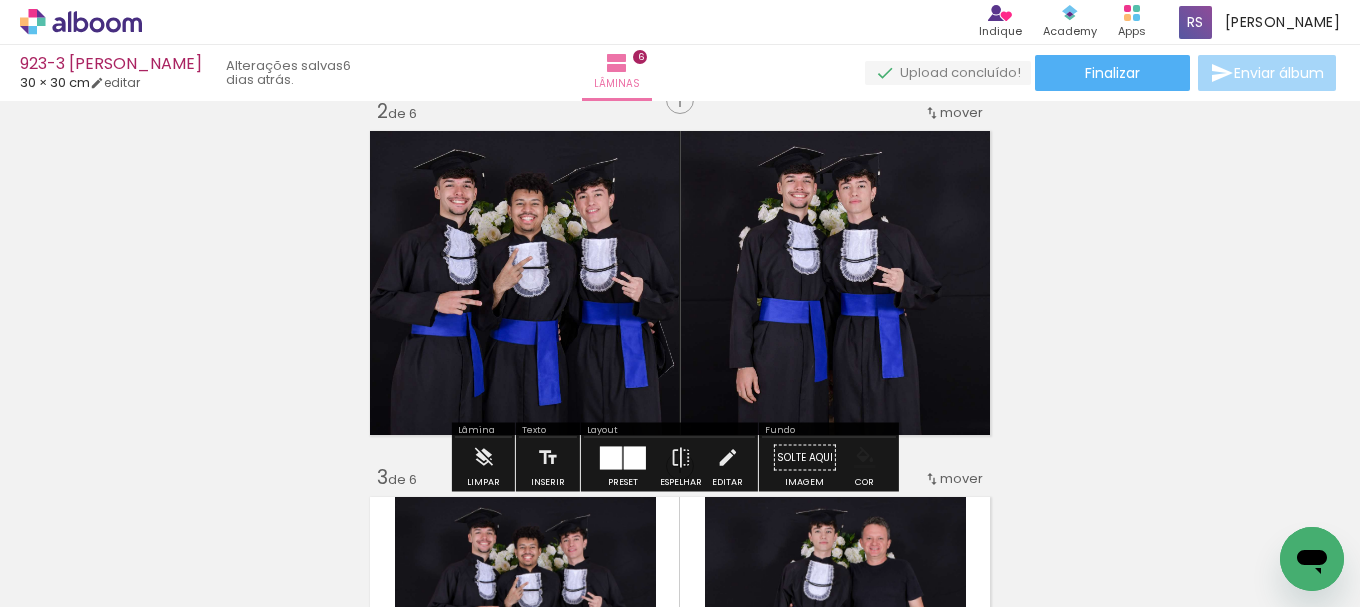 click at bounding box center (865, 458) 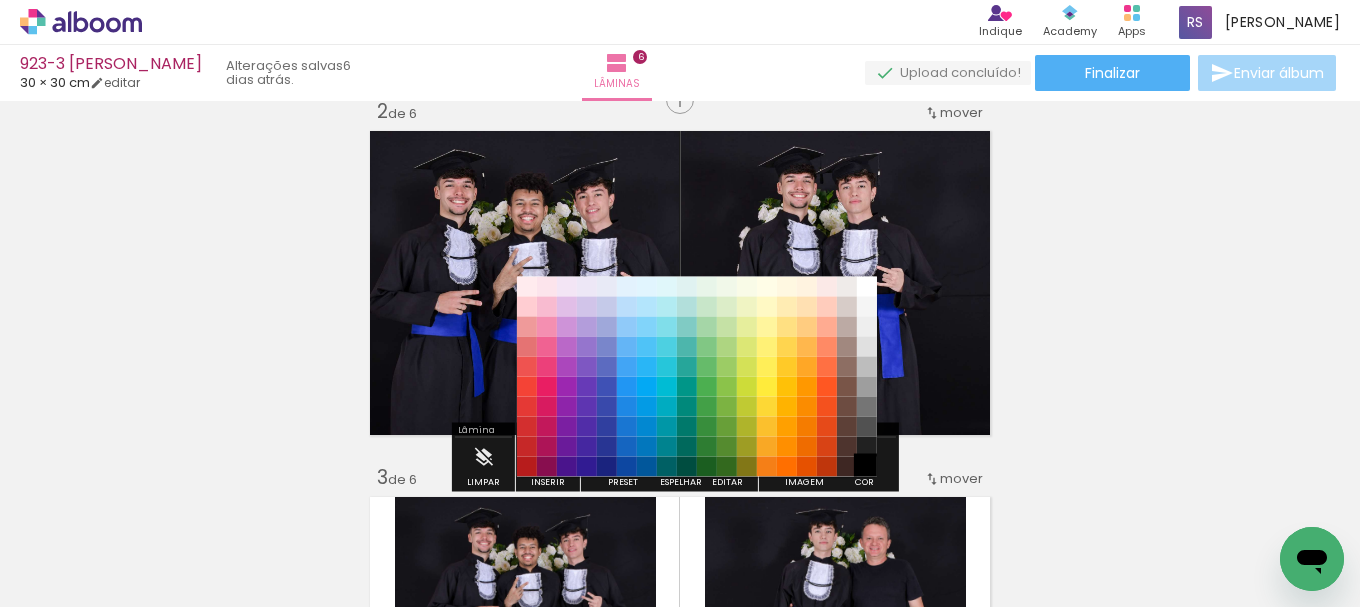 click on "#000000" at bounding box center (867, 467) 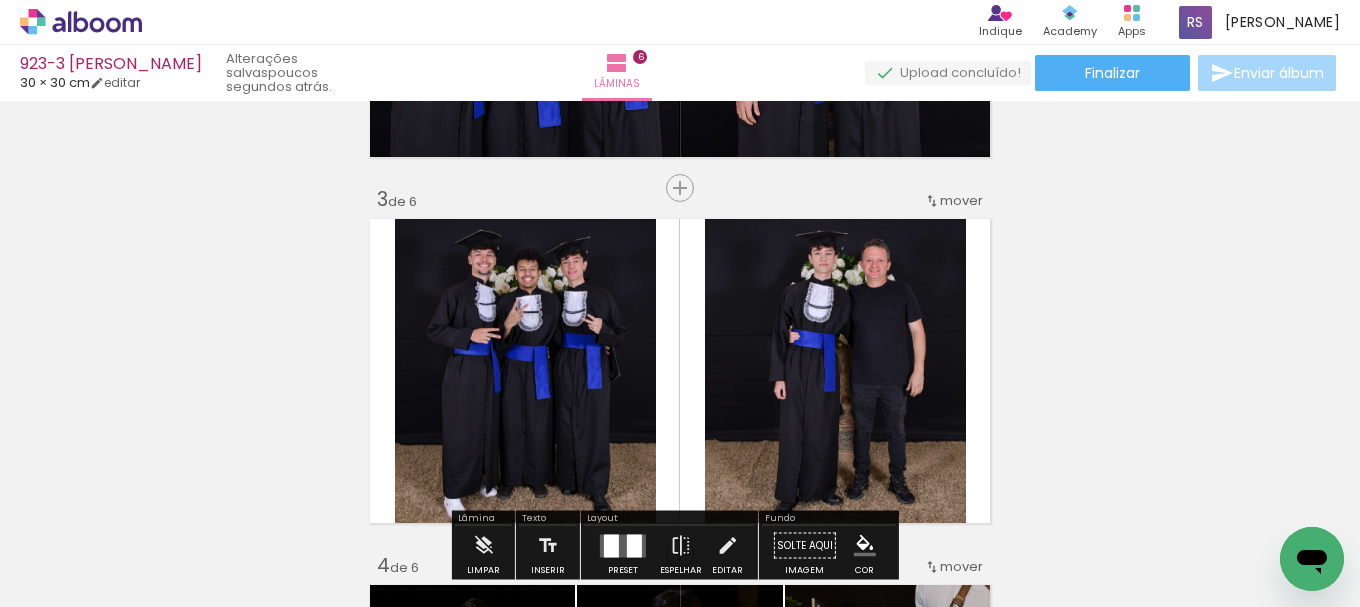 scroll, scrollTop: 800, scrollLeft: 0, axis: vertical 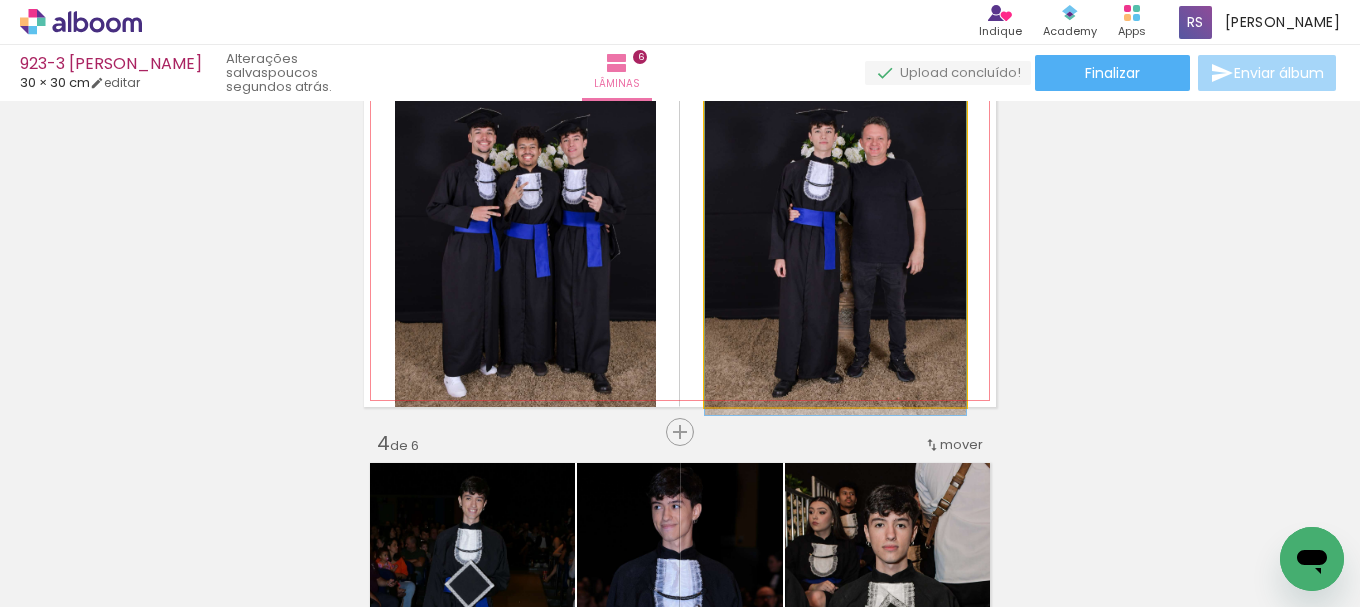 click 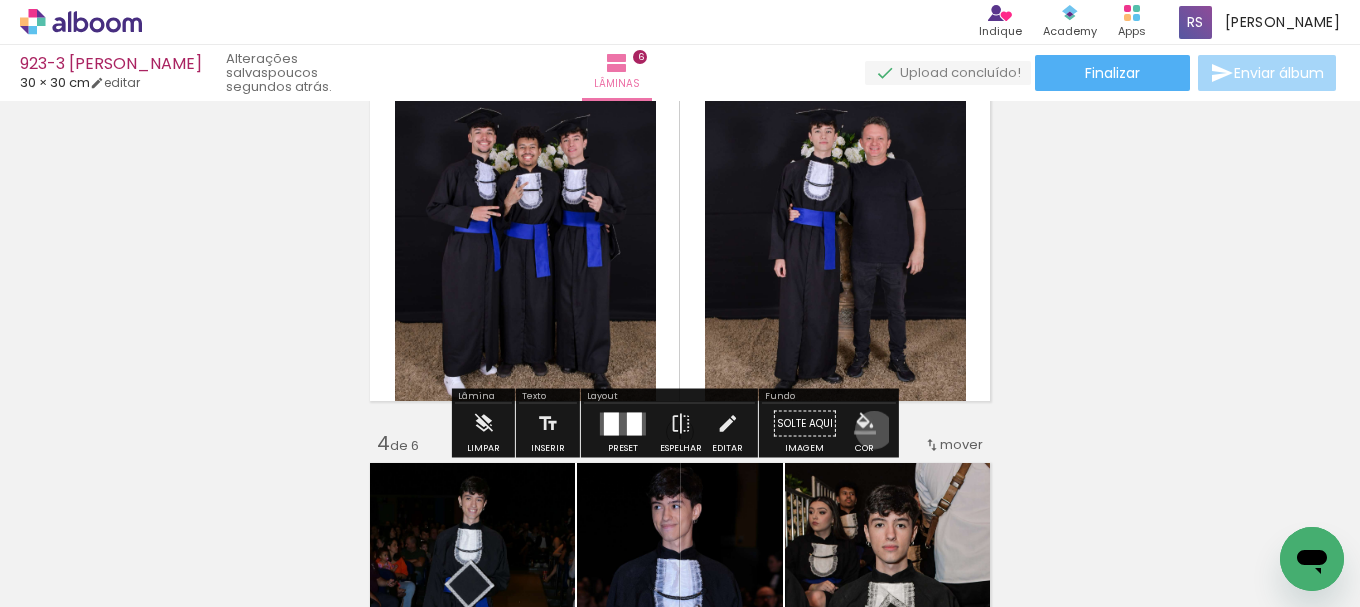 click at bounding box center [865, 424] 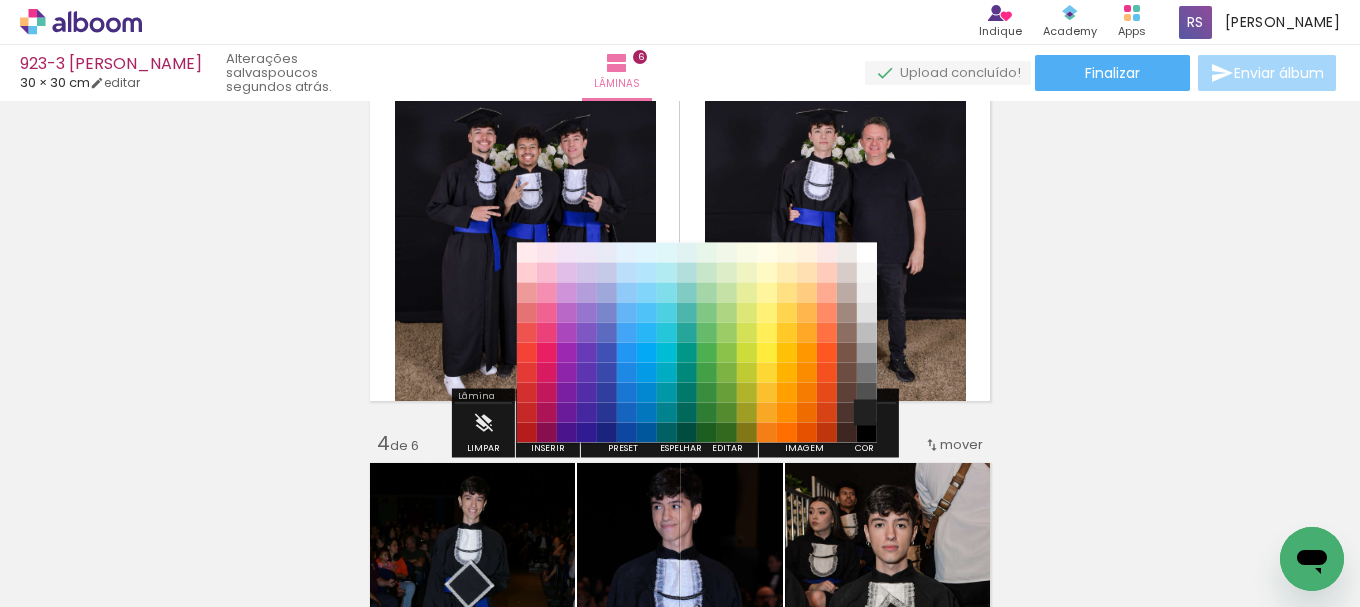 click on "#212121" at bounding box center [867, 413] 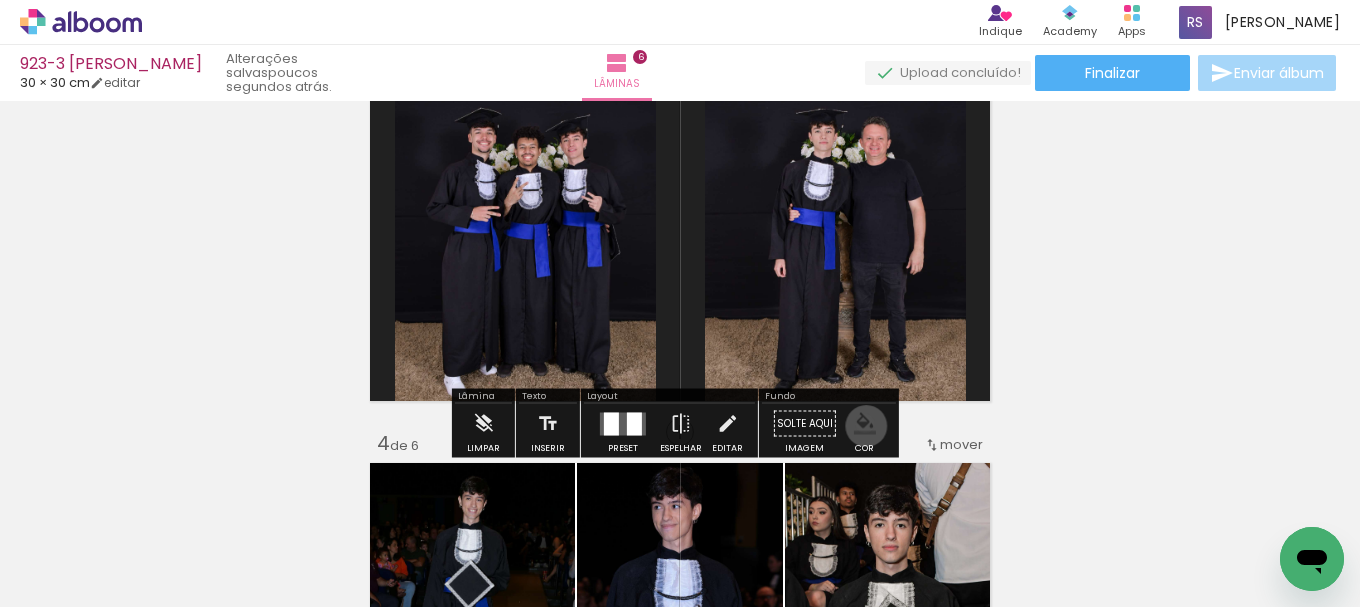 click at bounding box center (865, 424) 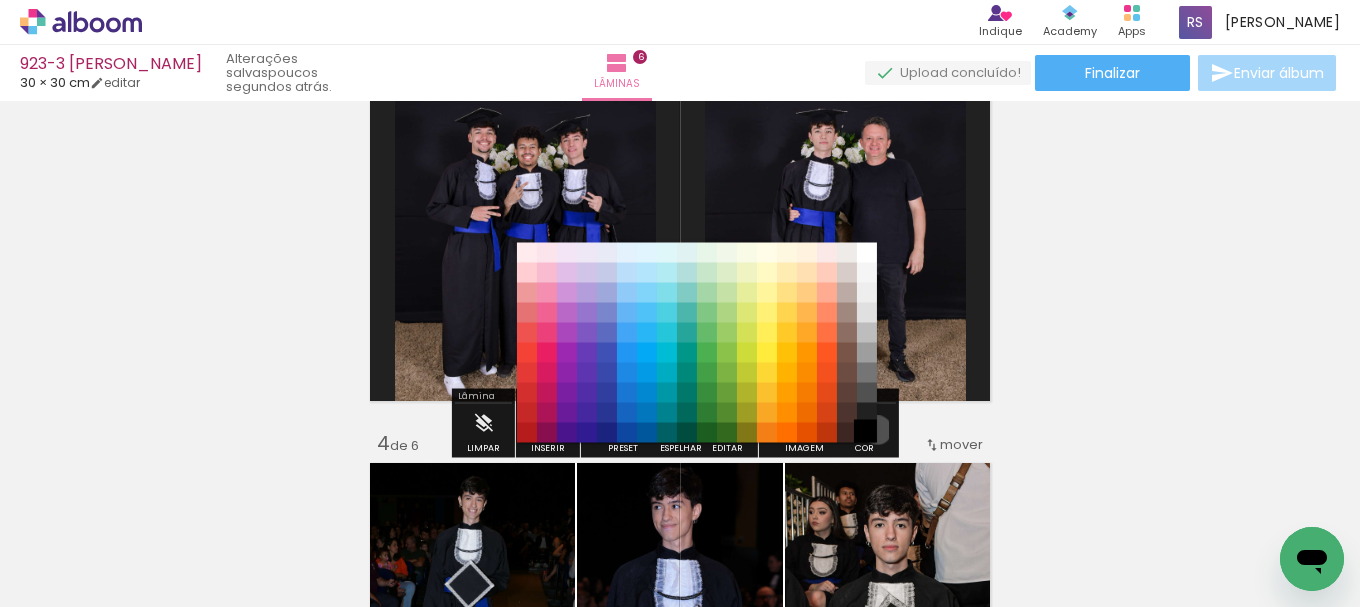 click on "#000000" at bounding box center [867, 433] 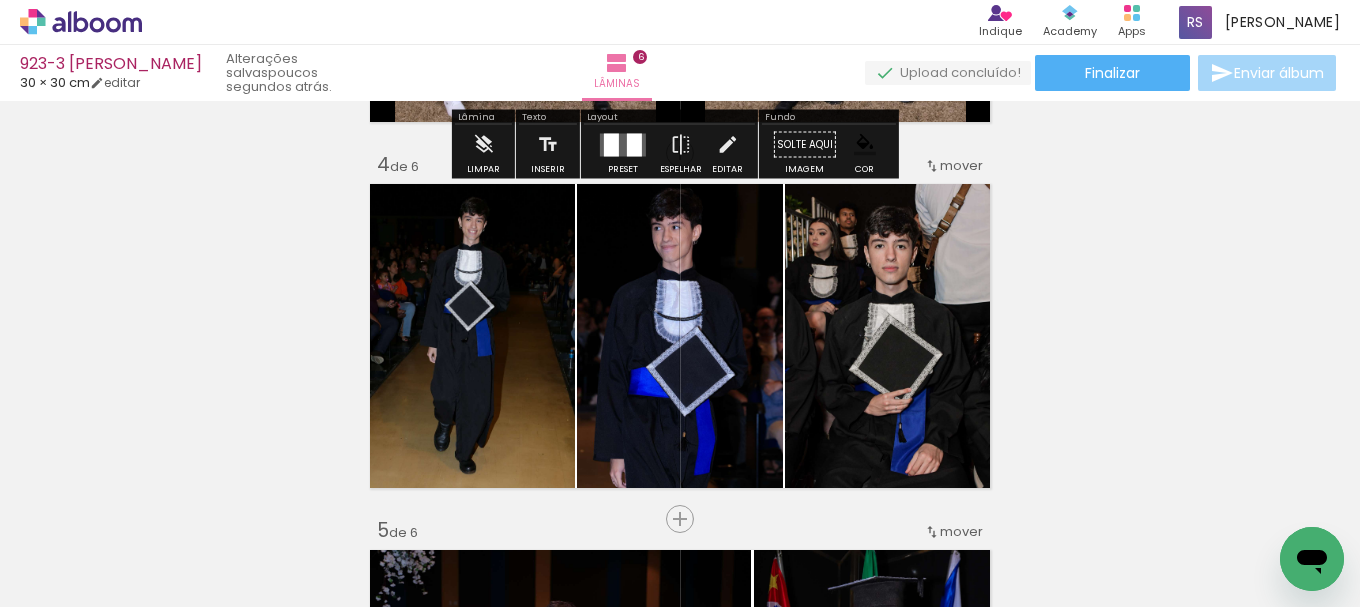 scroll, scrollTop: 1200, scrollLeft: 0, axis: vertical 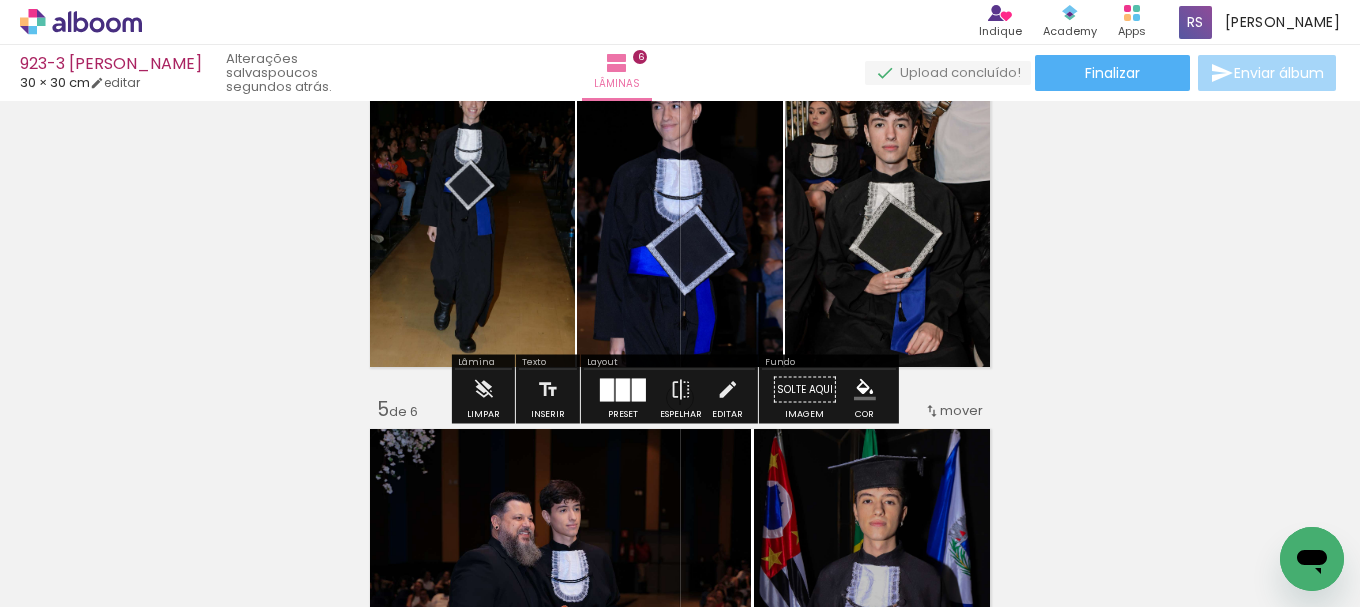 click at bounding box center [865, 390] 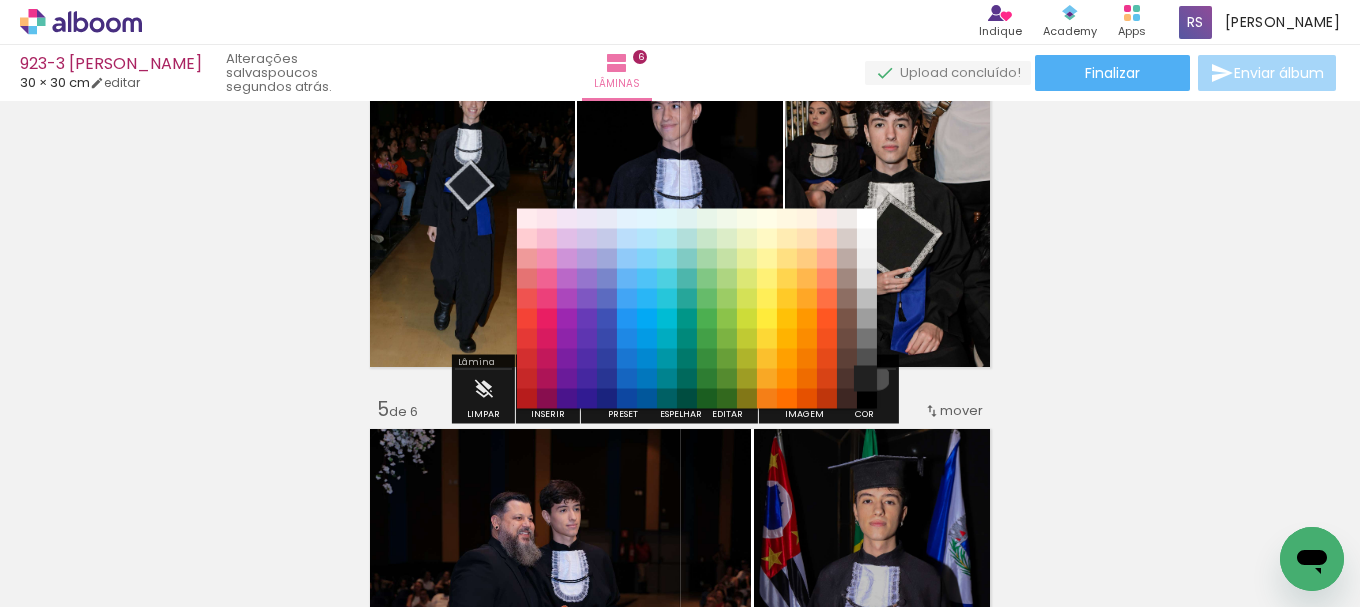 click on "#212121" at bounding box center [867, 379] 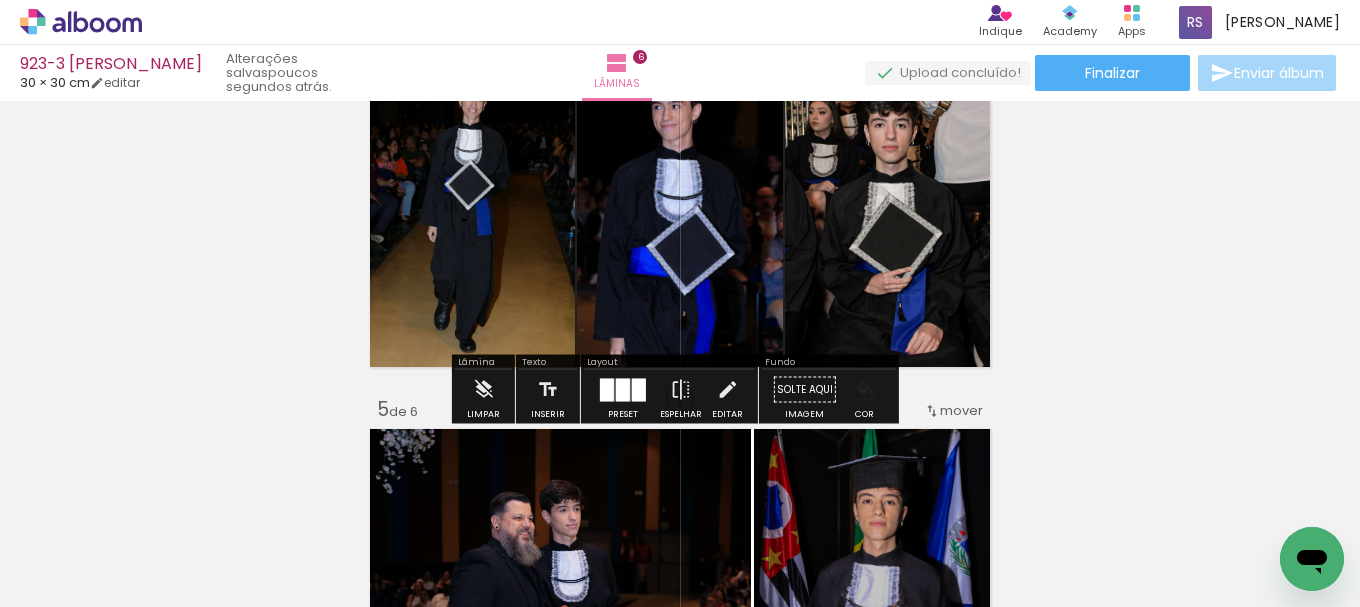 click at bounding box center [865, 390] 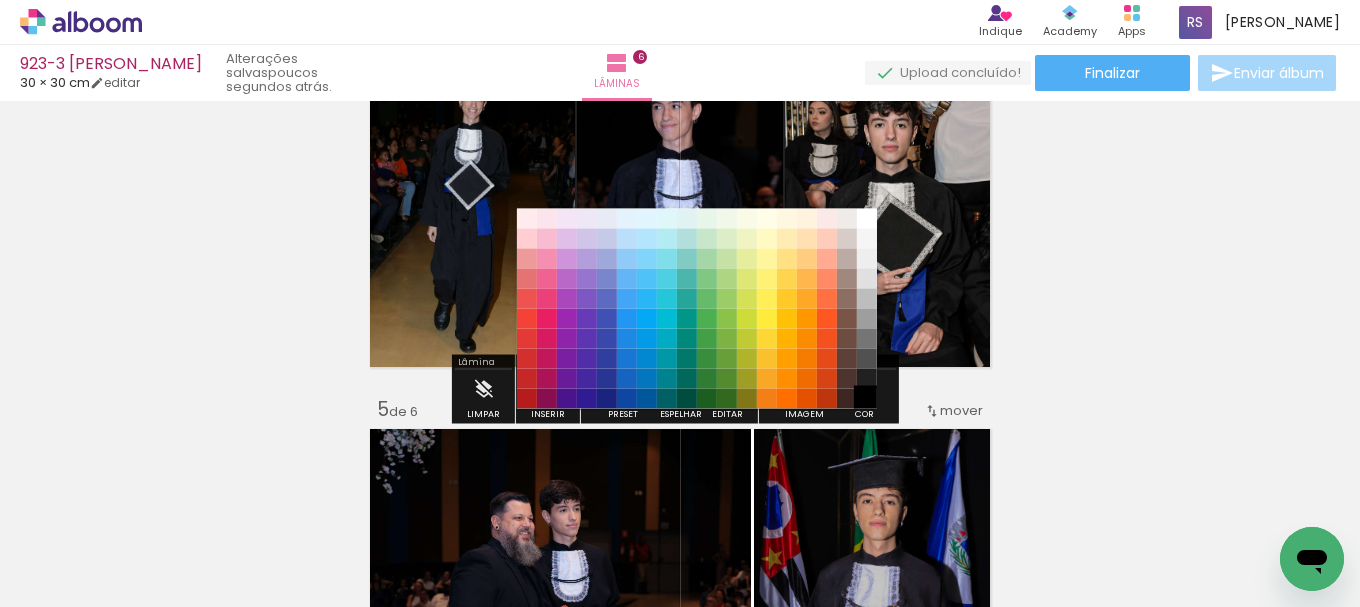 click on "#000000" at bounding box center [867, 399] 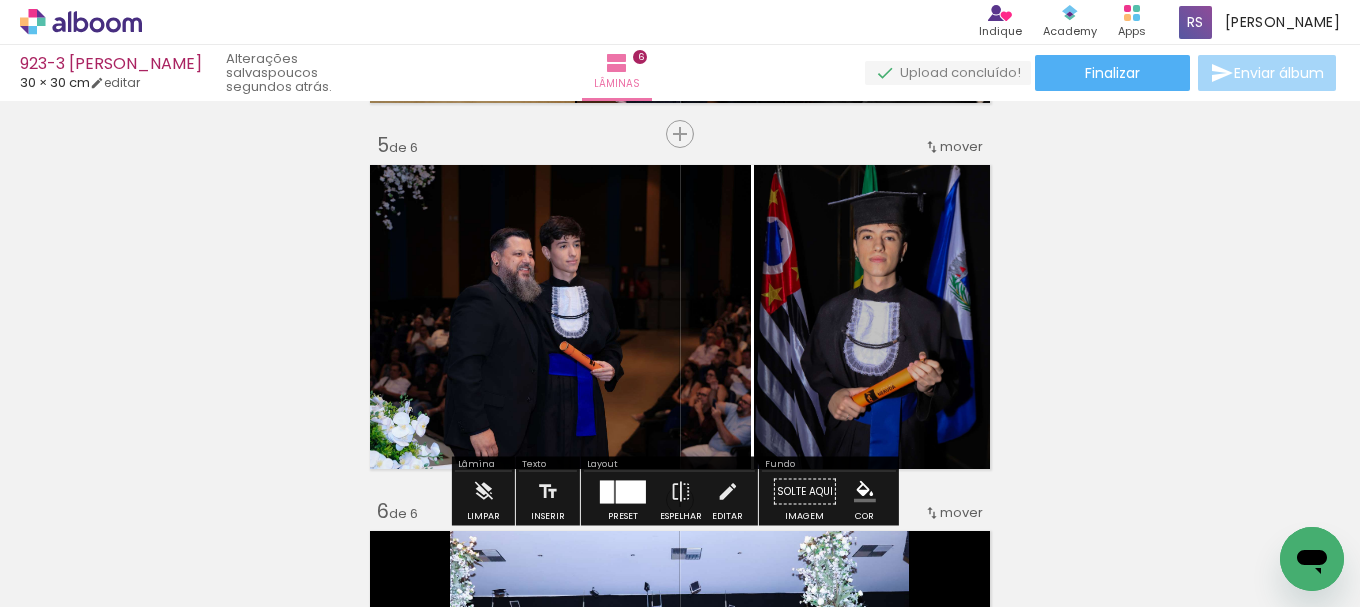 scroll, scrollTop: 1500, scrollLeft: 0, axis: vertical 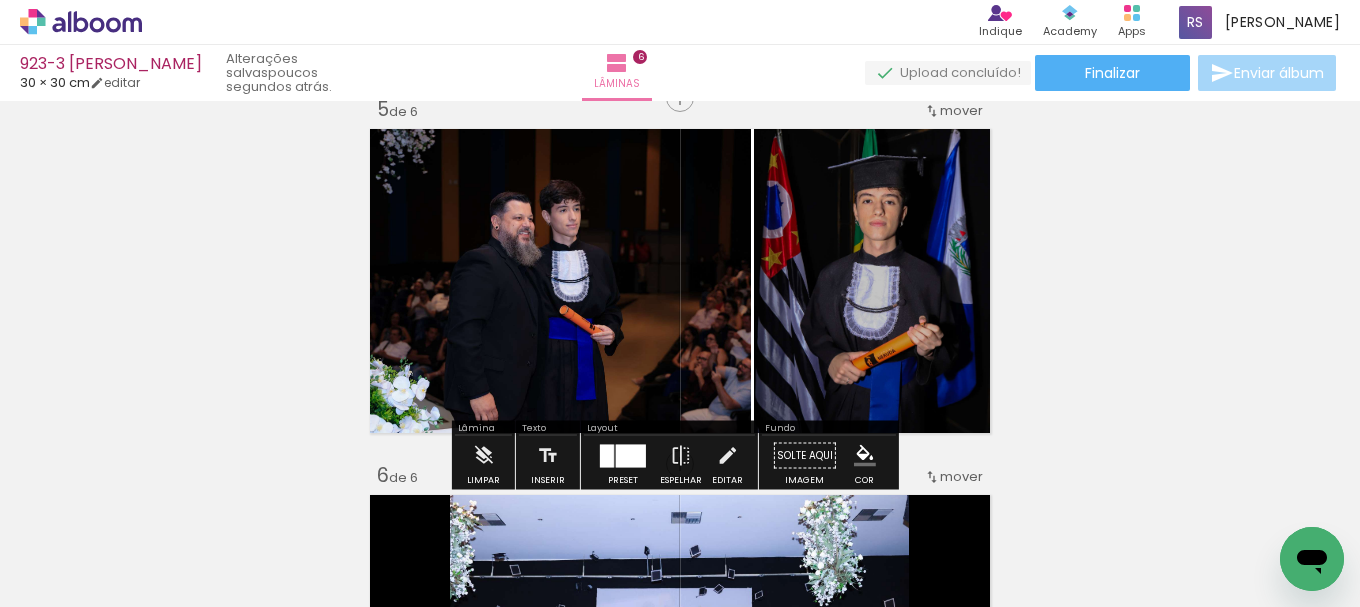 click at bounding box center (865, 456) 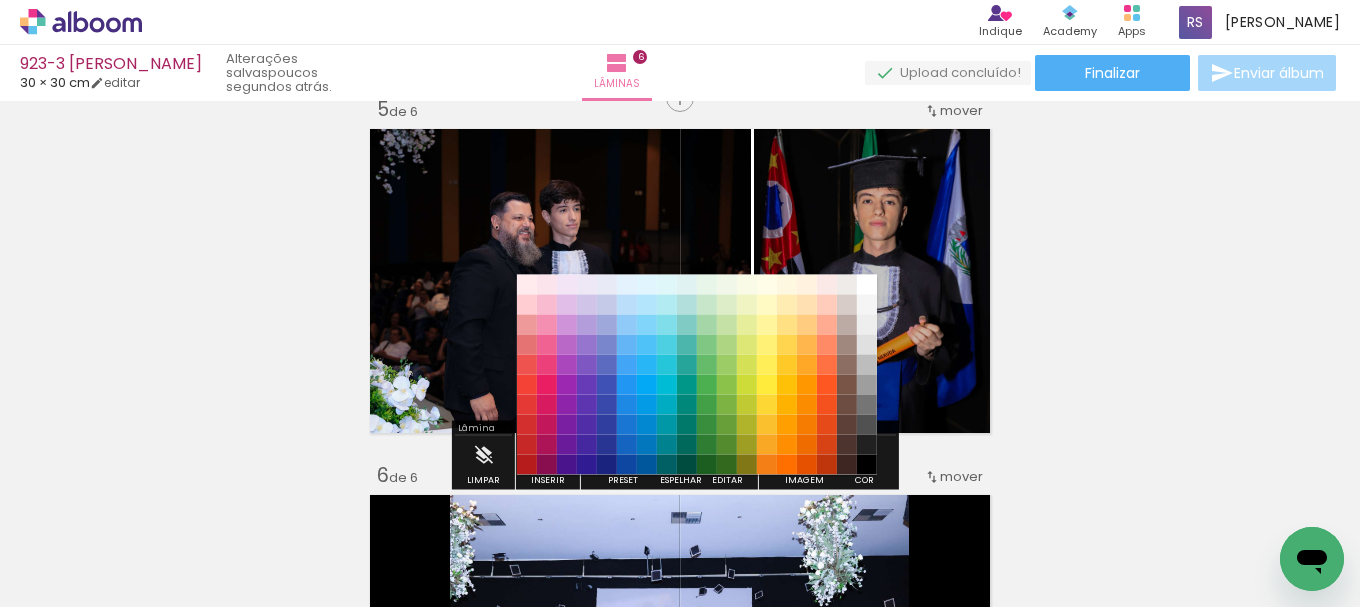 click on "#212121" at bounding box center [867, 445] 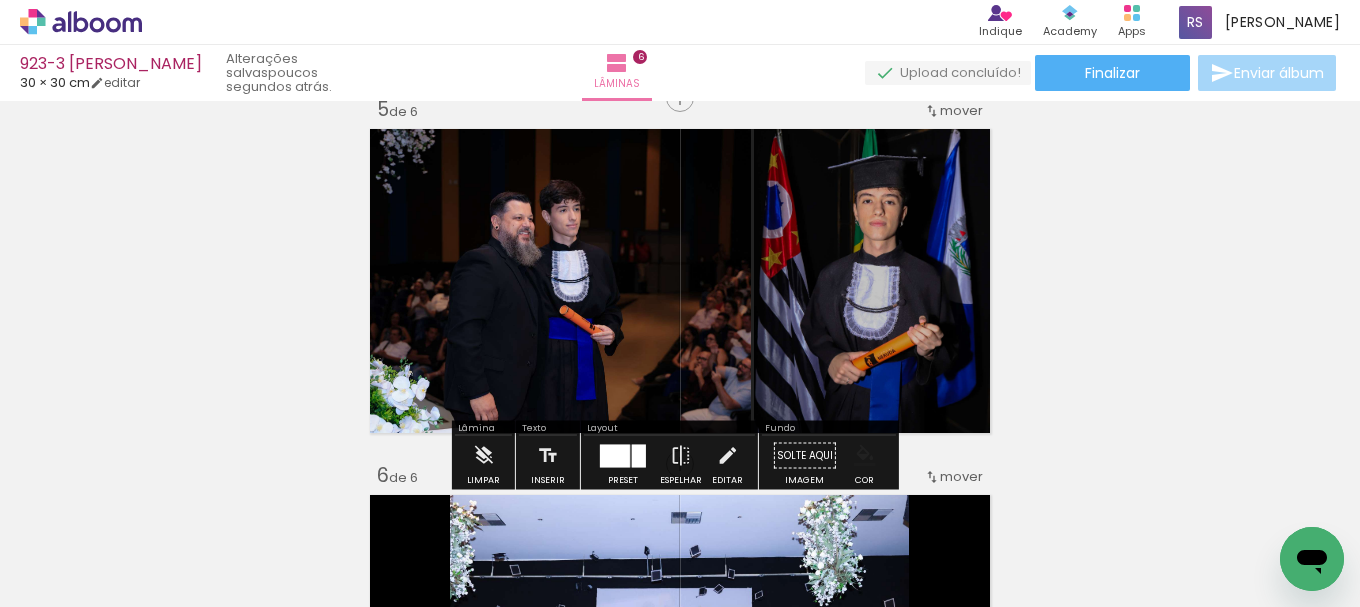 click at bounding box center [865, 456] 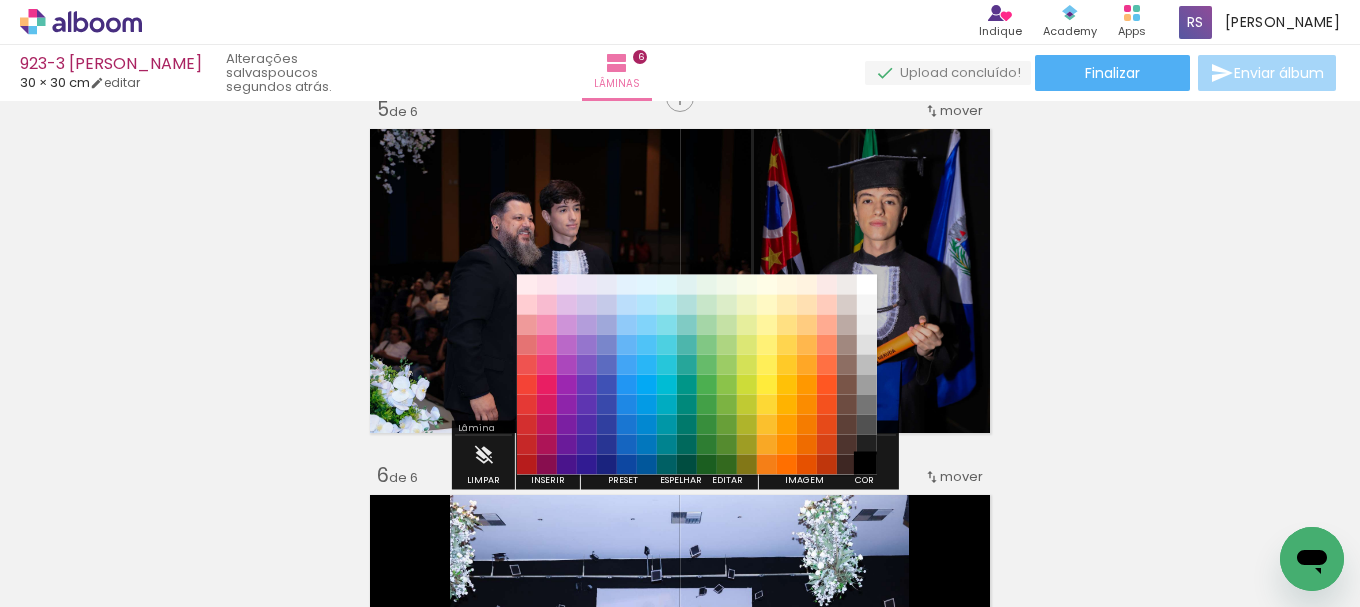 click on "#000000" at bounding box center [867, 465] 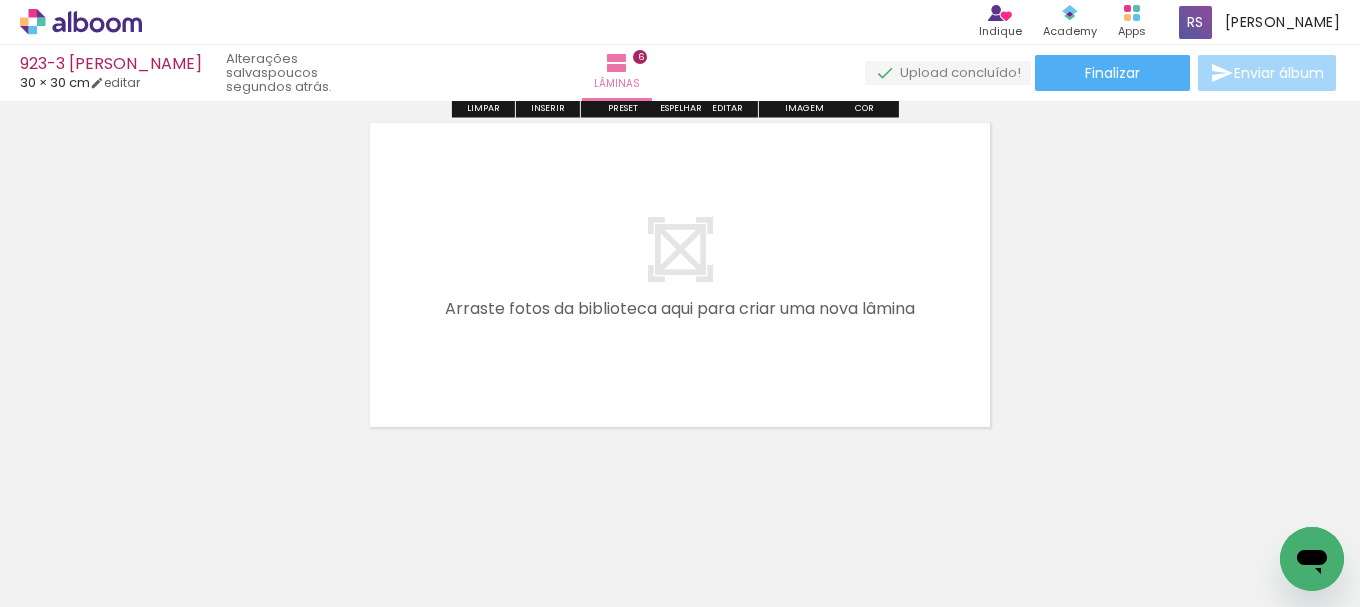 scroll, scrollTop: 2259, scrollLeft: 0, axis: vertical 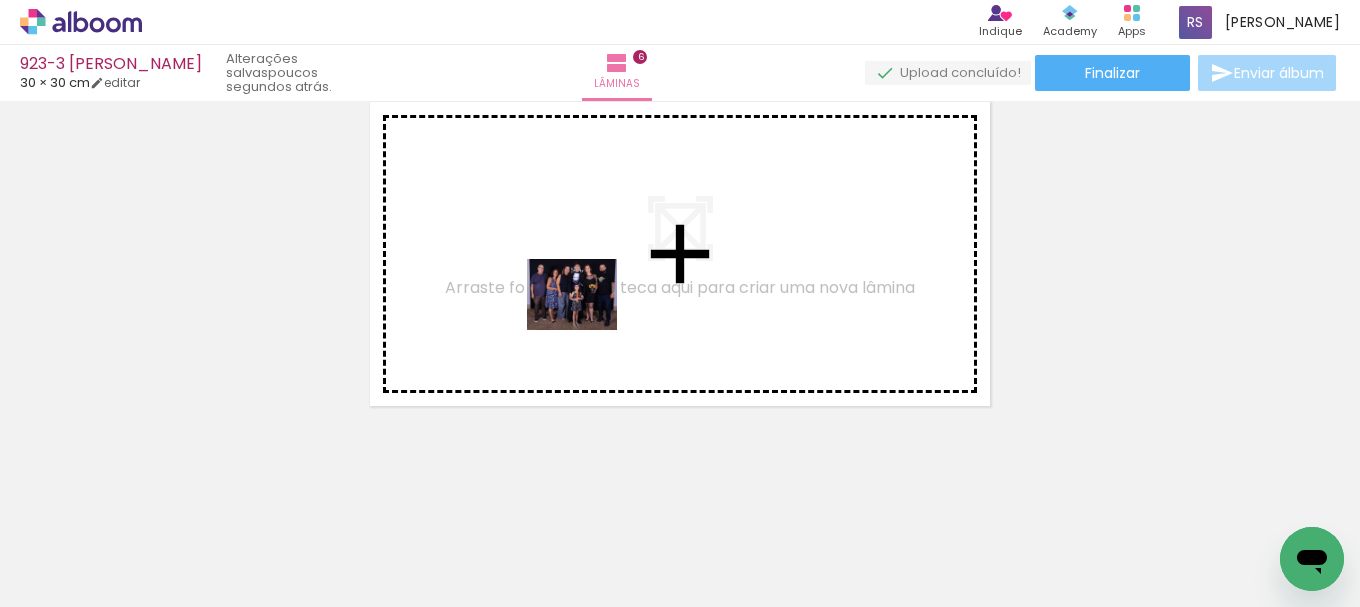 drag, startPoint x: 238, startPoint y: 554, endPoint x: 587, endPoint y: 319, distance: 420.74457 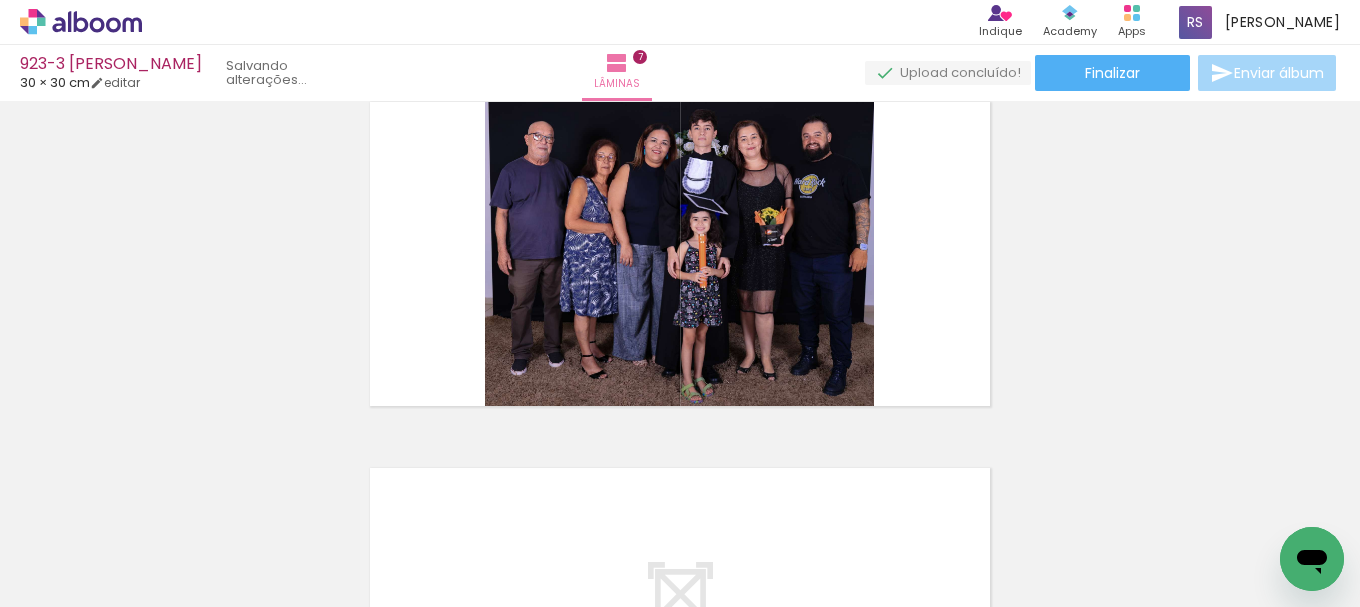 scroll, scrollTop: 2222, scrollLeft: 0, axis: vertical 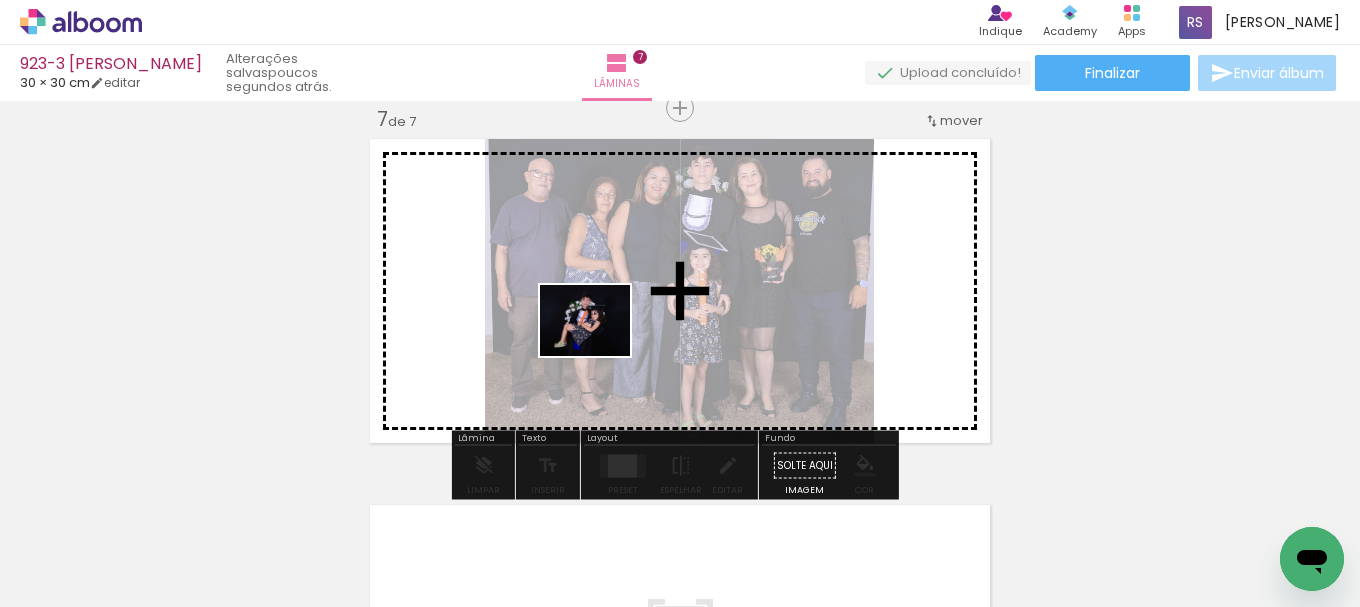 drag, startPoint x: 435, startPoint y: 555, endPoint x: 600, endPoint y: 343, distance: 268.64288 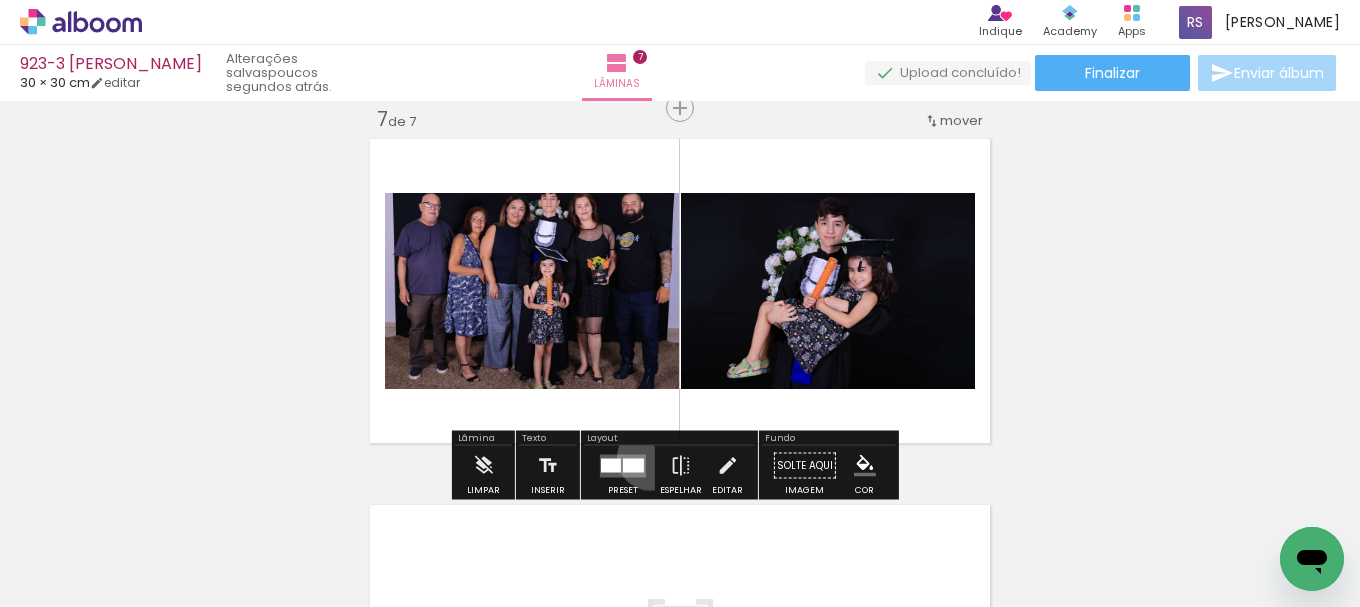 click at bounding box center (623, 466) 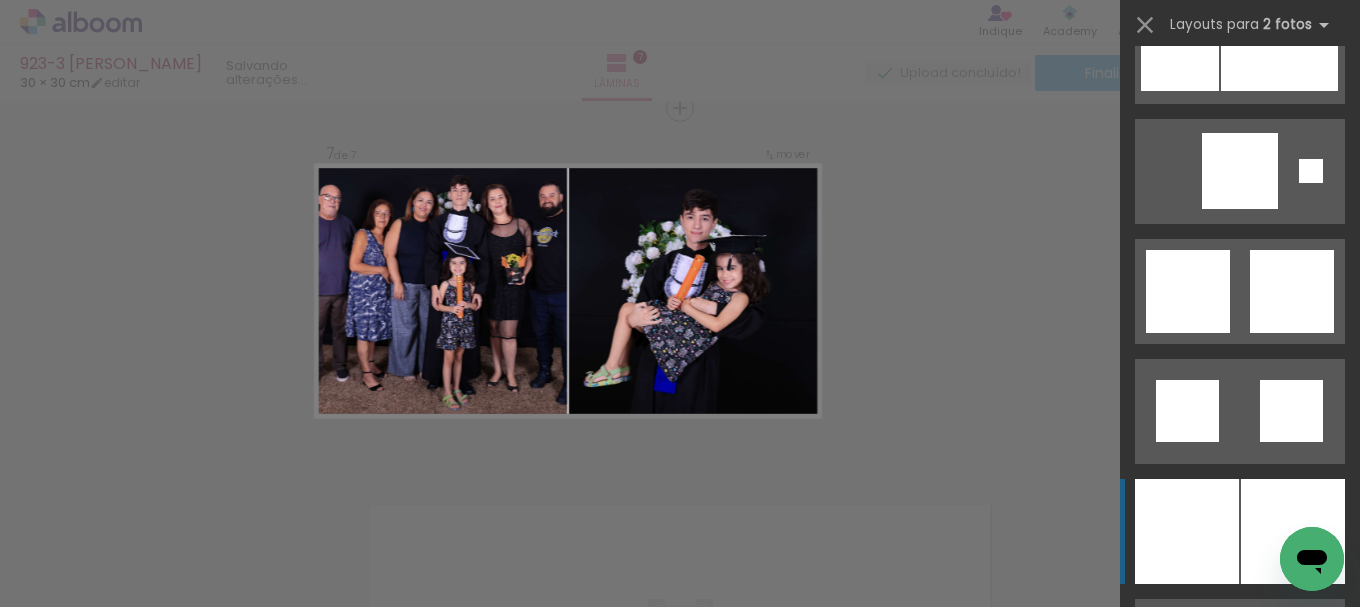 scroll, scrollTop: 2900, scrollLeft: 0, axis: vertical 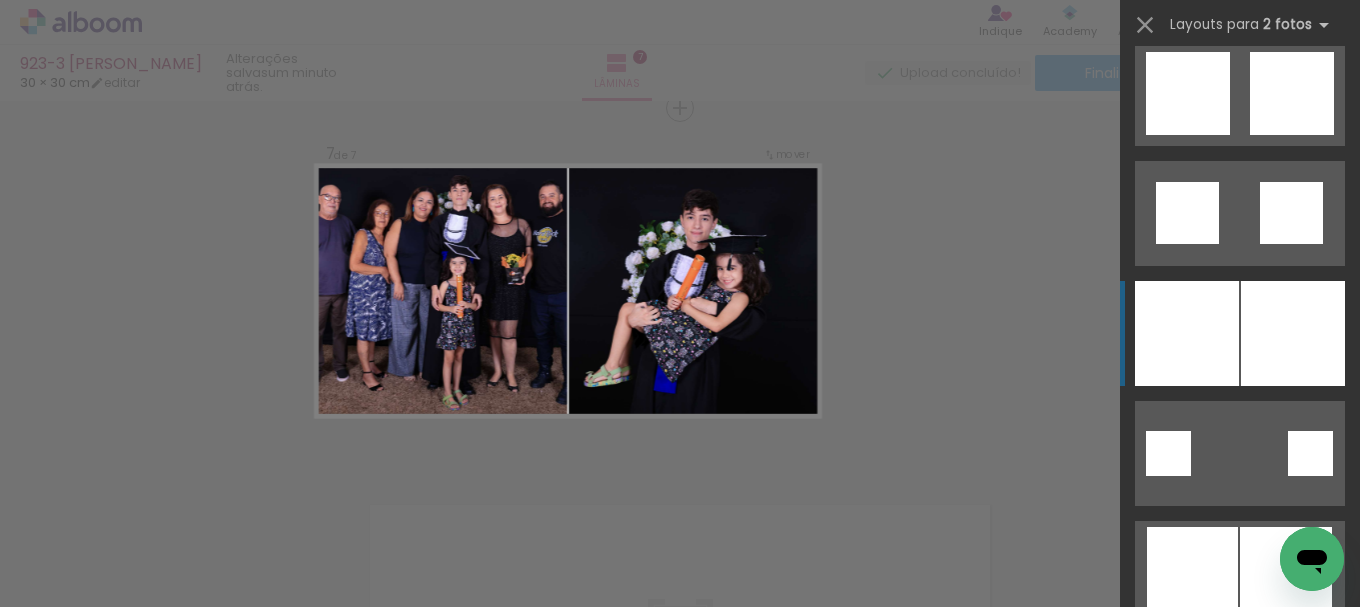 click at bounding box center (1293, 333) 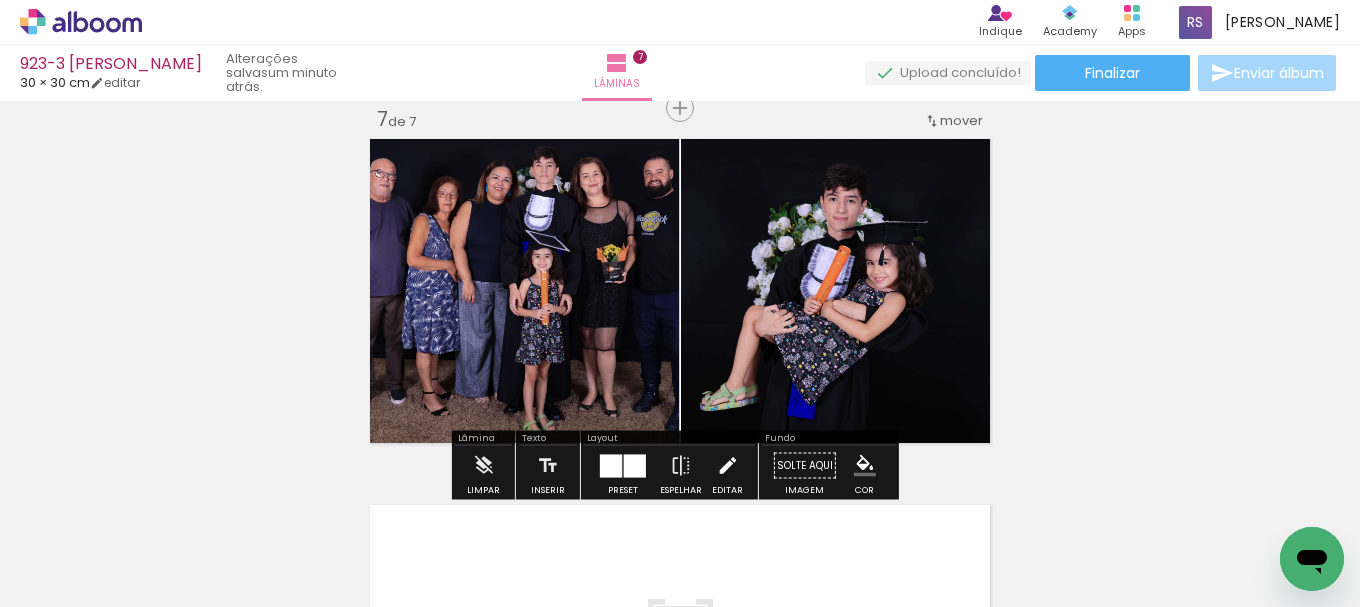 click at bounding box center [727, 466] 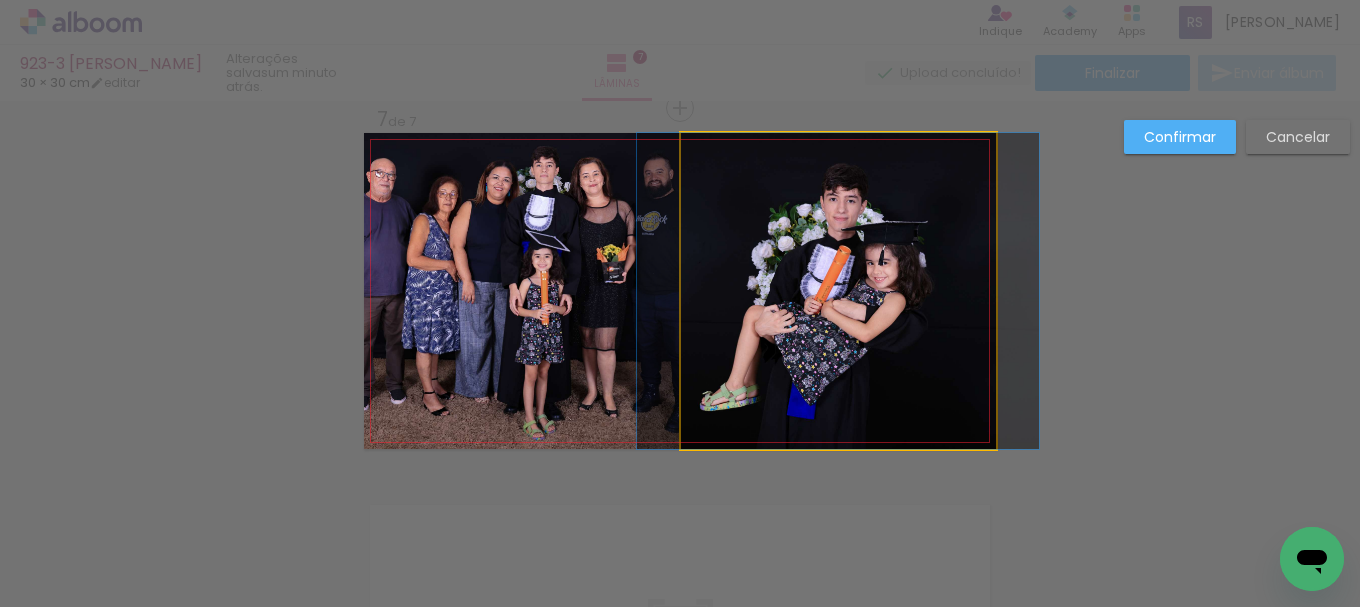 click 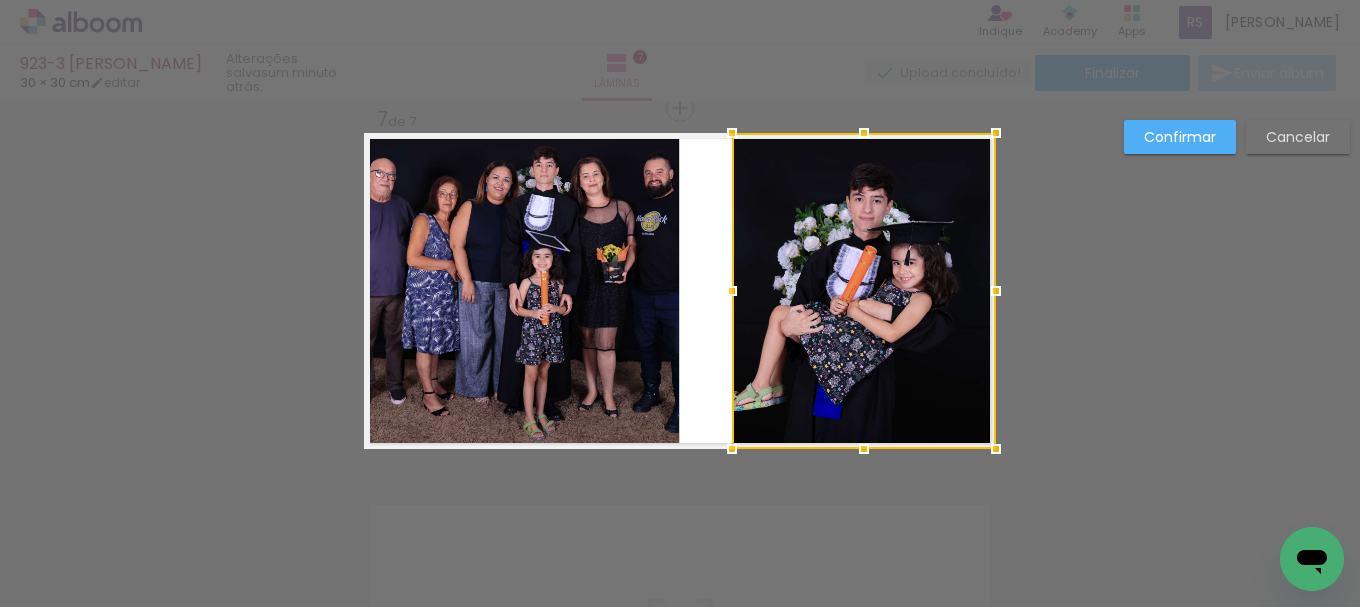 drag, startPoint x: 679, startPoint y: 291, endPoint x: 730, endPoint y: 286, distance: 51.24451 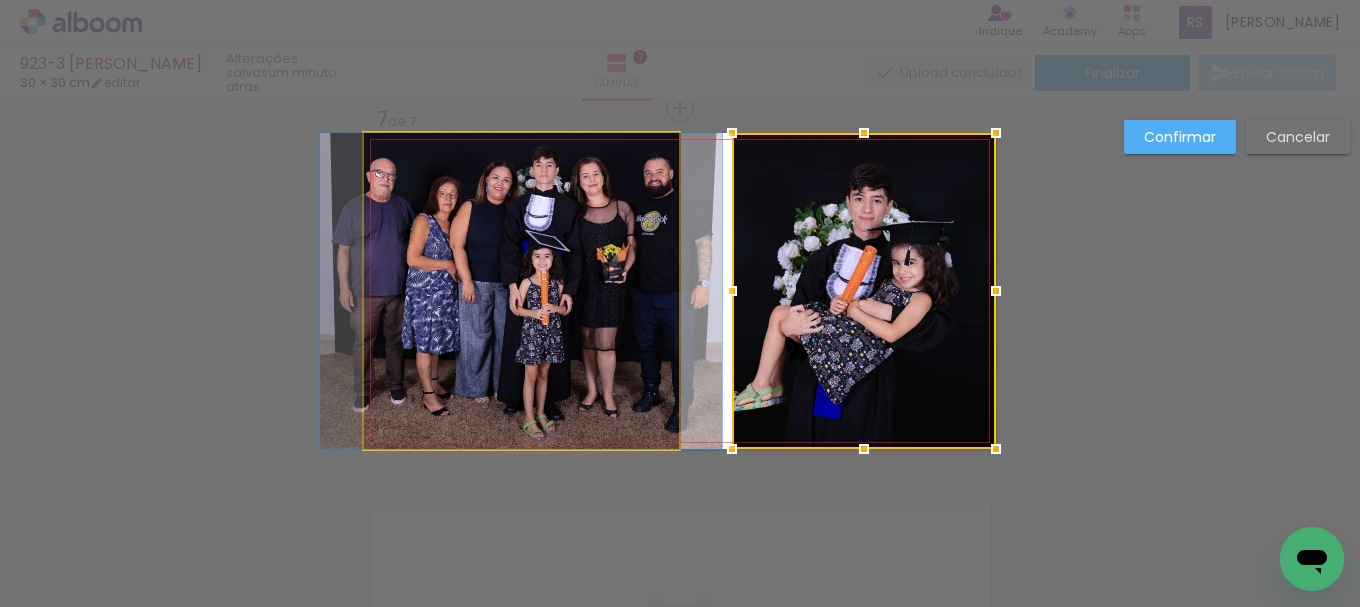 click 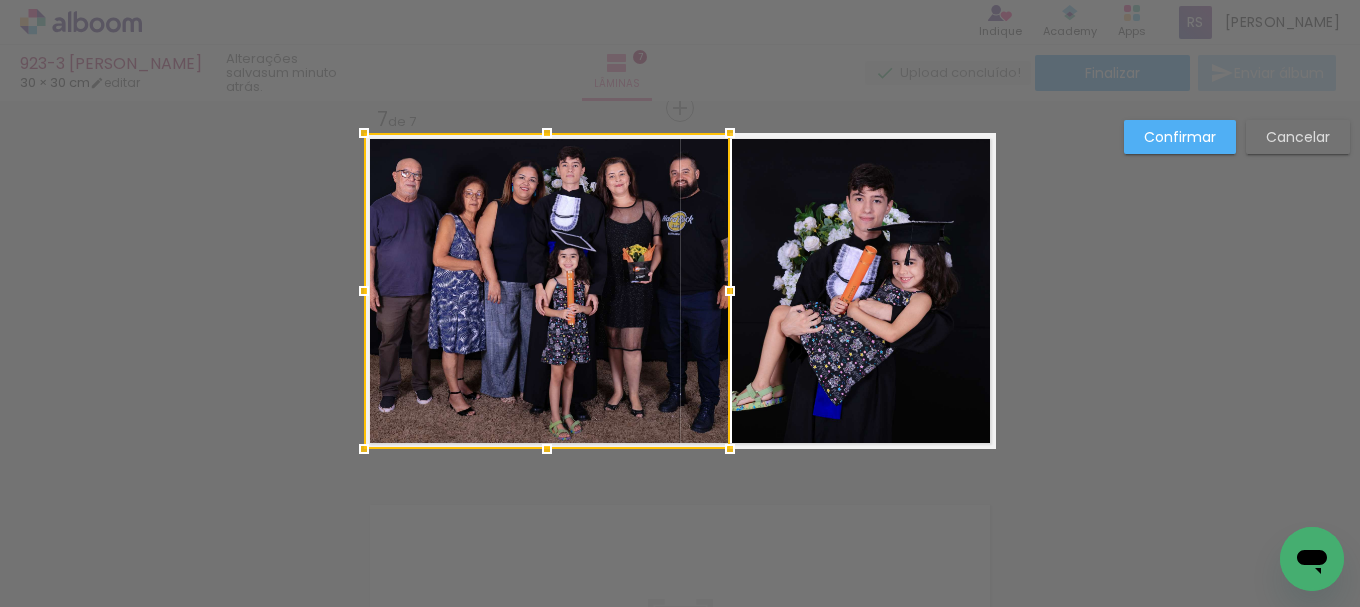 drag, startPoint x: 676, startPoint y: 307, endPoint x: 727, endPoint y: 298, distance: 51.78803 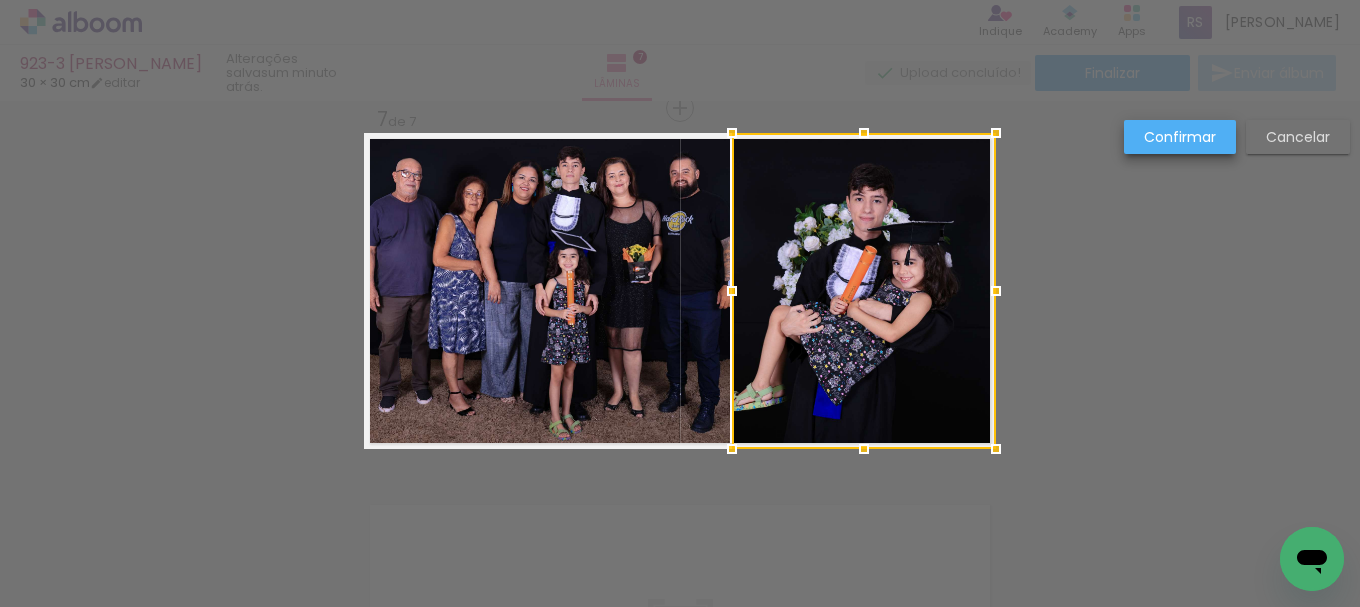 click on "Confirmar" at bounding box center (0, 0) 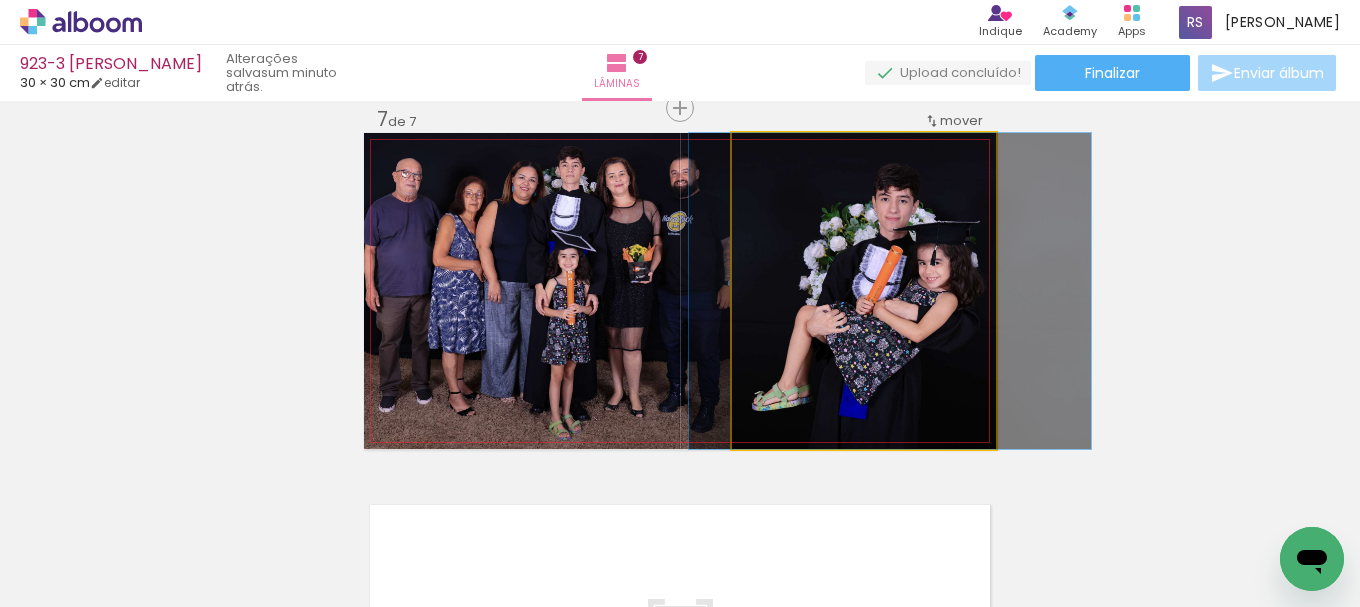 drag, startPoint x: 794, startPoint y: 341, endPoint x: 812, endPoint y: 341, distance: 18 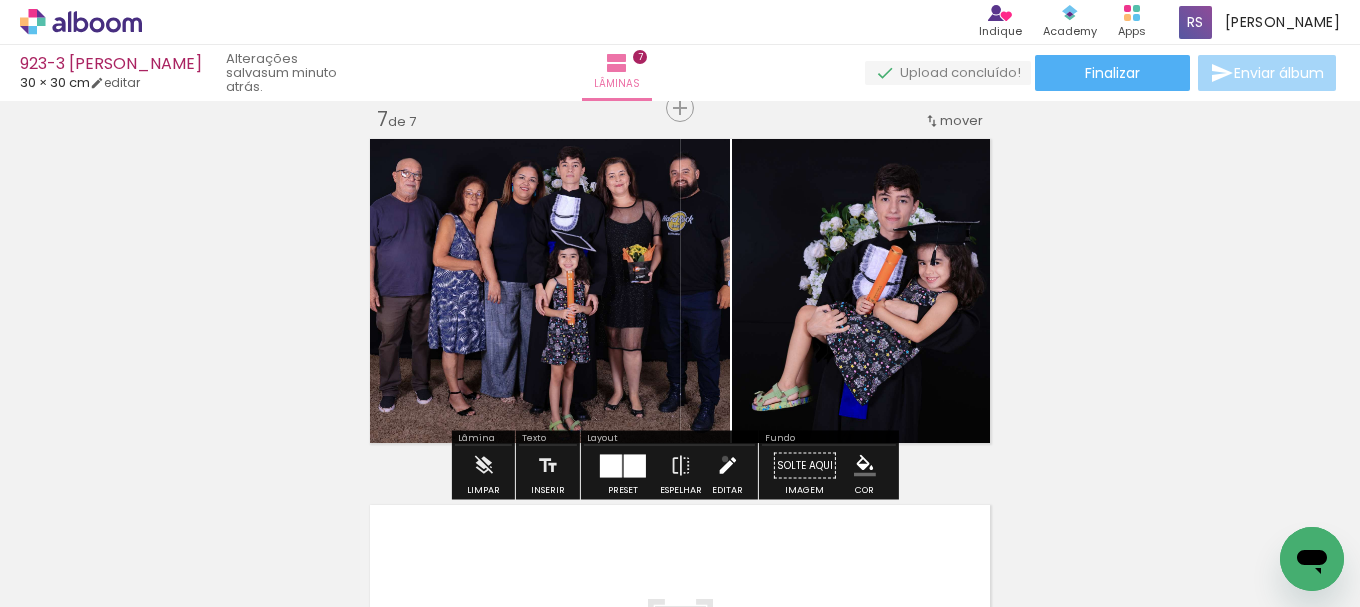 click at bounding box center (727, 466) 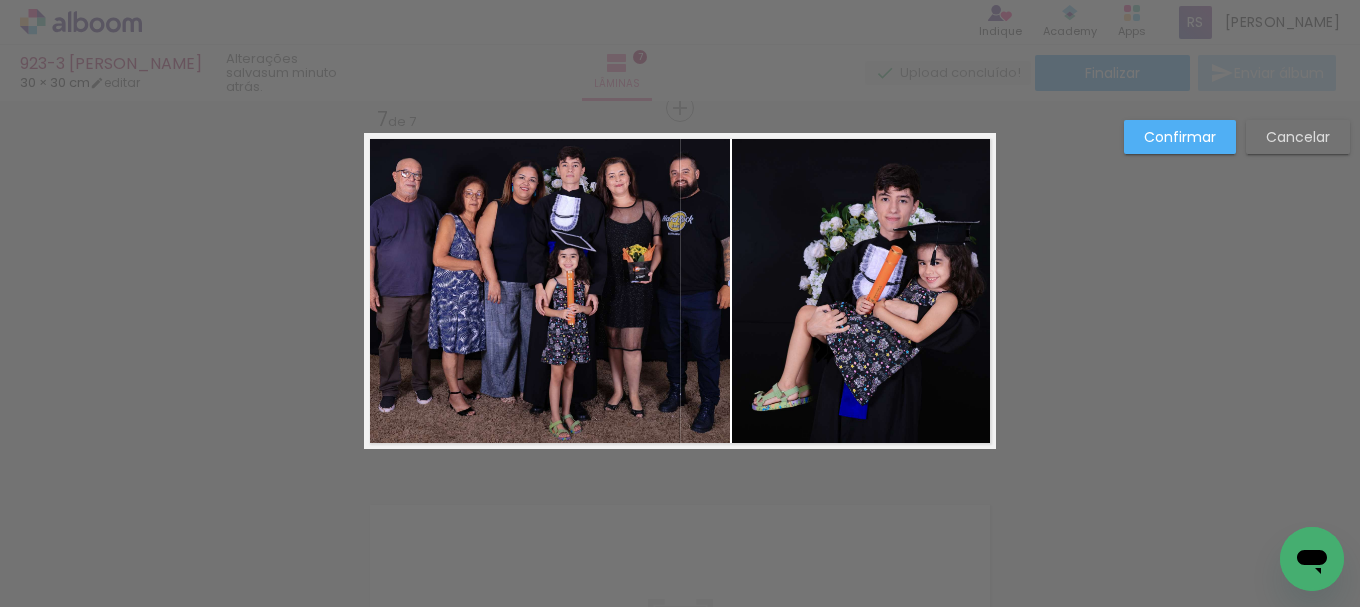 click 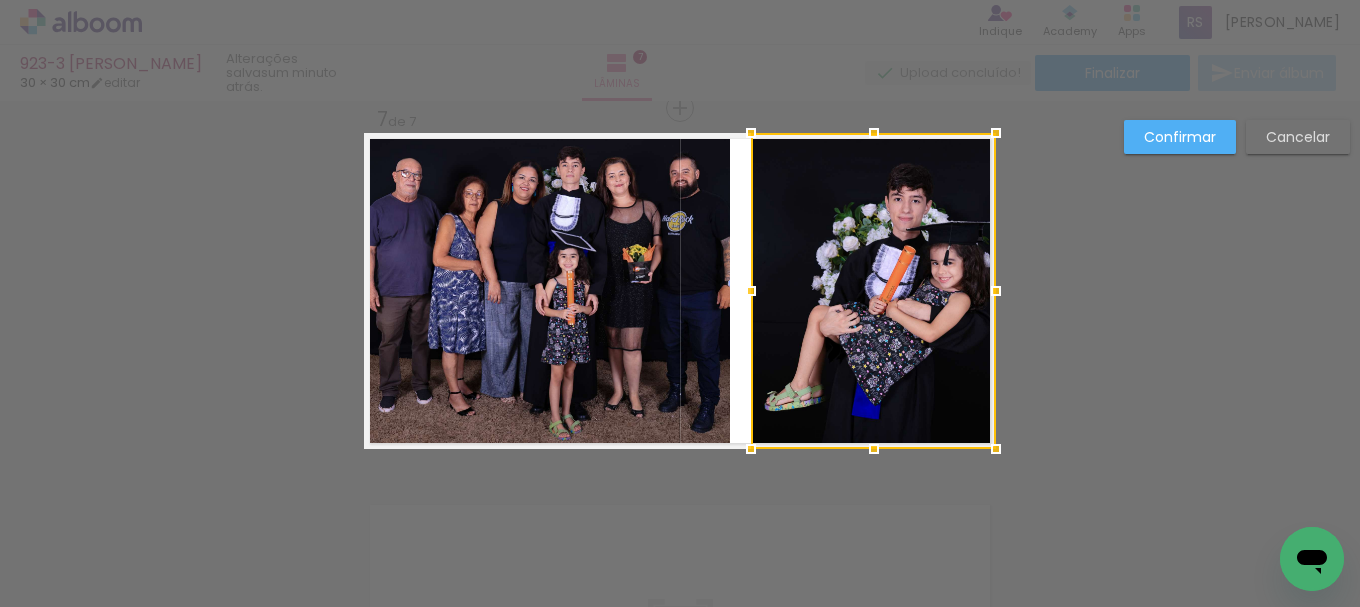 drag, startPoint x: 734, startPoint y: 297, endPoint x: 753, endPoint y: 295, distance: 19.104973 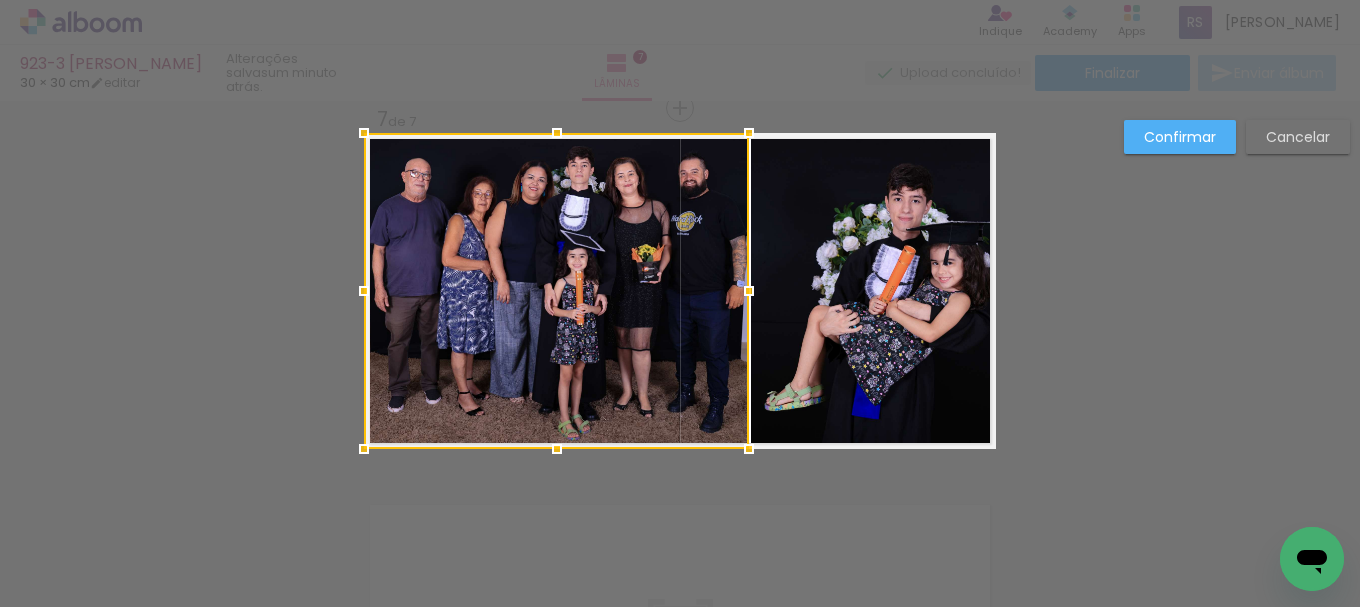 drag, startPoint x: 727, startPoint y: 273, endPoint x: 746, endPoint y: 275, distance: 19.104973 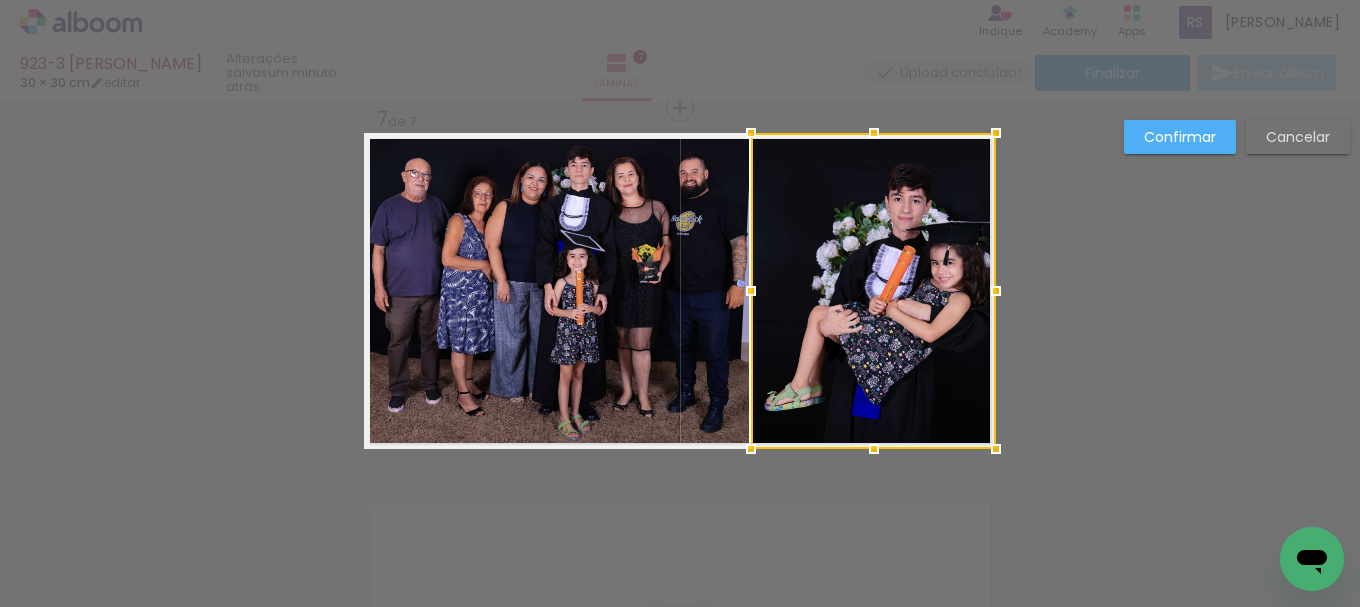 click on "Confirmar" at bounding box center (0, 0) 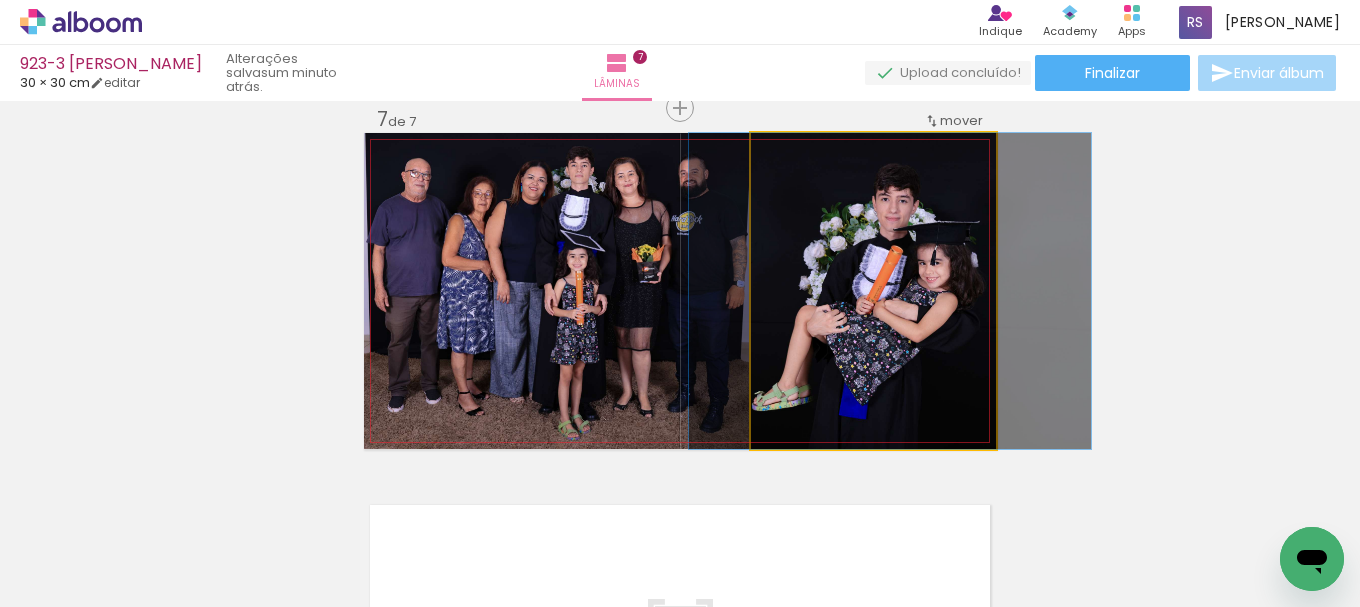 drag, startPoint x: 919, startPoint y: 322, endPoint x: 906, endPoint y: 321, distance: 13.038404 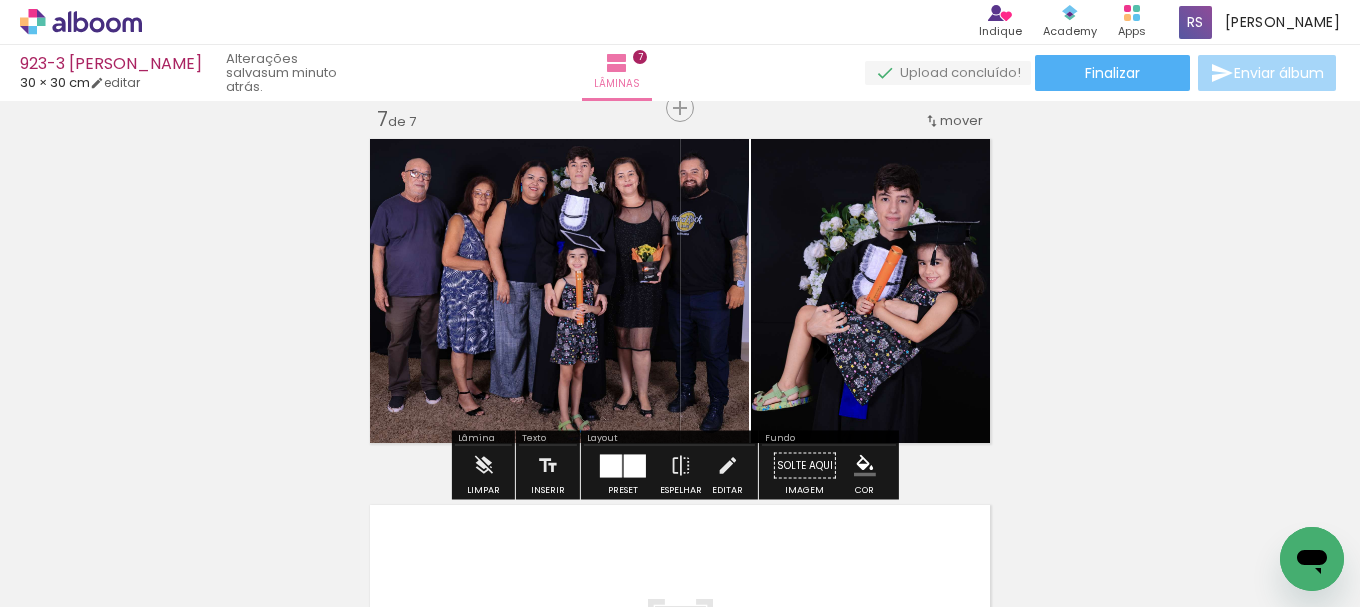 click on "#ffebee #ffcdd2 #ef9a9a #e57373 #ef5350 #f44336 #e53935 #d32f2f #c62828 #b71c1c #fce4ec #f8bbd0 #f48fb1 #f06292 #ec407a #e91e63 #d81b60 #c2185b #ad1457 #880e4f #f3e5f5 #e1bee7 #ce93d8 #ba68c8 #ab47bc #9c27b0 #8e24aa #7b1fa2 #6a1b9a #4a148c #ede7f6 #d1c4e9 #b39ddb #9575cd #7e57c2 #673ab7 #5e35b1 #512da8 #4527a0 #311b92 #e8eaf6 #c5cae9 #9fa8da #7986cb #5c6bc0 #3f51b5 #3949ab #303f9f #283593 #1a237e #e3f2fd #bbdefb #90caf9 #64b5f6 #42a5f5 #2196f3 #1e88e5 #1976d2 #1565c0 #0d47a1 #e1f5fe #b3e5fc #81d4fa #4fc3f7 #29b6f6 #03a9f4 #039be5 #0288d1 #0277bd #01579b #e0f7fa #b2ebf2 #80deea #4dd0e1 #26c6da #00bcd4 #00acc1 #0097a7 #00838f #006064 #e0f2f1 #b2dfdb #80cbc4 #4db6ac #26a69a #009688 #00897b #00796b #00695c #004d40 #e8f5e9 #c8e6c9 #a5d6a7 #81c784 #66bb6a #4caf50 #43a047 #388e3c #2e7d32 #1b5e20 #f1f8e9 #dcedc8 #c5e1a5 #aed581 #9ccc65 #8bc34a #7cb342 #689f38 #558b2f #33691e #f9fbe7 #f0f4c3 #e6ee9c #dce775 #d4e157 #cddc39 #c0ca33 #afb42b #9e9d24 #827717 #fffde7 #fff9c4 #fff59d #fff176 #ffee58 #ffeb3b #fdd835 #fbc02d" at bounding box center [865, 466] 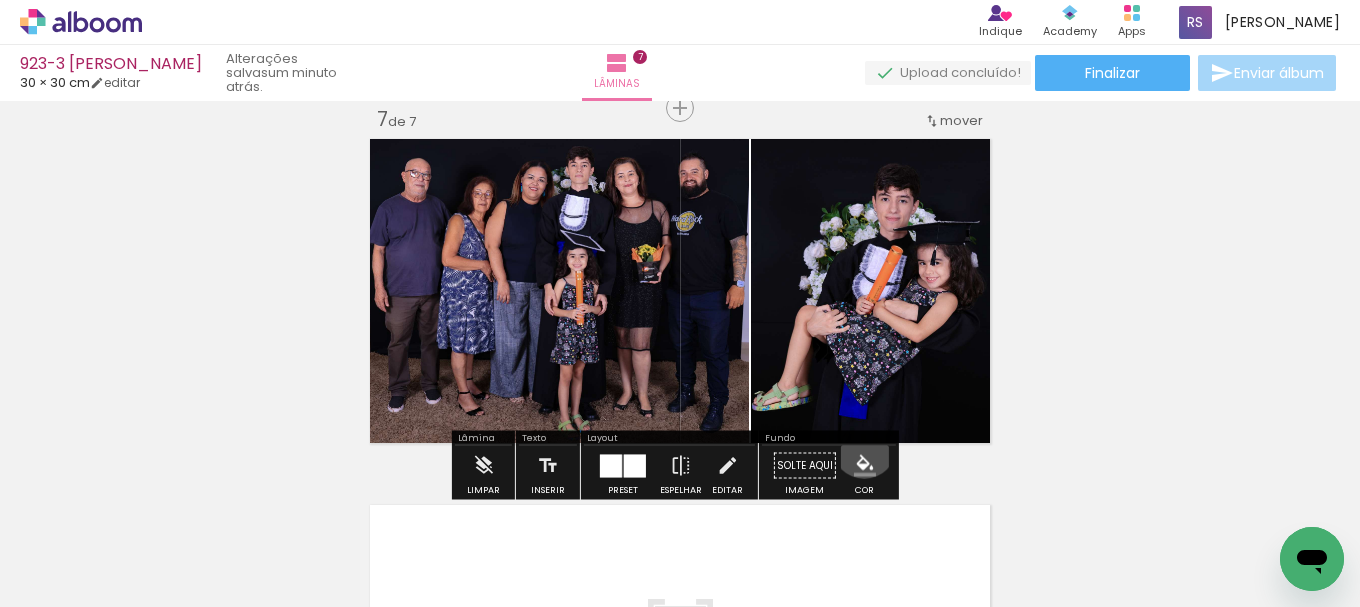 click on "#ffebee #ffcdd2 #ef9a9a #e57373 #ef5350 #f44336 #e53935 #d32f2f #c62828 #b71c1c #fce4ec #f8bbd0 #f48fb1 #f06292 #ec407a #e91e63 #d81b60 #c2185b #ad1457 #880e4f #f3e5f5 #e1bee7 #ce93d8 #ba68c8 #ab47bc #9c27b0 #8e24aa #7b1fa2 #6a1b9a #4a148c #ede7f6 #d1c4e9 #b39ddb #9575cd #7e57c2 #673ab7 #5e35b1 #512da8 #4527a0 #311b92 #e8eaf6 #c5cae9 #9fa8da #7986cb #5c6bc0 #3f51b5 #3949ab #303f9f #283593 #1a237e #e3f2fd #bbdefb #90caf9 #64b5f6 #42a5f5 #2196f3 #1e88e5 #1976d2 #1565c0 #0d47a1 #e1f5fe #b3e5fc #81d4fa #4fc3f7 #29b6f6 #03a9f4 #039be5 #0288d1 #0277bd #01579b #e0f7fa #b2ebf2 #80deea #4dd0e1 #26c6da #00bcd4 #00acc1 #0097a7 #00838f #006064 #e0f2f1 #b2dfdb #80cbc4 #4db6ac #26a69a #009688 #00897b #00796b #00695c #004d40 #e8f5e9 #c8e6c9 #a5d6a7 #81c784 #66bb6a #4caf50 #43a047 #388e3c #2e7d32 #1b5e20 #f1f8e9 #dcedc8 #c5e1a5 #aed581 #9ccc65 #8bc34a #7cb342 #689f38 #558b2f #33691e #f9fbe7 #f0f4c3 #e6ee9c #dce775 #d4e157 #cddc39 #c0ca33 #afb42b #9e9d24 #827717 #fffde7 #fff9c4 #fff59d #fff176 #ffee58 #ffeb3b #fdd835 #fbc02d" at bounding box center [865, 466] 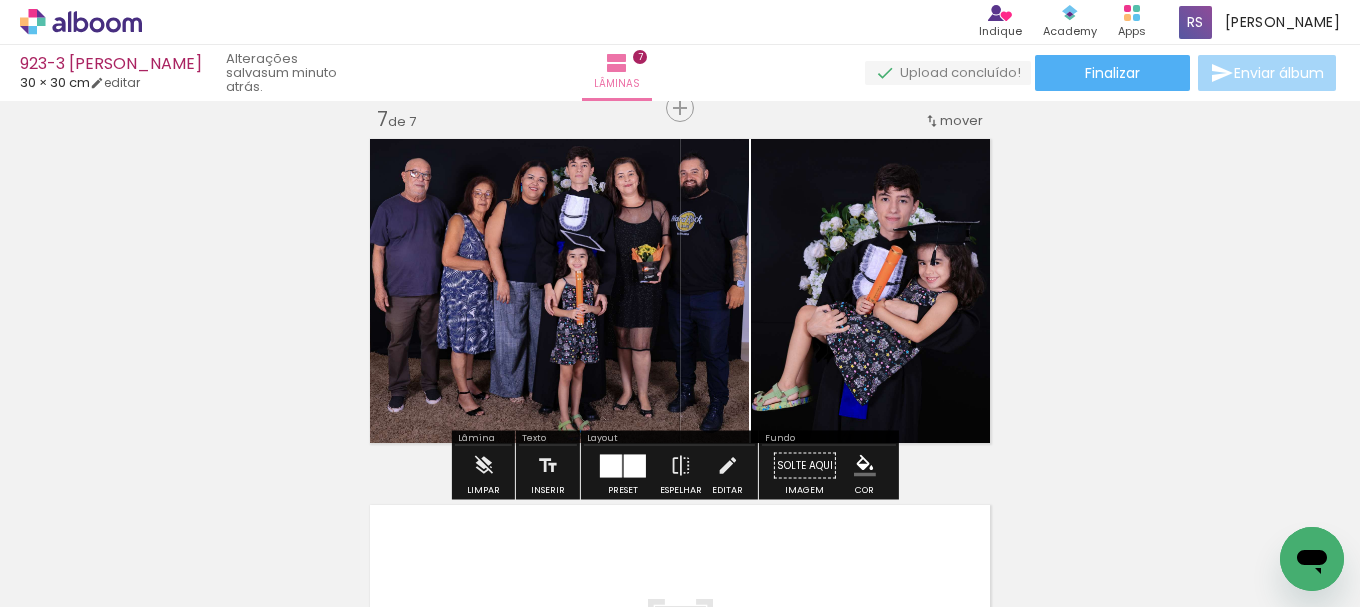 click at bounding box center (865, 466) 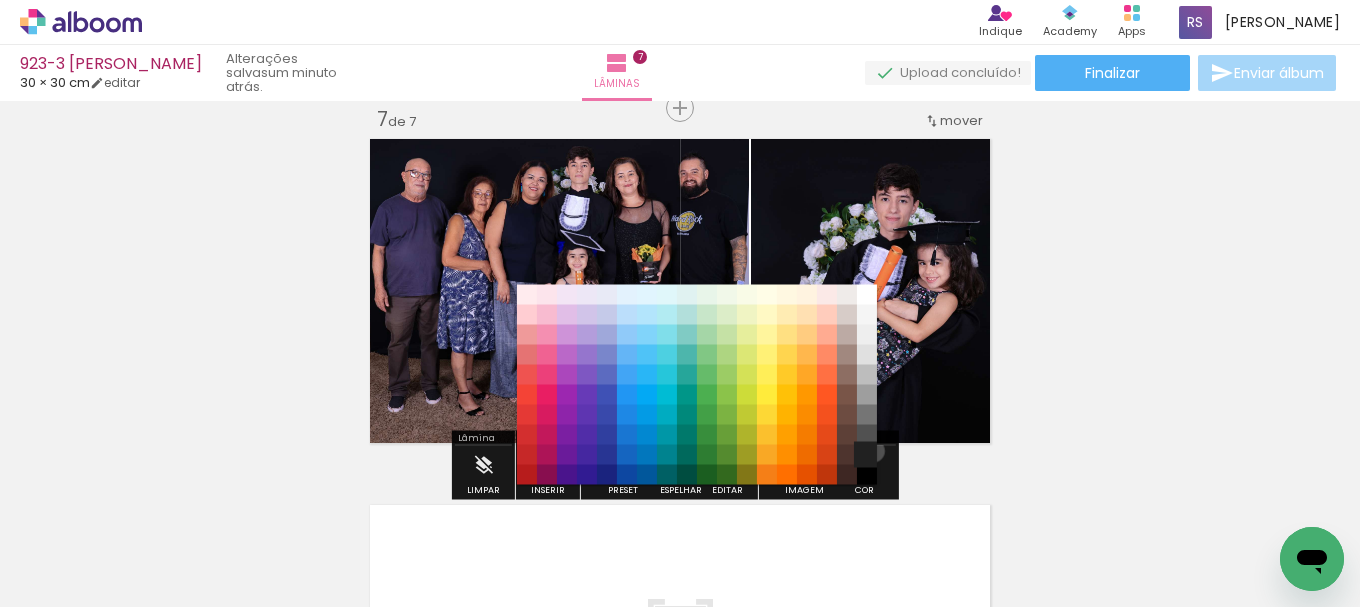 click on "#212121" at bounding box center (867, 455) 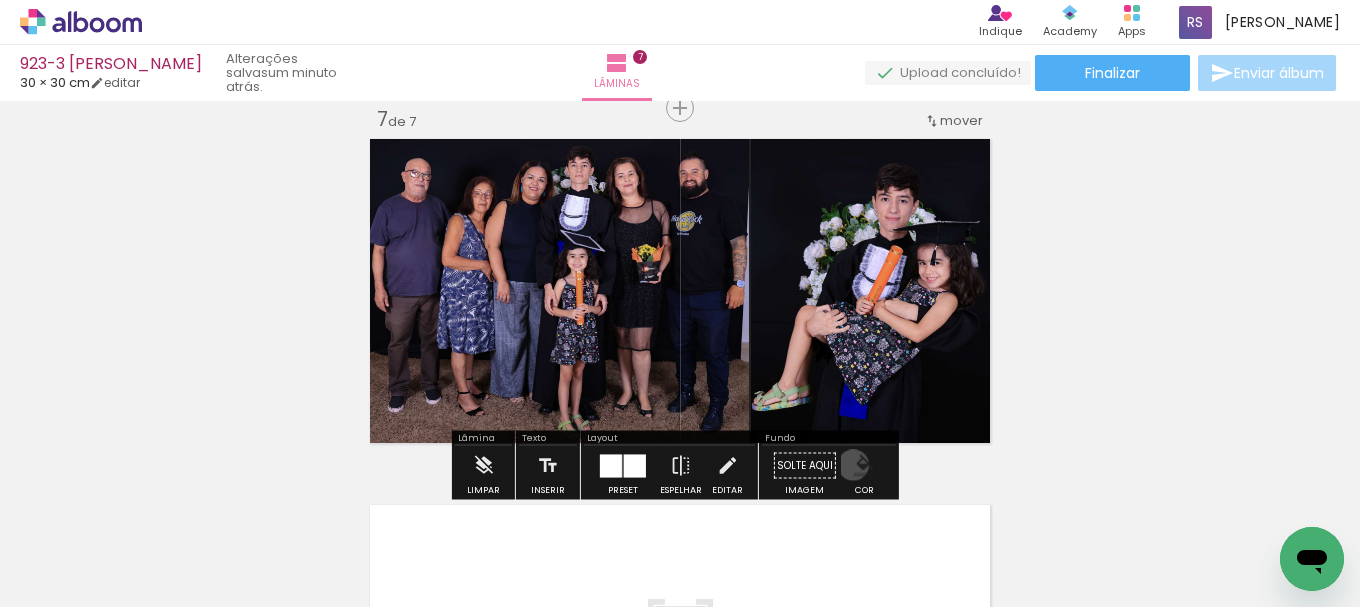 click on "#ffebee #ffcdd2 #ef9a9a #e57373 #ef5350 #f44336 #e53935 #d32f2f #c62828 #b71c1c #fce4ec #f8bbd0 #f48fb1 #f06292 #ec407a #e91e63 #d81b60 #c2185b #ad1457 #880e4f #f3e5f5 #e1bee7 #ce93d8 #ba68c8 #ab47bc #9c27b0 #8e24aa #7b1fa2 #6a1b9a #4a148c #ede7f6 #d1c4e9 #b39ddb #9575cd #7e57c2 #673ab7 #5e35b1 #512da8 #4527a0 #311b92 #e8eaf6 #c5cae9 #9fa8da #7986cb #5c6bc0 #3f51b5 #3949ab #303f9f #283593 #1a237e #e3f2fd #bbdefb #90caf9 #64b5f6 #42a5f5 #2196f3 #1e88e5 #1976d2 #1565c0 #0d47a1 #e1f5fe #b3e5fc #81d4fa #4fc3f7 #29b6f6 #03a9f4 #039be5 #0288d1 #0277bd #01579b #e0f7fa #b2ebf2 #80deea #4dd0e1 #26c6da #00bcd4 #00acc1 #0097a7 #00838f #006064 #e0f2f1 #b2dfdb #80cbc4 #4db6ac #26a69a #009688 #00897b #00796b #00695c #004d40 #e8f5e9 #c8e6c9 #a5d6a7 #81c784 #66bb6a #4caf50 #43a047 #388e3c #2e7d32 #1b5e20 #f1f8e9 #dcedc8 #c5e1a5 #aed581 #9ccc65 #8bc34a #7cb342 #689f38 #558b2f #33691e #f9fbe7 #f0f4c3 #e6ee9c #dce775 #d4e157 #cddc39 #c0ca33 #afb42b #9e9d24 #827717 #fffde7 #fff9c4 #fff59d #fff176 #ffee58 #ffeb3b #fdd835 #fbc02d" at bounding box center [865, 466] 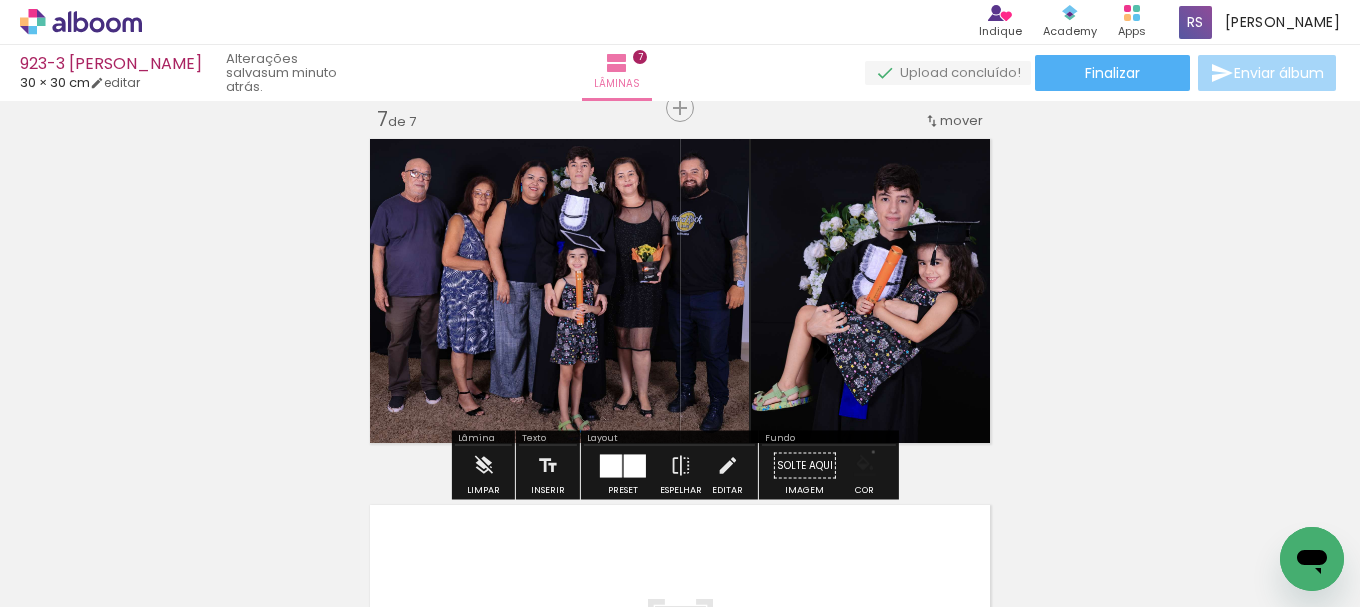 click on "#ffebee #ffcdd2 #ef9a9a #e57373 #ef5350 #f44336 #e53935 #d32f2f #c62828 #b71c1c #fce4ec #f8bbd0 #f48fb1 #f06292 #ec407a #e91e63 #d81b60 #c2185b #ad1457 #880e4f #f3e5f5 #e1bee7 #ce93d8 #ba68c8 #ab47bc #9c27b0 #8e24aa #7b1fa2 #6a1b9a #4a148c #ede7f6 #d1c4e9 #b39ddb #9575cd #7e57c2 #673ab7 #5e35b1 #512da8 #4527a0 #311b92 #e8eaf6 #c5cae9 #9fa8da #7986cb #5c6bc0 #3f51b5 #3949ab #303f9f #283593 #1a237e #e3f2fd #bbdefb #90caf9 #64b5f6 #42a5f5 #2196f3 #1e88e5 #1976d2 #1565c0 #0d47a1 #e1f5fe #b3e5fc #81d4fa #4fc3f7 #29b6f6 #03a9f4 #039be5 #0288d1 #0277bd #01579b #e0f7fa #b2ebf2 #80deea #4dd0e1 #26c6da #00bcd4 #00acc1 #0097a7 #00838f #006064 #e0f2f1 #b2dfdb #80cbc4 #4db6ac #26a69a #009688 #00897b #00796b #00695c #004d40 #e8f5e9 #c8e6c9 #a5d6a7 #81c784 #66bb6a #4caf50 #43a047 #388e3c #2e7d32 #1b5e20 #f1f8e9 #dcedc8 #c5e1a5 #aed581 #9ccc65 #8bc34a #7cb342 #689f38 #558b2f #33691e #f9fbe7 #f0f4c3 #e6ee9c #dce775 #d4e157 #cddc39 #c0ca33 #afb42b #9e9d24 #827717 #fffde7 #fff9c4 #fff59d #fff176 #ffee58 #ffeb3b #fdd835 #fbc02d" at bounding box center [865, 466] 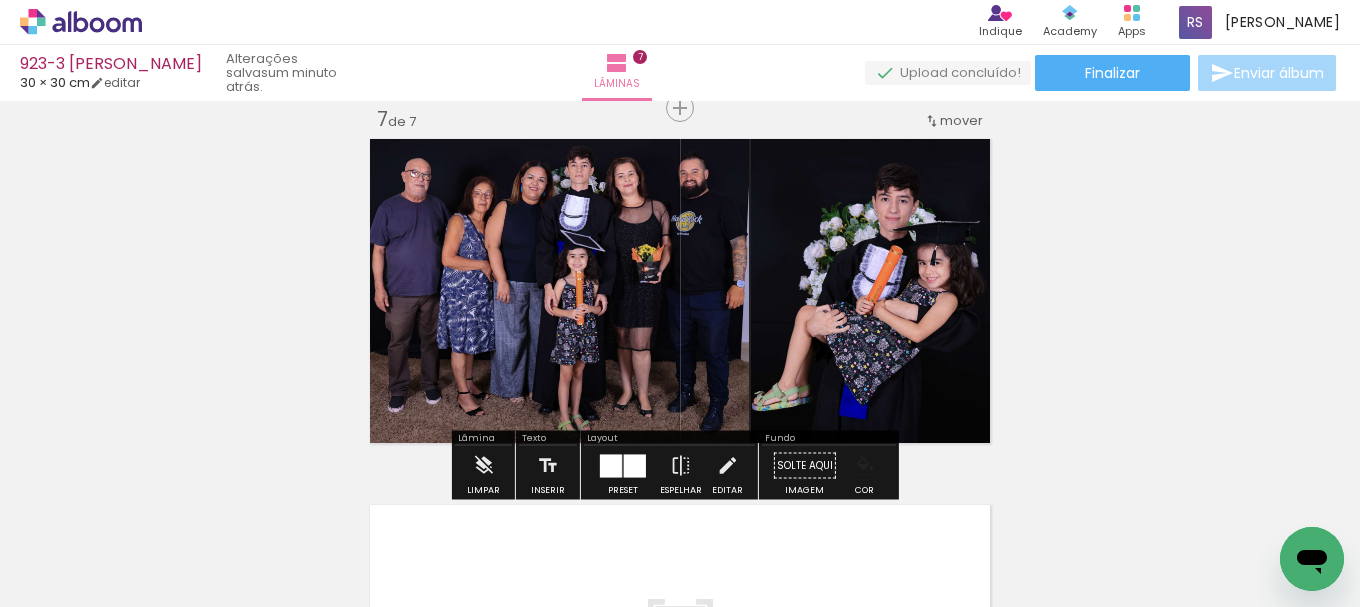 click at bounding box center [865, 466] 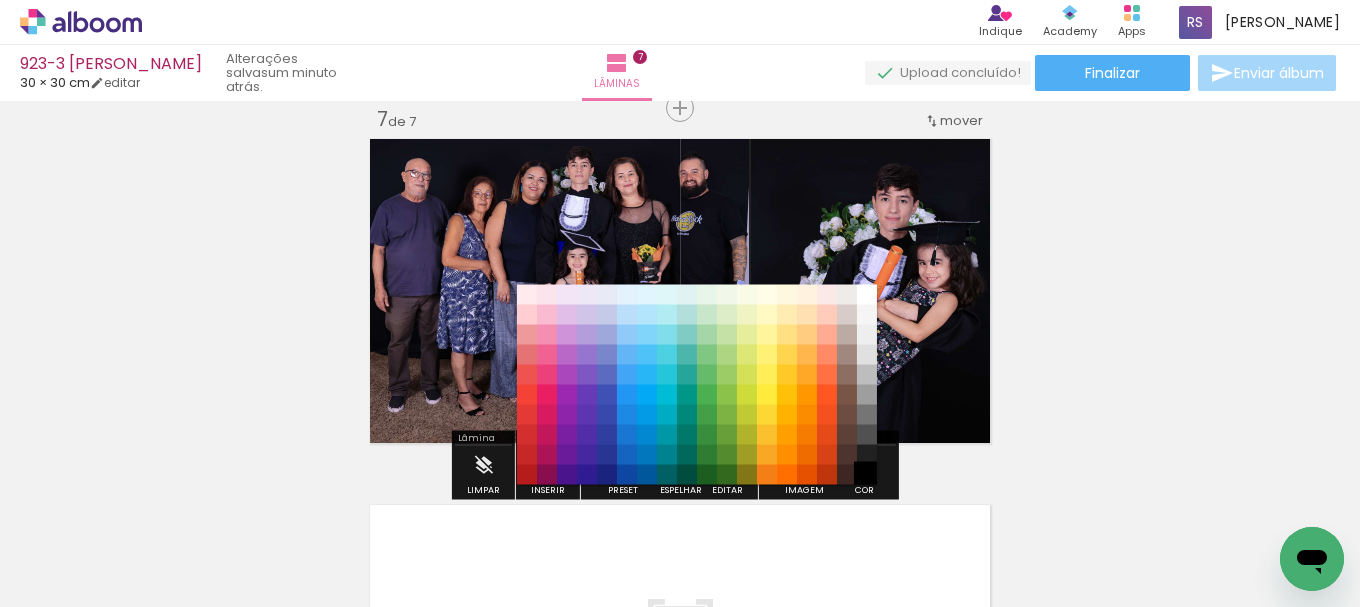 drag, startPoint x: 856, startPoint y: 473, endPoint x: 876, endPoint y: 470, distance: 20.22375 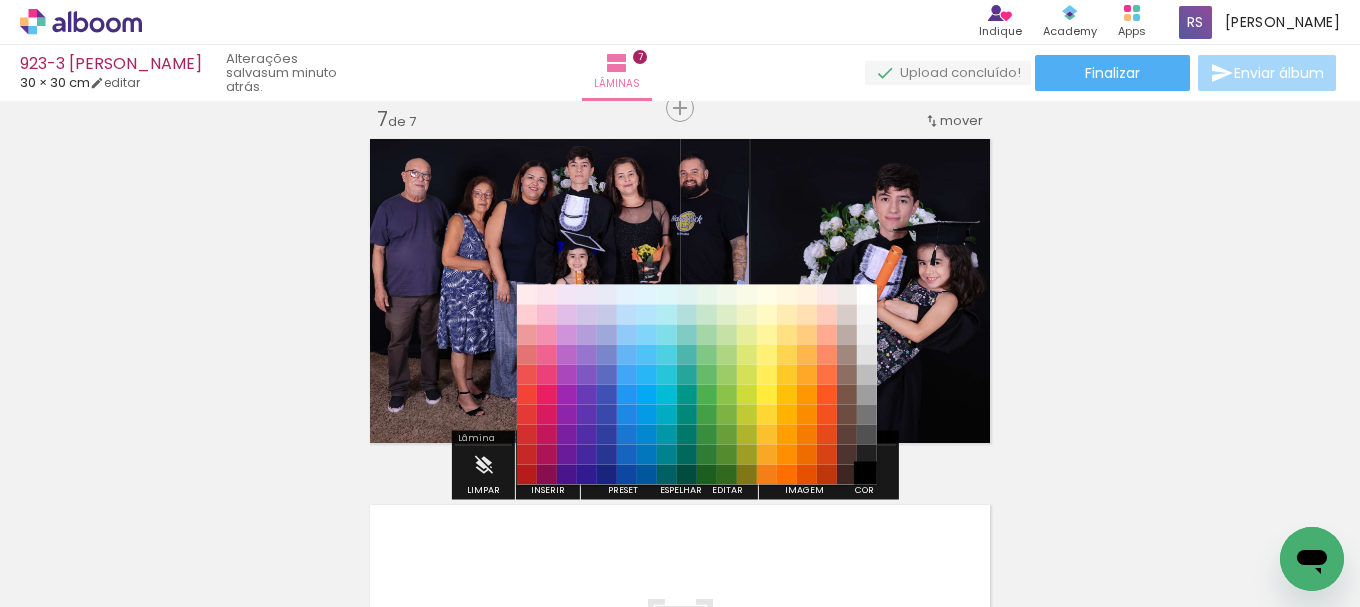 click on "#000000" at bounding box center [867, 475] 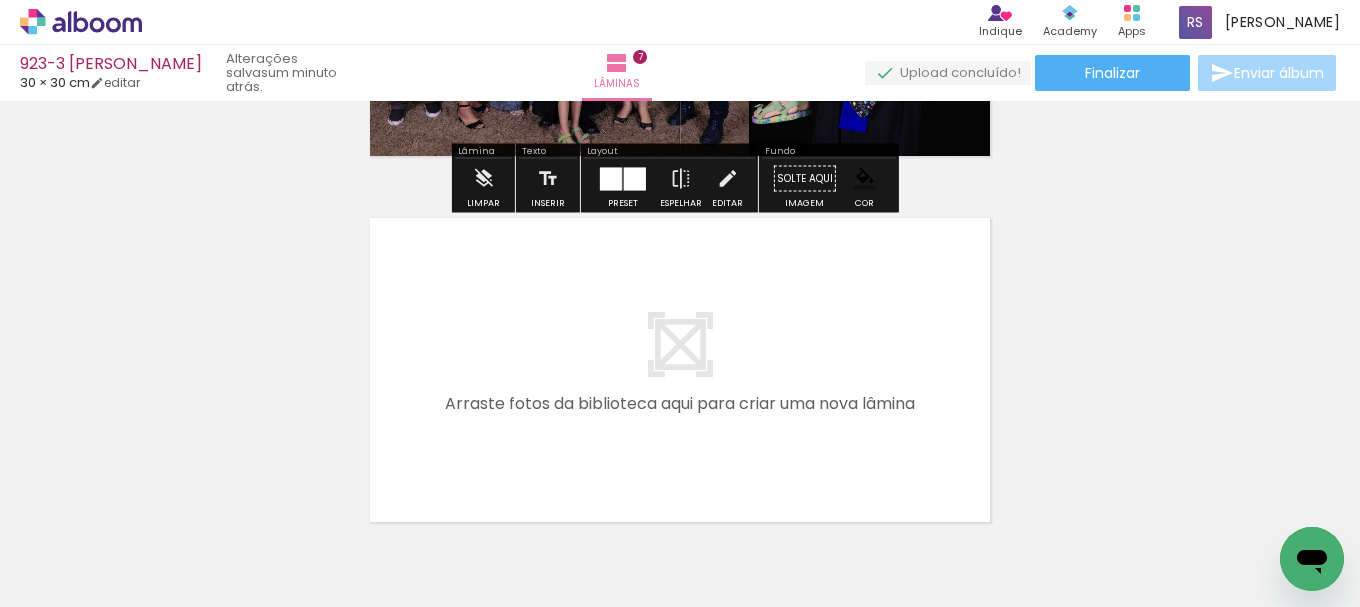 scroll, scrollTop: 2522, scrollLeft: 0, axis: vertical 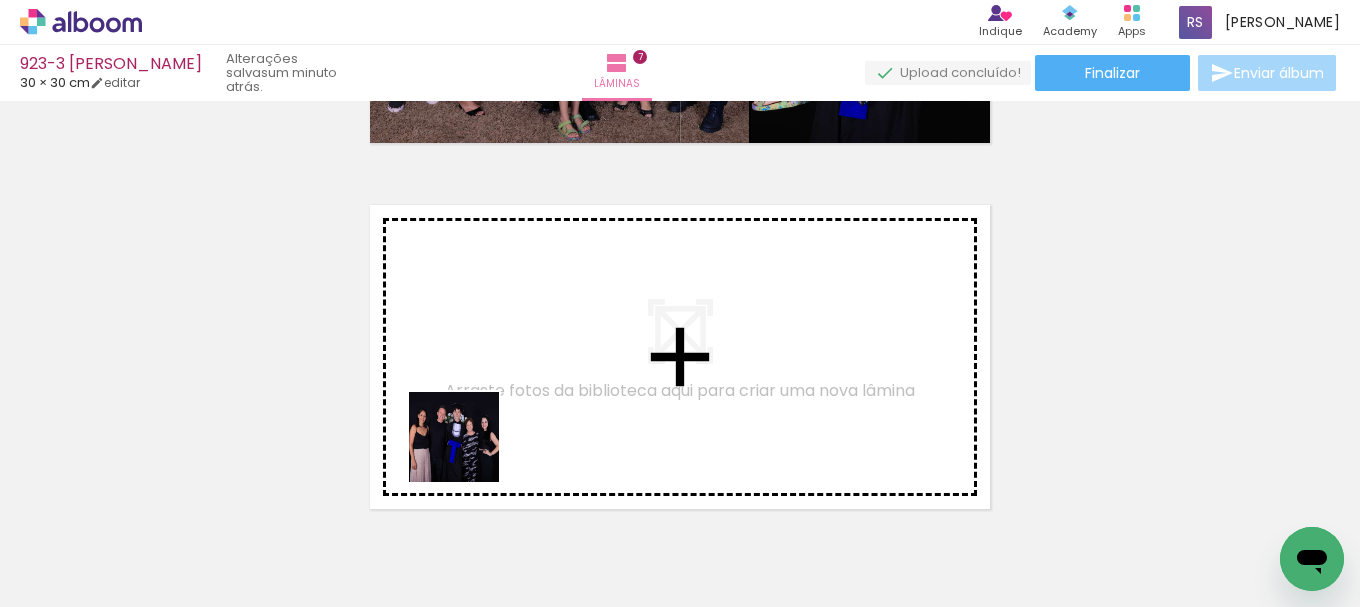 drag, startPoint x: 235, startPoint y: 544, endPoint x: 572, endPoint y: 396, distance: 368.06656 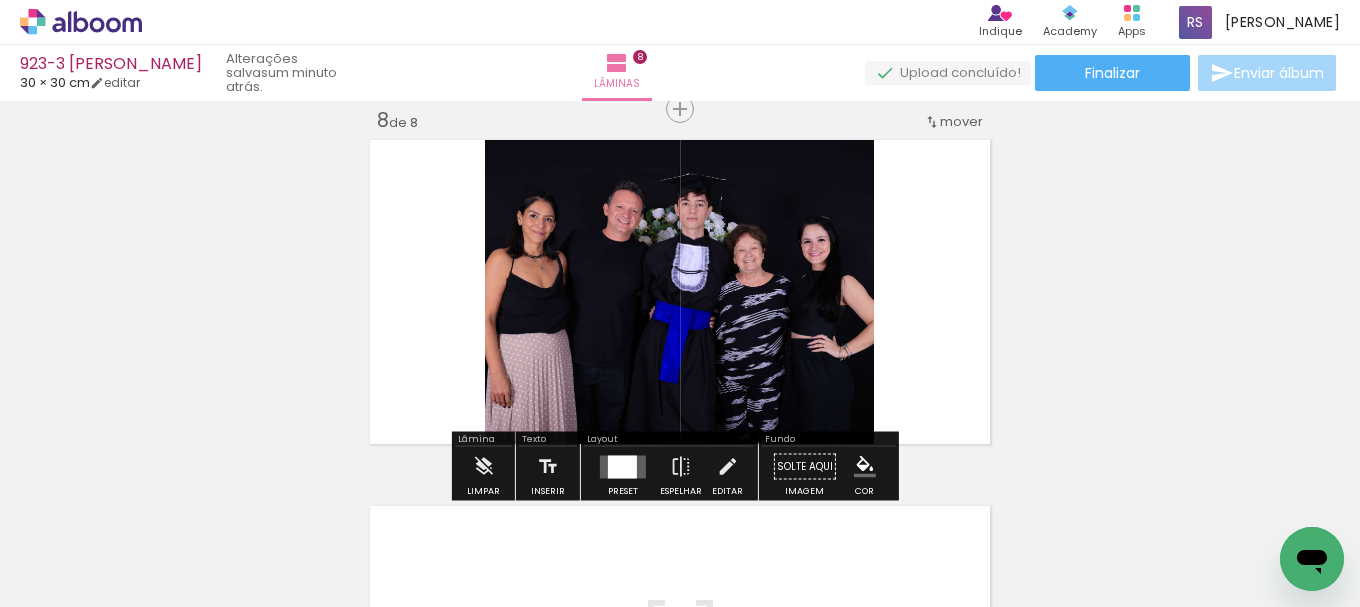 scroll, scrollTop: 2588, scrollLeft: 0, axis: vertical 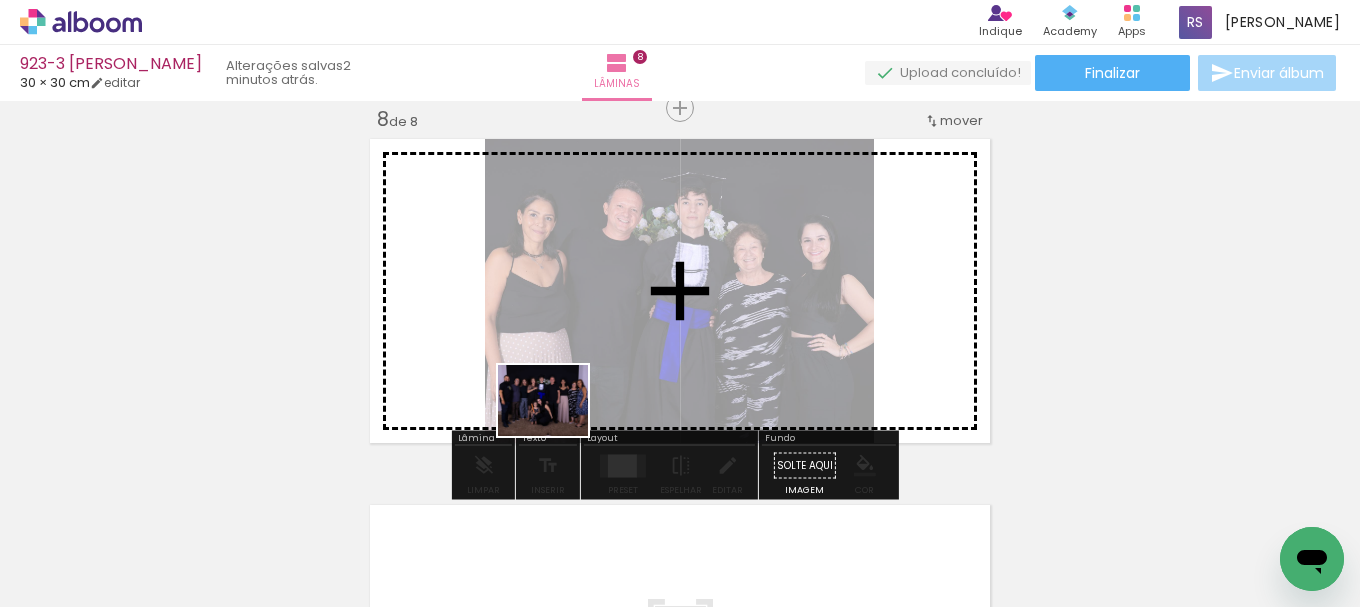 drag, startPoint x: 262, startPoint y: 515, endPoint x: 558, endPoint y: 425, distance: 309.38004 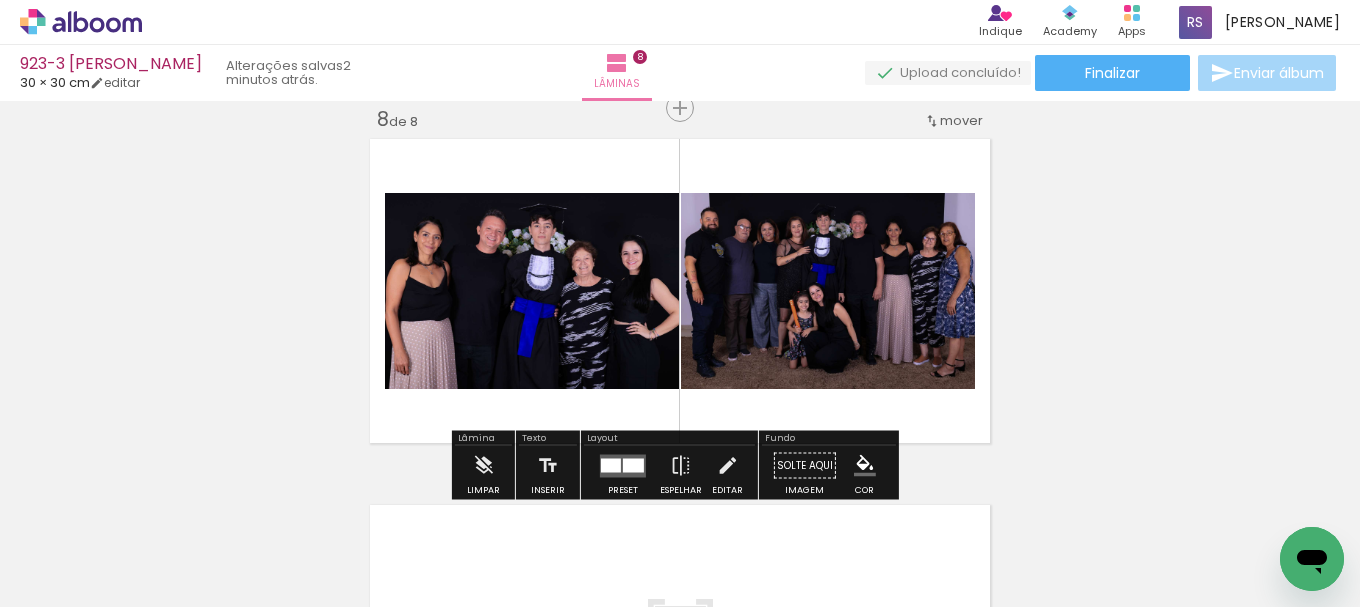 click at bounding box center [633, 465] 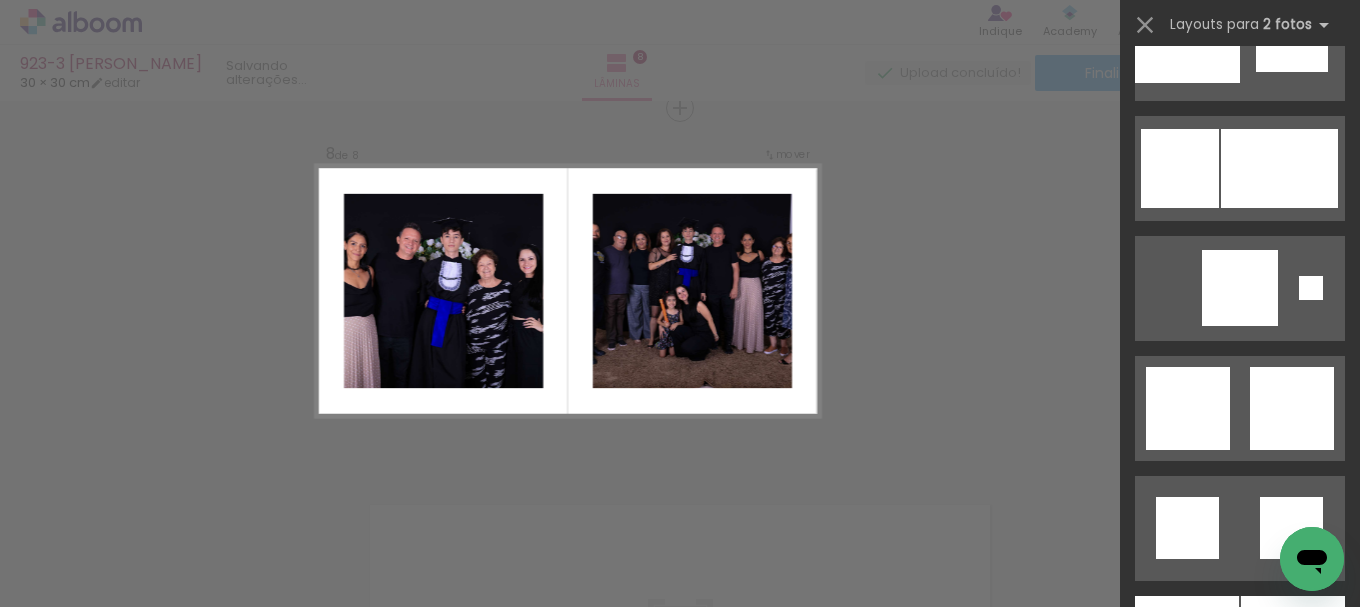 scroll, scrollTop: 2800, scrollLeft: 0, axis: vertical 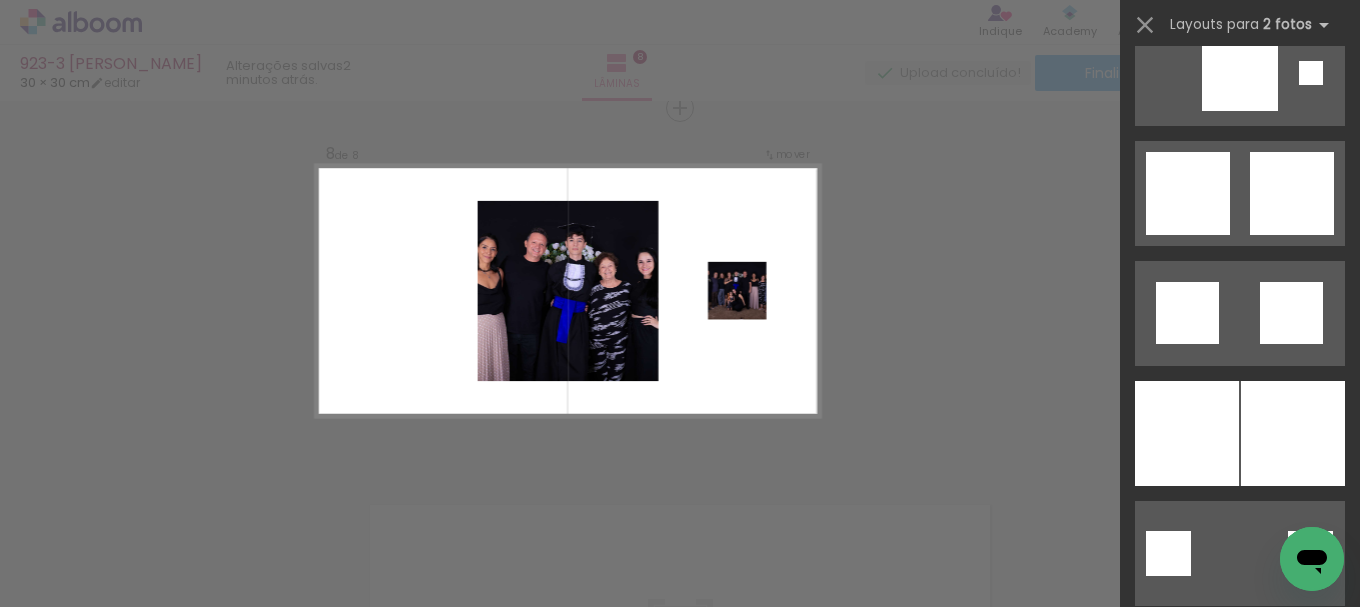 click on "Layouts para   2 fotos Procurando layouts para mais de 2 fotos? É só colocar mais fotos na lâmina primeiro.
Os layouts que estão aqui são para 2 fotos, porque a lâmina que você escolheu tem 2 fotos. Se você colocar 10 fotos na lâmina, irão aparecer aqui somente os layouts pra 10 fotos." at bounding box center (1240, 25) 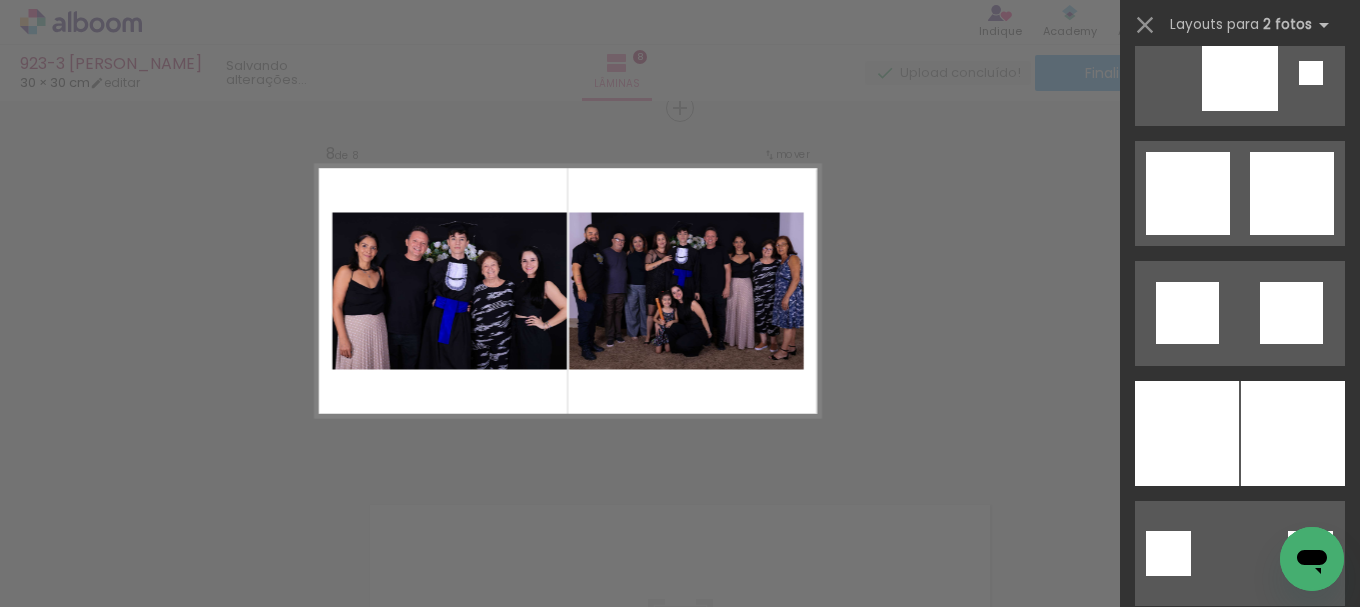 scroll, scrollTop: 0, scrollLeft: 0, axis: both 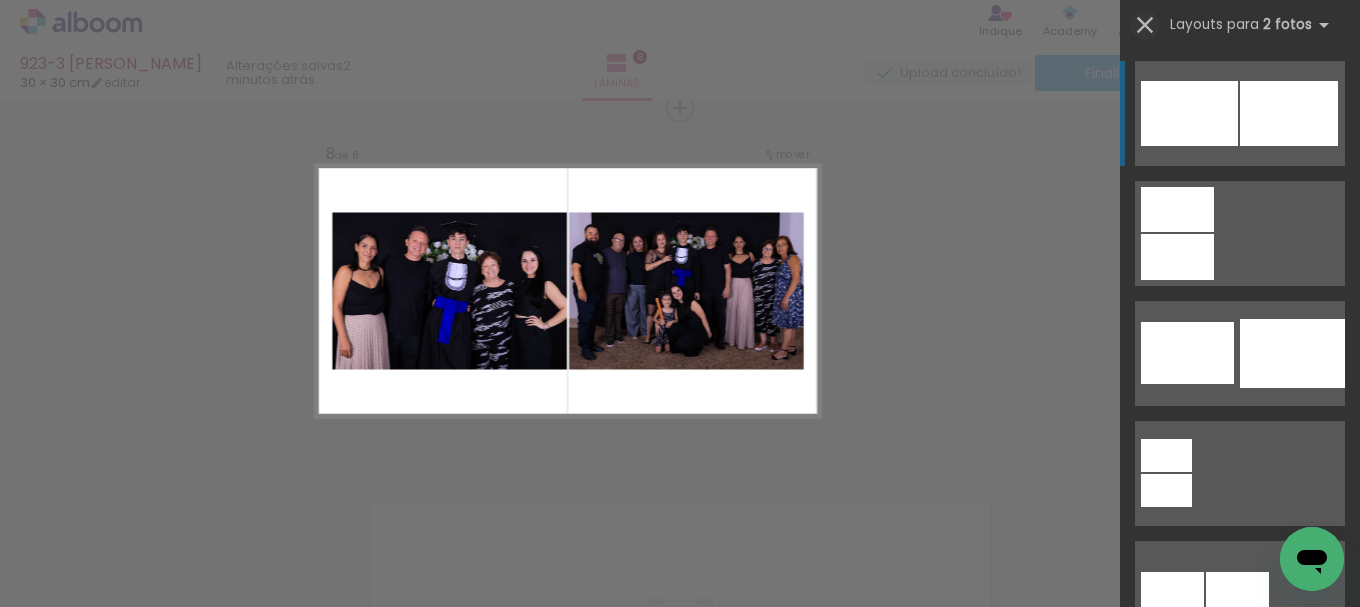 click at bounding box center (1145, 25) 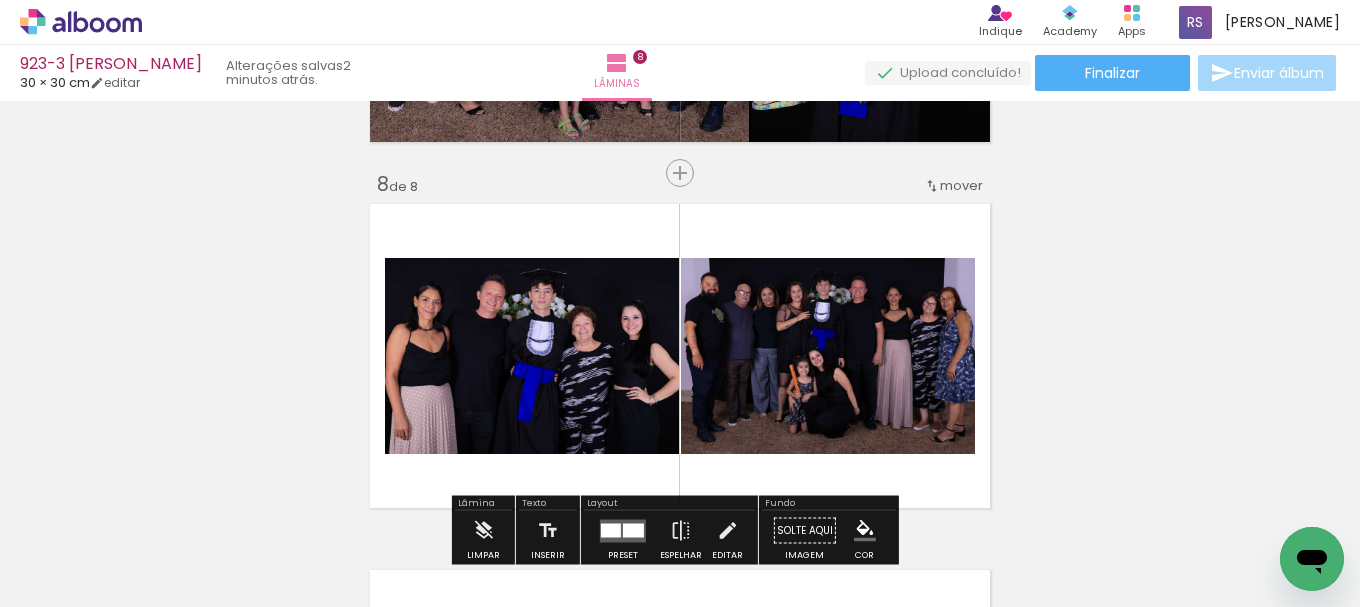 scroll, scrollTop: 2488, scrollLeft: 0, axis: vertical 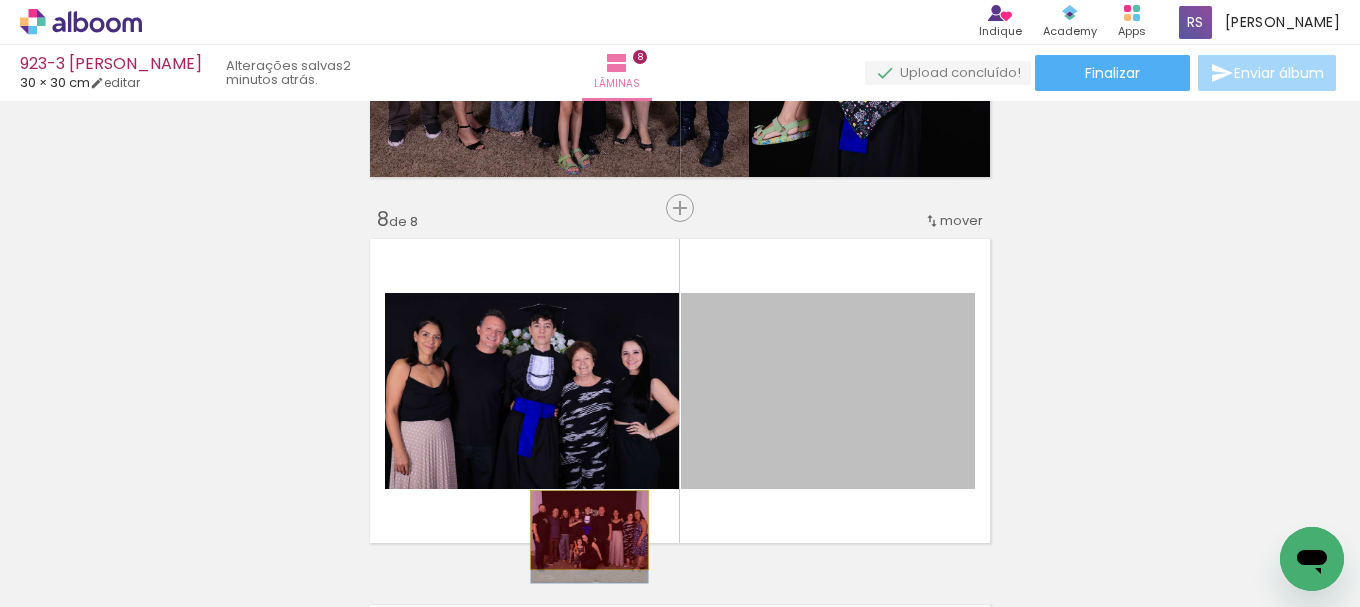 drag, startPoint x: 817, startPoint y: 403, endPoint x: 568, endPoint y: 536, distance: 282.29416 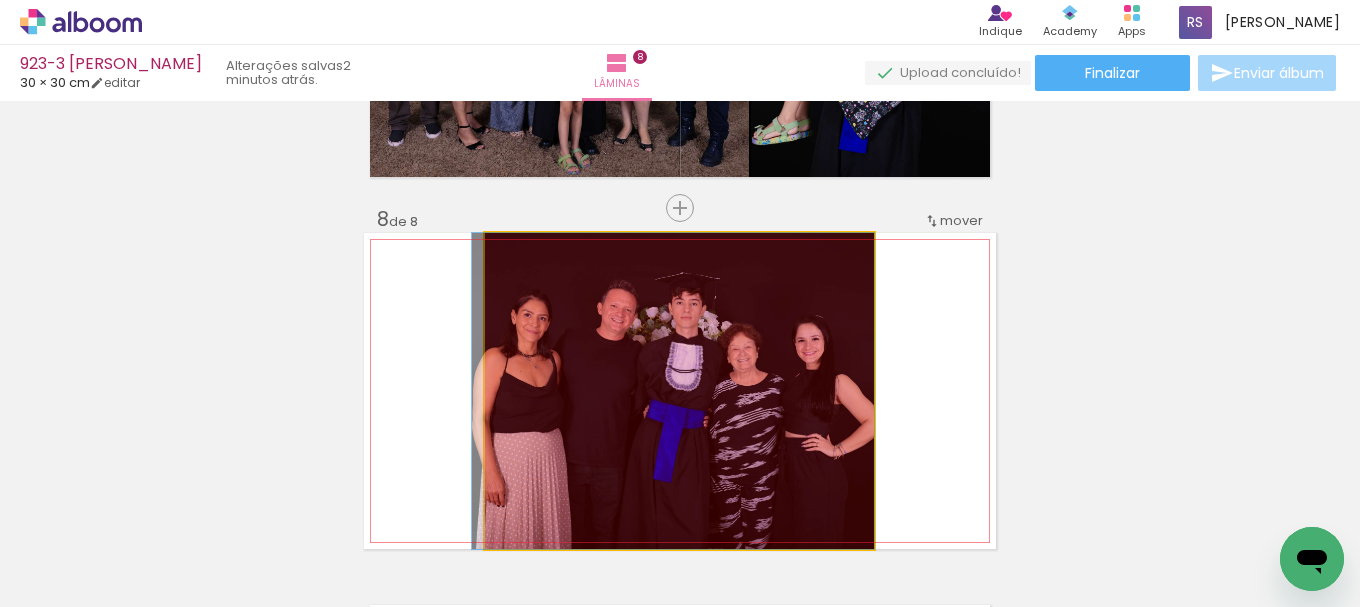 drag, startPoint x: 605, startPoint y: 375, endPoint x: 462, endPoint y: 543, distance: 220.61958 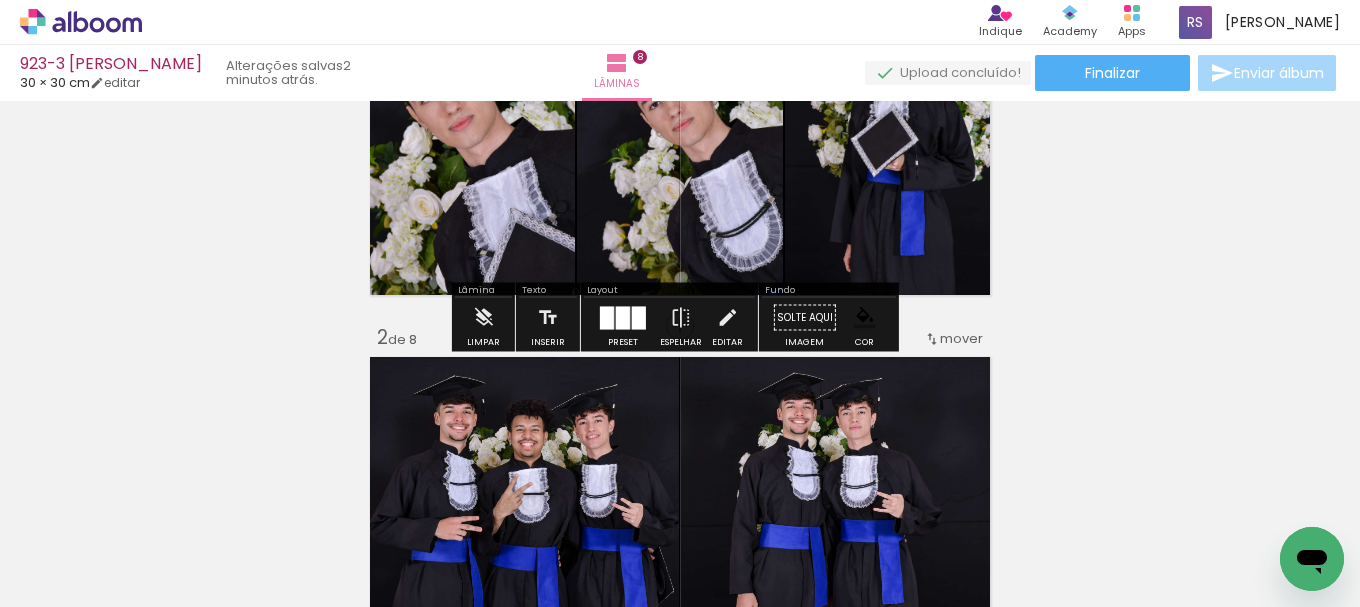 scroll, scrollTop: 200, scrollLeft: 0, axis: vertical 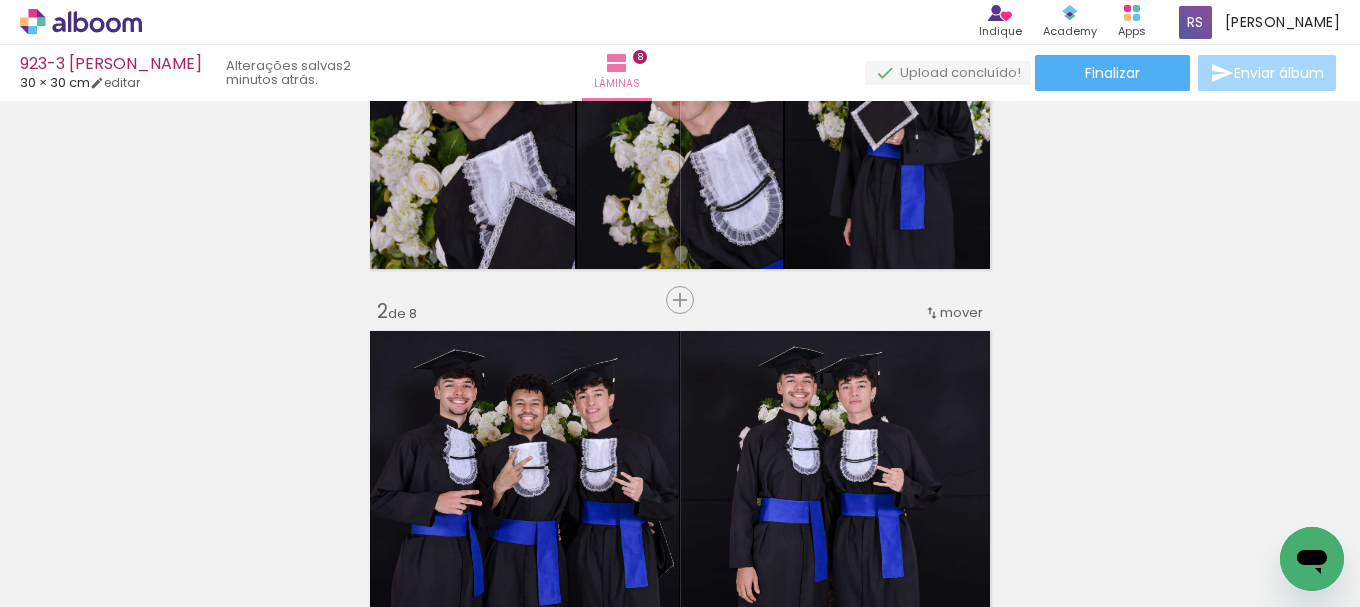 click on "Inserir lâmina 1  de 8  Inserir lâmina 2  de 8  Inserir lâmina 3  de 8  Inserir lâmina 4  de 8  Inserir lâmina 5  de 8  Inserir lâmina 6  de 8  Inserir lâmina 7  de 8  Inserir lâmina 8  de 8" at bounding box center (680, 1555) 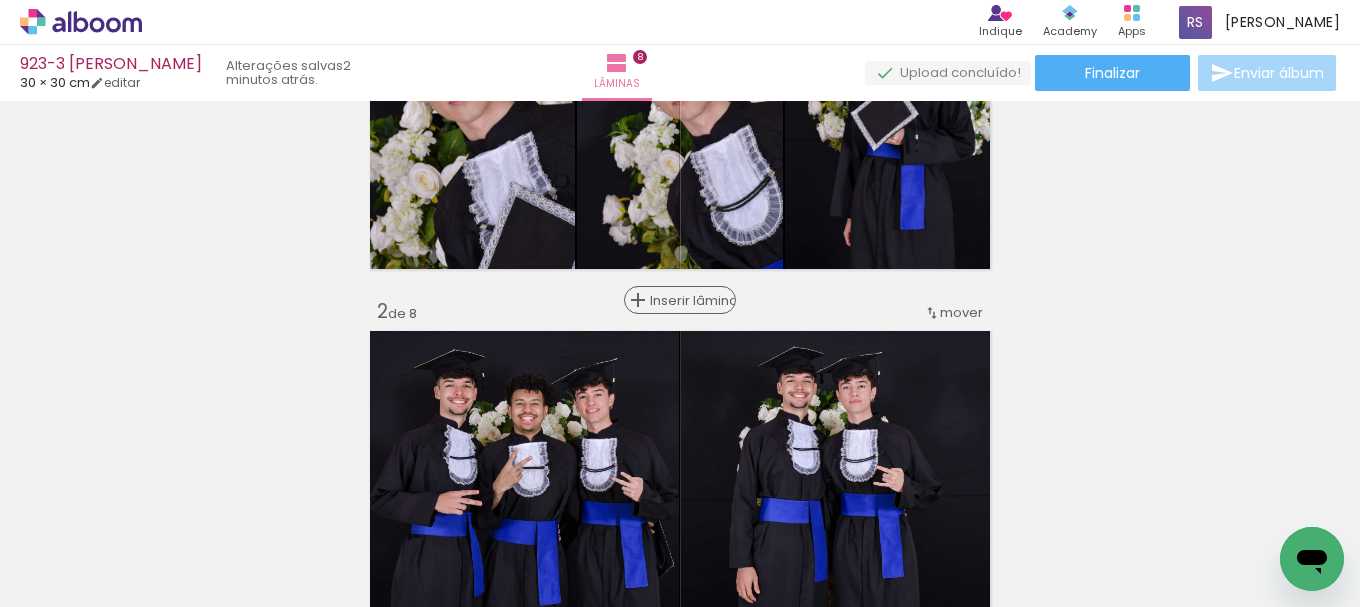 click on "Inserir lâmina" at bounding box center [689, 300] 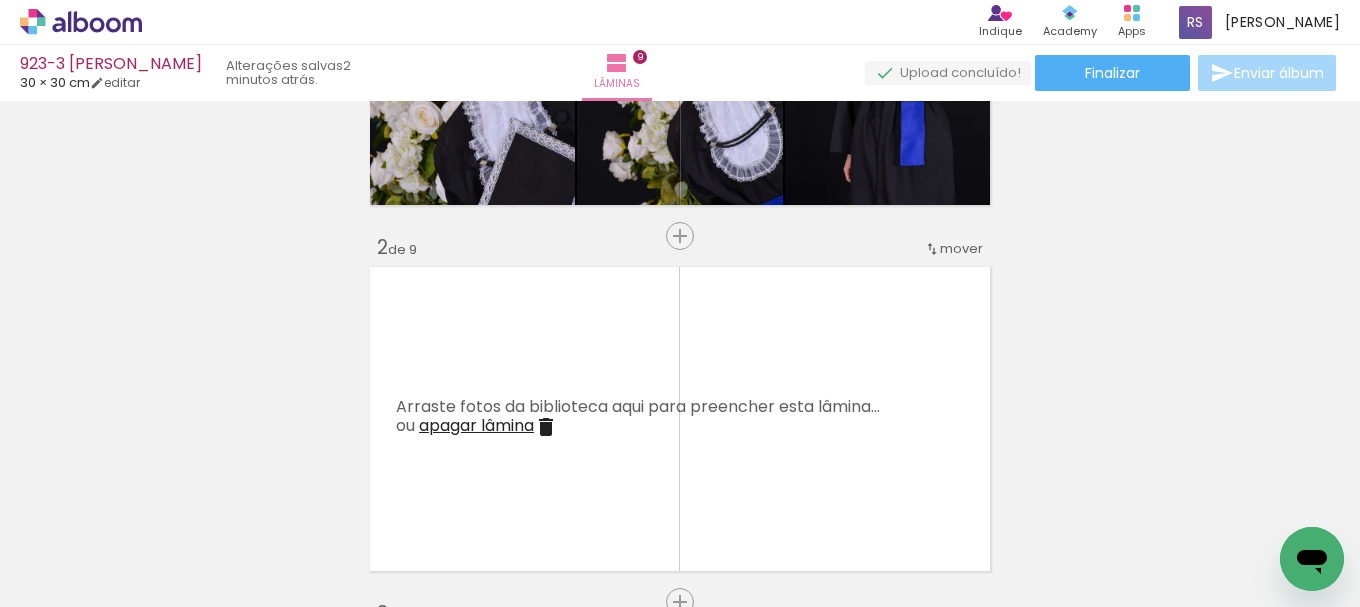scroll, scrollTop: 300, scrollLeft: 0, axis: vertical 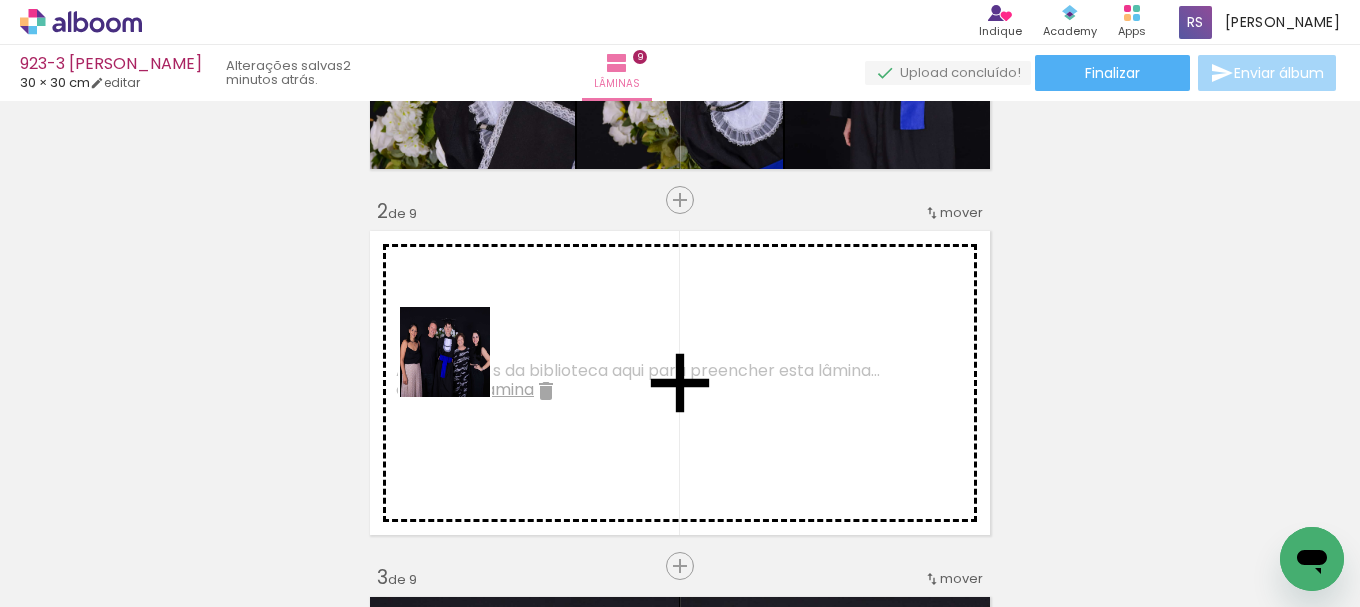 drag, startPoint x: 216, startPoint y: 531, endPoint x: 518, endPoint y: 330, distance: 362.77405 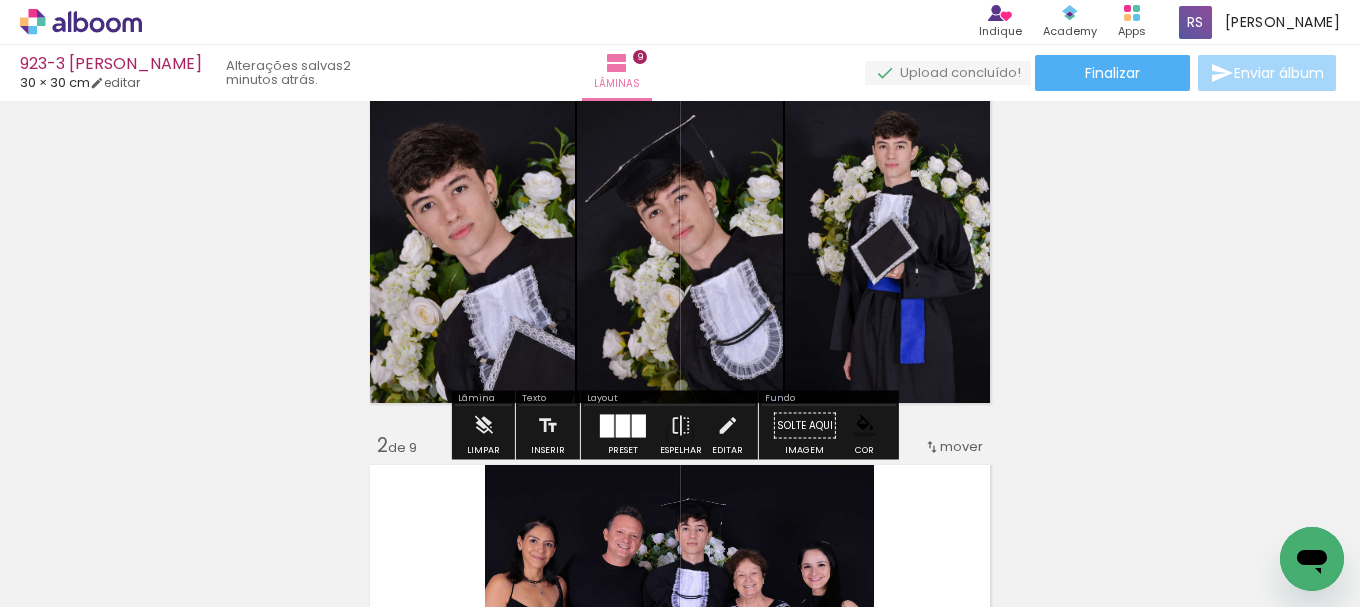 scroll, scrollTop: 100, scrollLeft: 0, axis: vertical 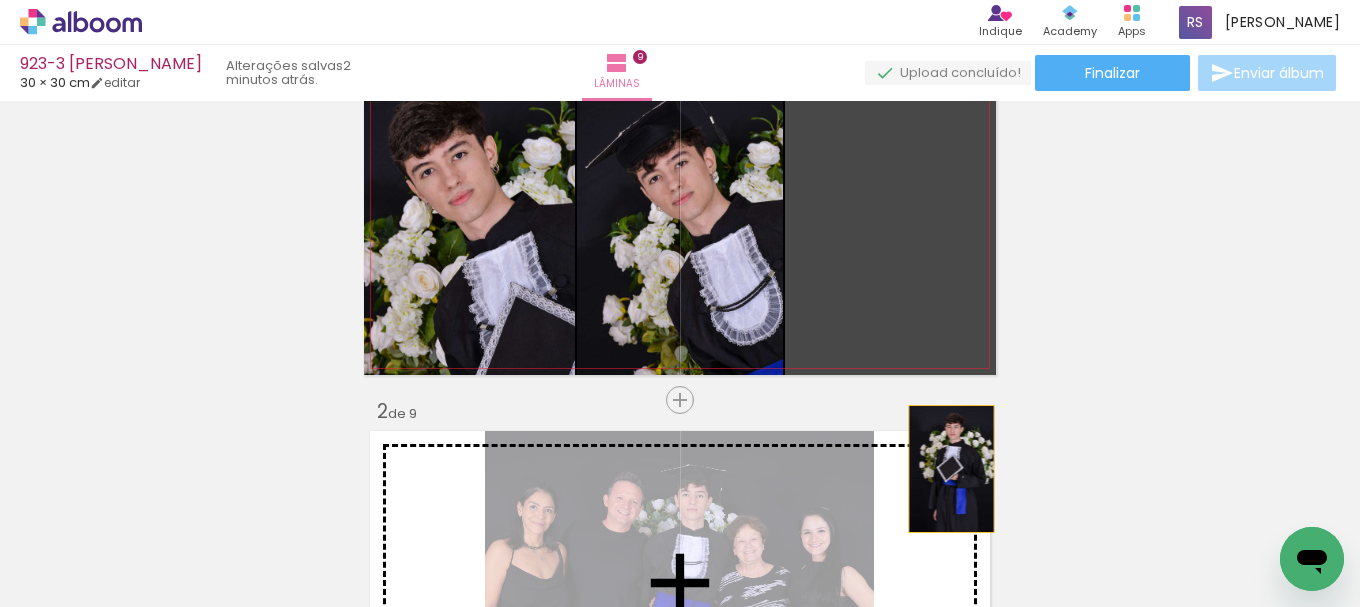drag, startPoint x: 942, startPoint y: 270, endPoint x: 944, endPoint y: 469, distance: 199.01006 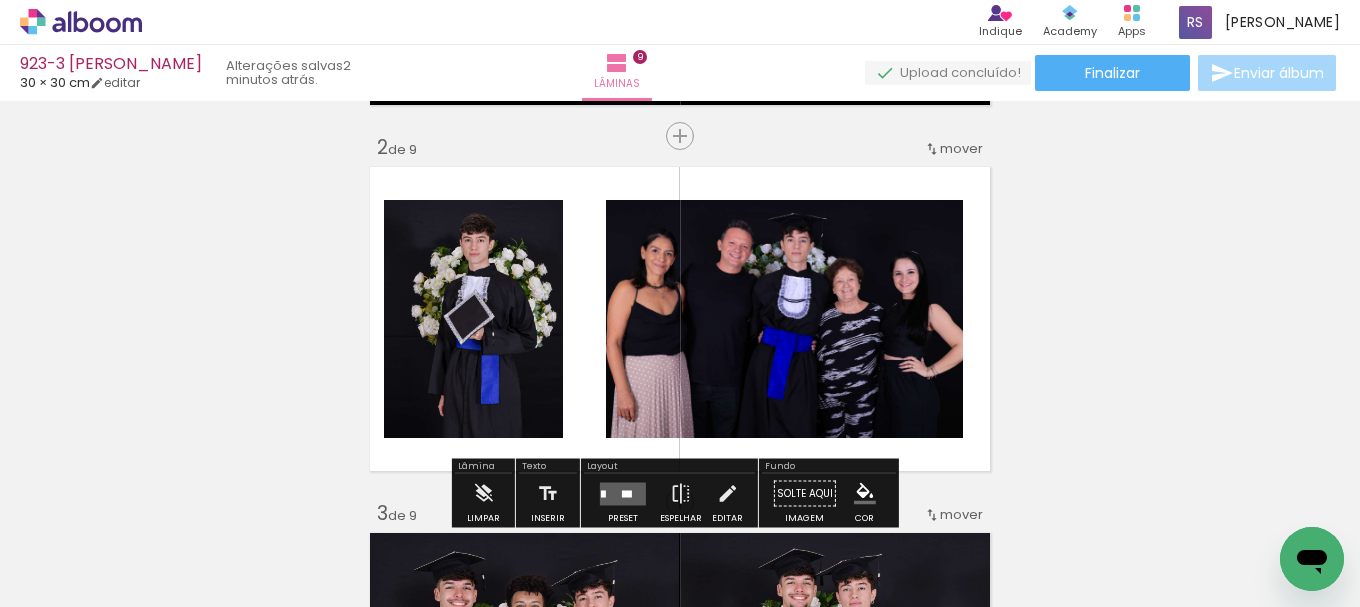 scroll, scrollTop: 400, scrollLeft: 0, axis: vertical 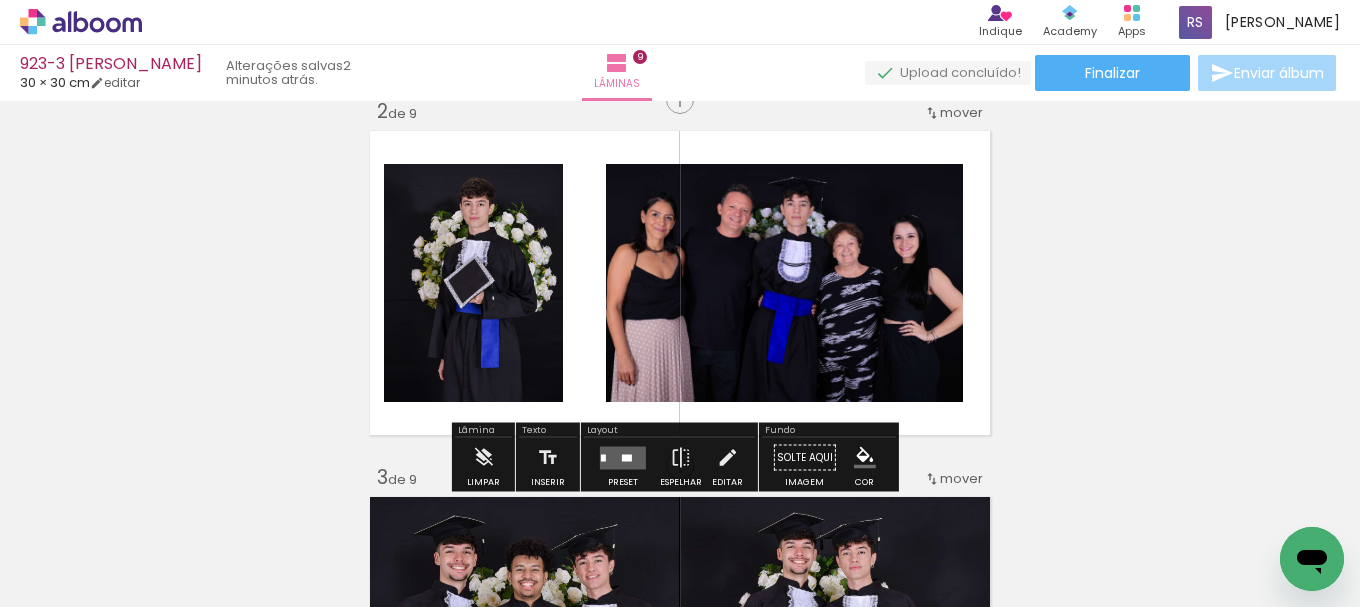 click at bounding box center (623, 457) 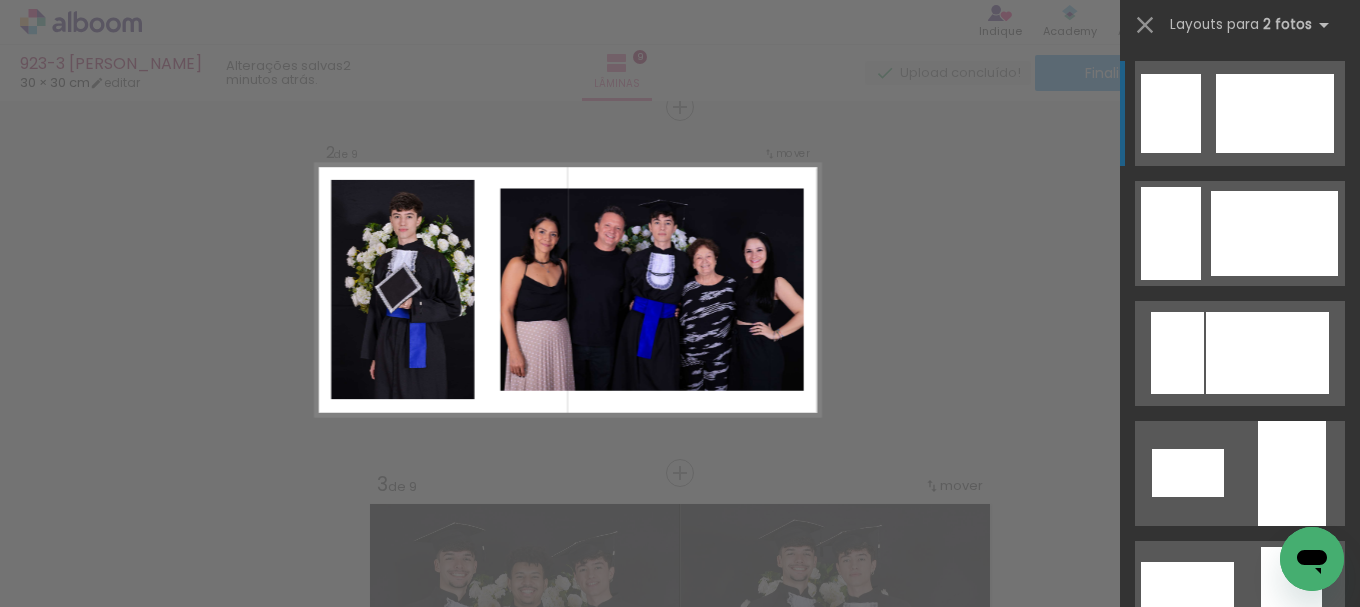 scroll, scrollTop: 392, scrollLeft: 0, axis: vertical 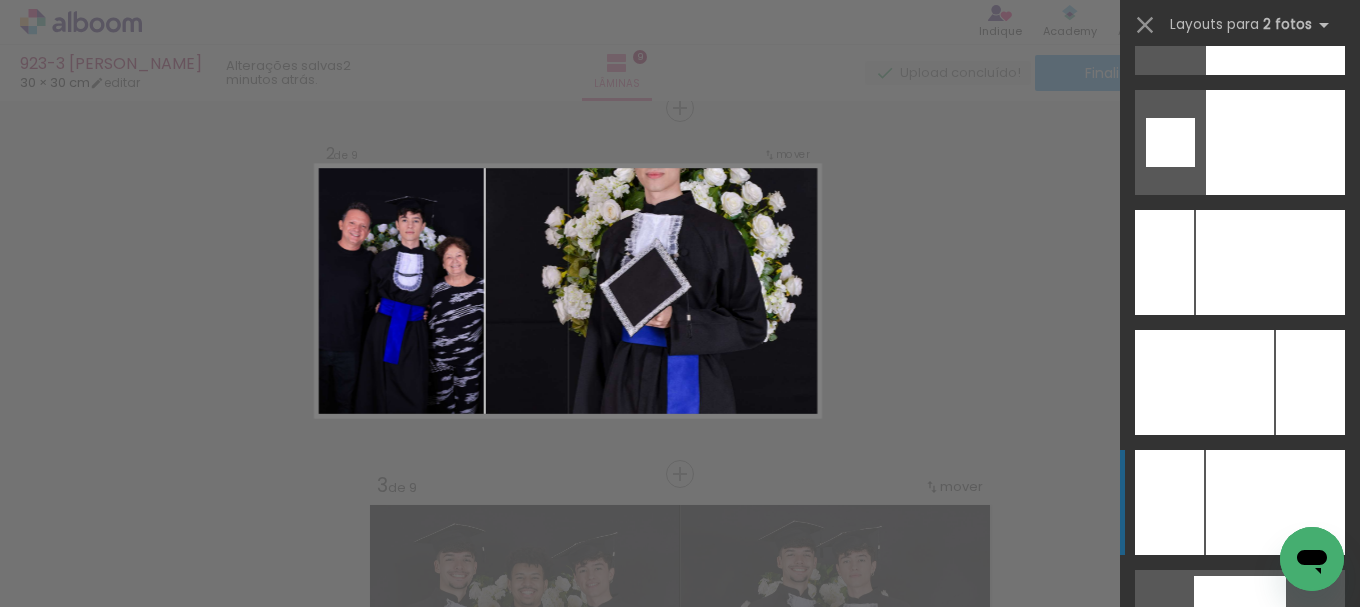 click at bounding box center [1270, 262] 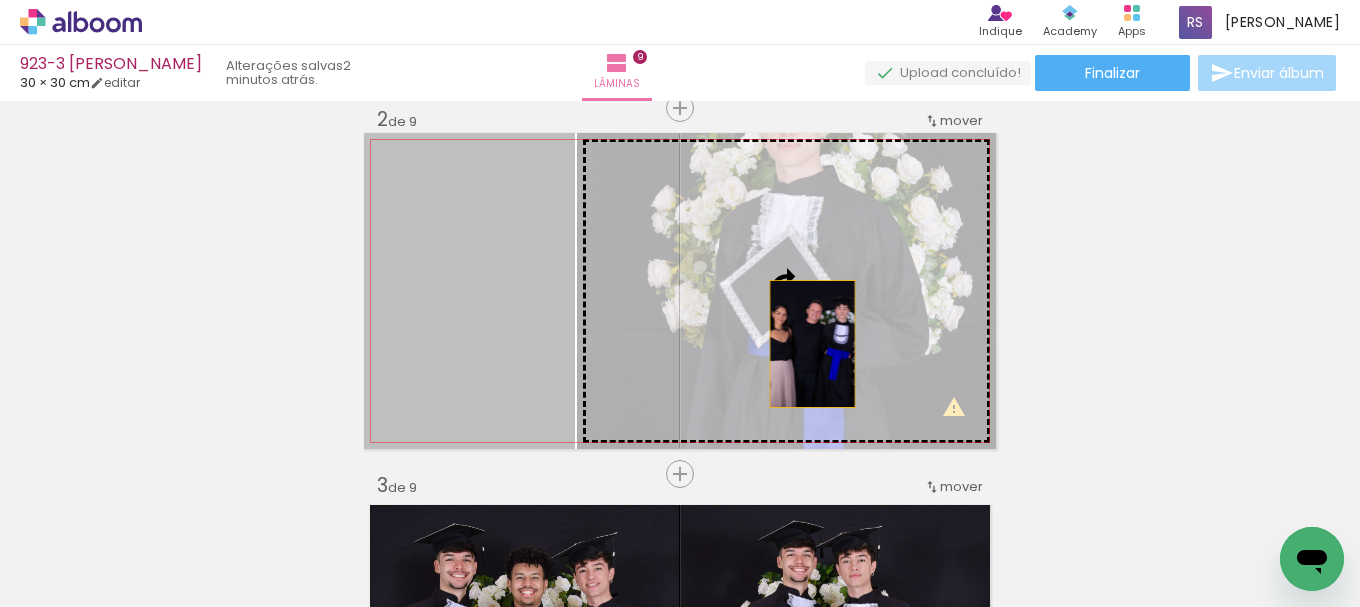 drag, startPoint x: 488, startPoint y: 320, endPoint x: 805, endPoint y: 344, distance: 317.90723 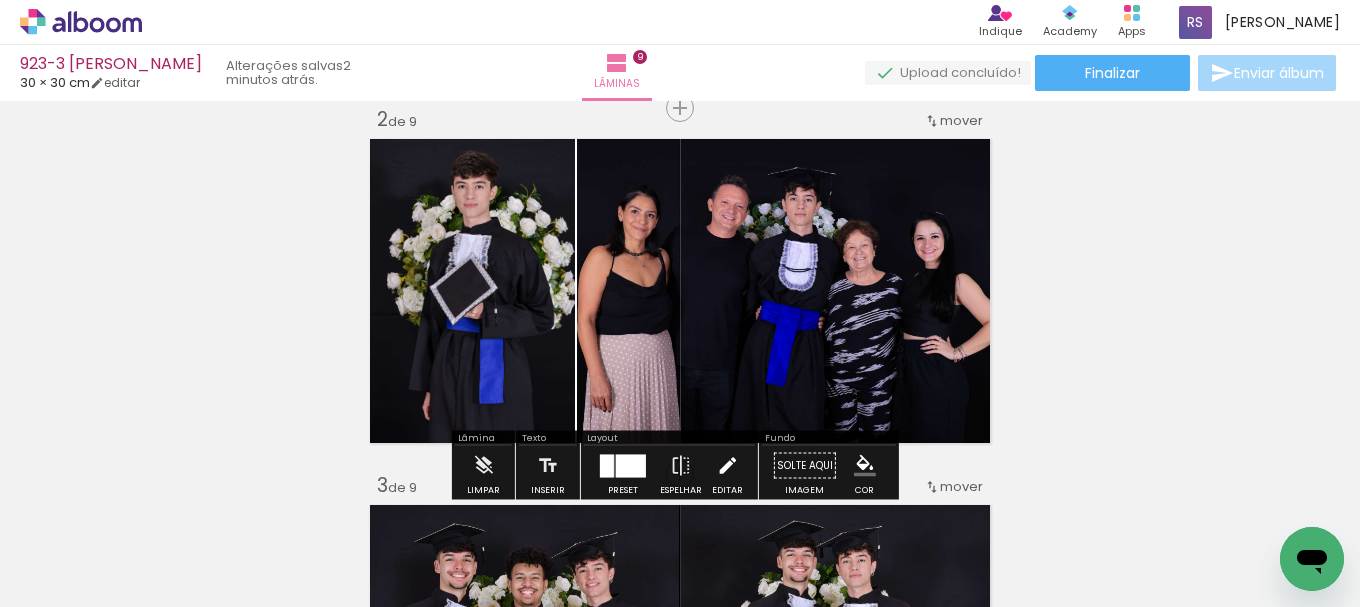 click on "Editar" at bounding box center (727, 471) 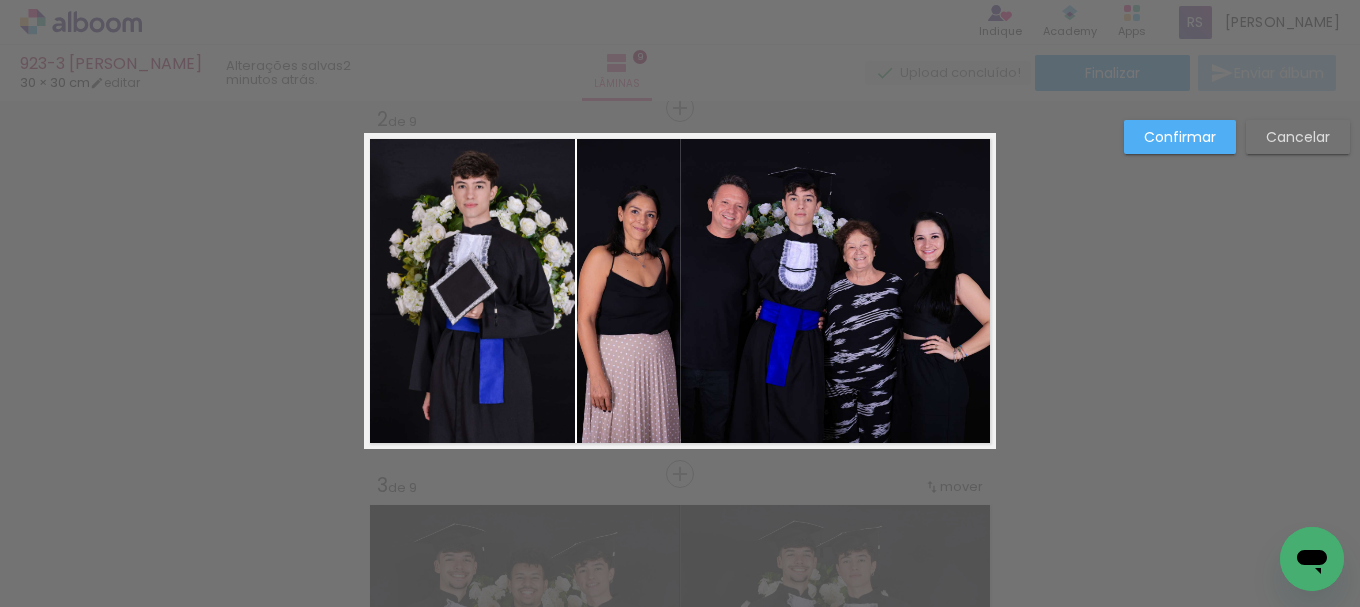 click 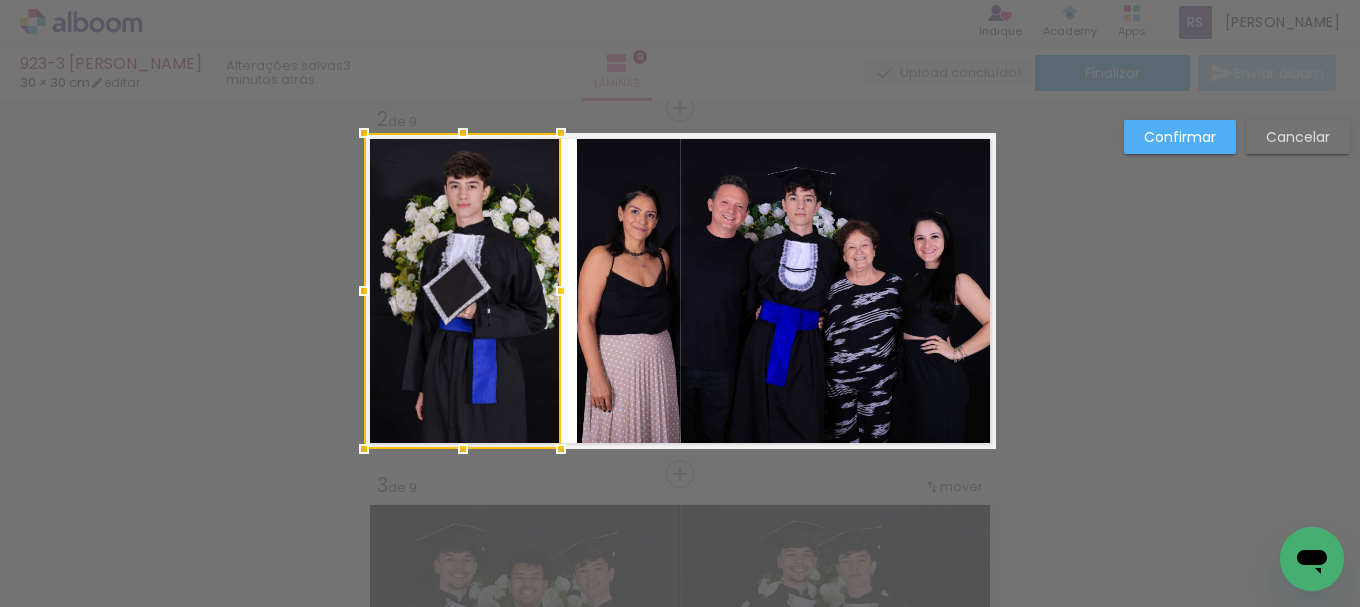 drag, startPoint x: 562, startPoint y: 293, endPoint x: 548, endPoint y: 293, distance: 14 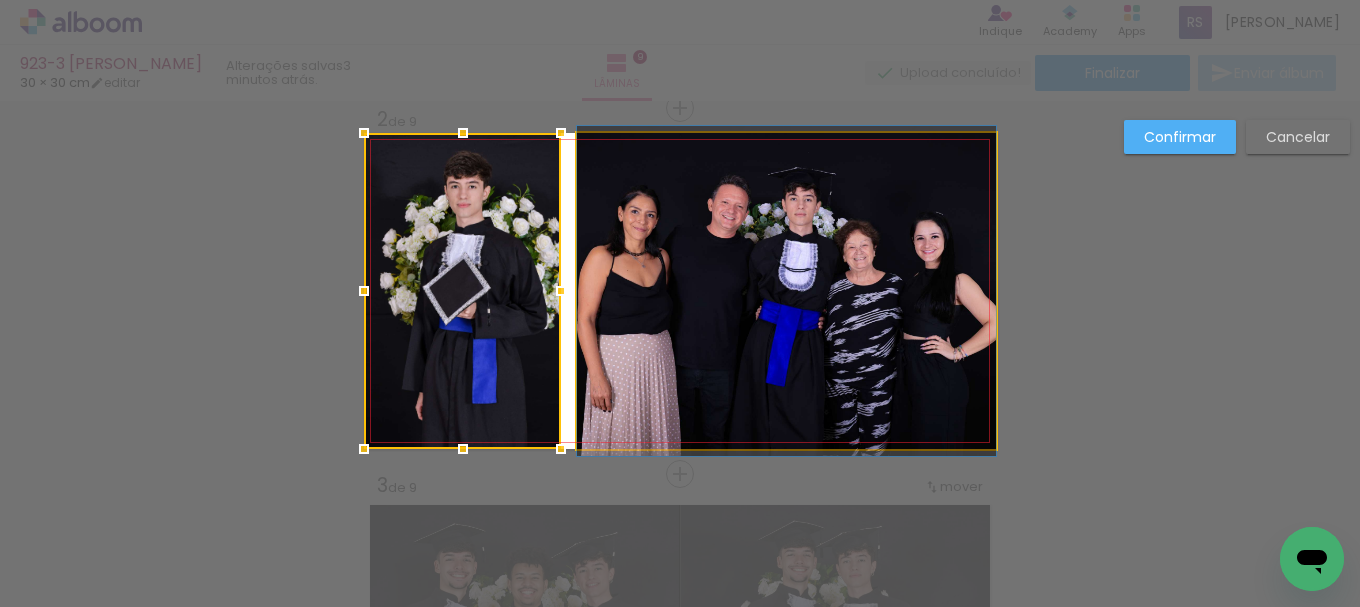 drag, startPoint x: 582, startPoint y: 299, endPoint x: 561, endPoint y: 300, distance: 21.023796 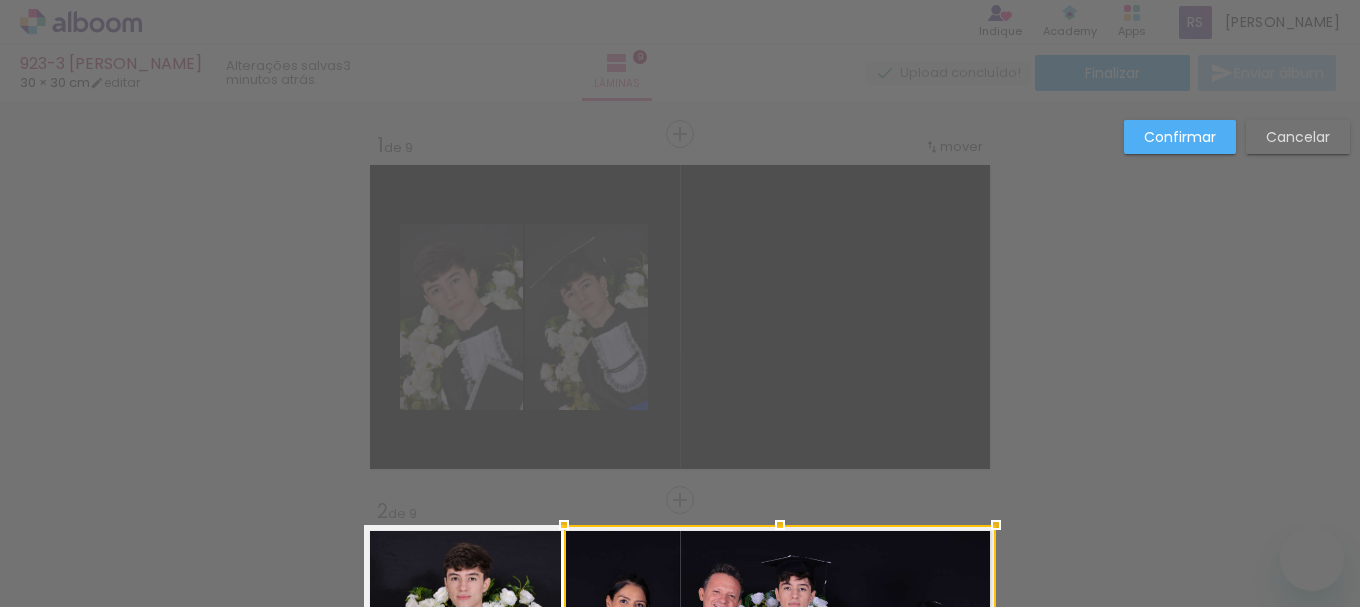 click at bounding box center [564, 683] 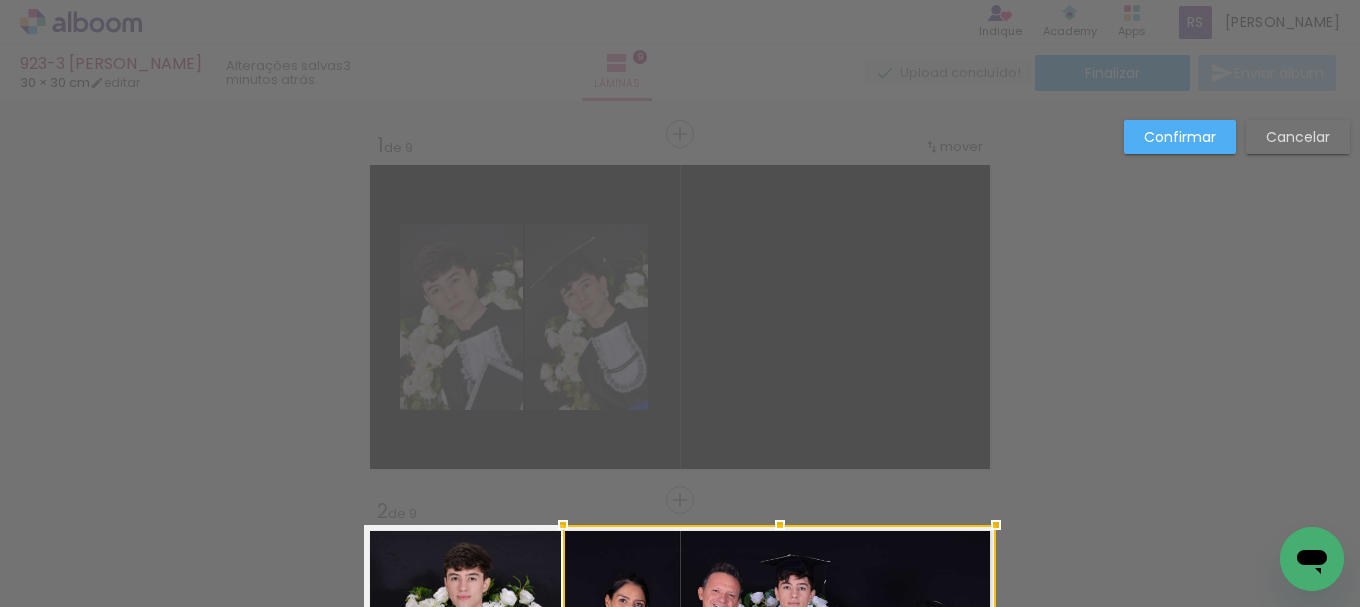 scroll, scrollTop: 0, scrollLeft: 0, axis: both 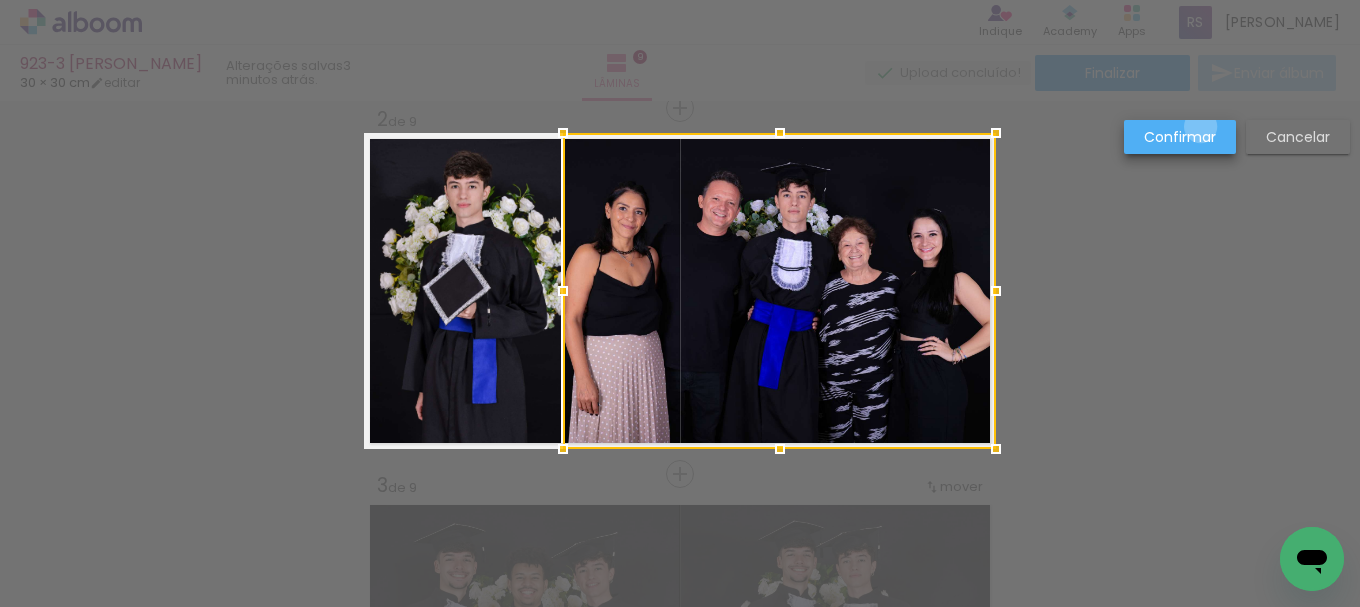 click on "Confirmar" at bounding box center [0, 0] 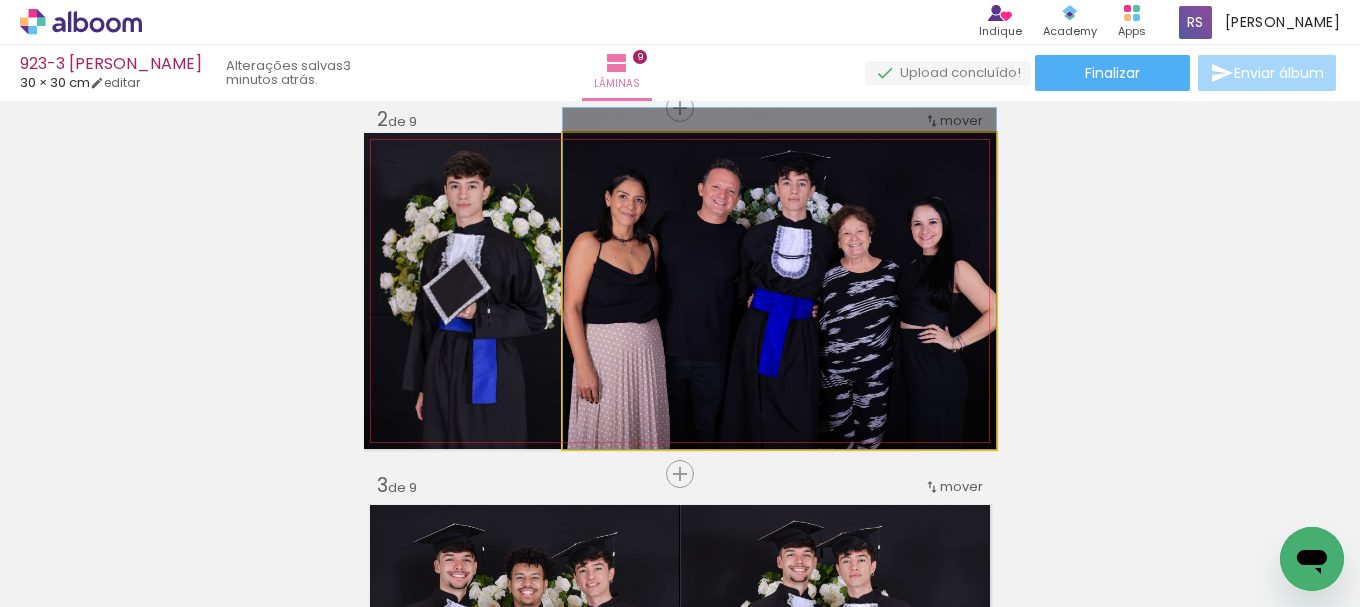 drag, startPoint x: 738, startPoint y: 283, endPoint x: 758, endPoint y: 251, distance: 37.735924 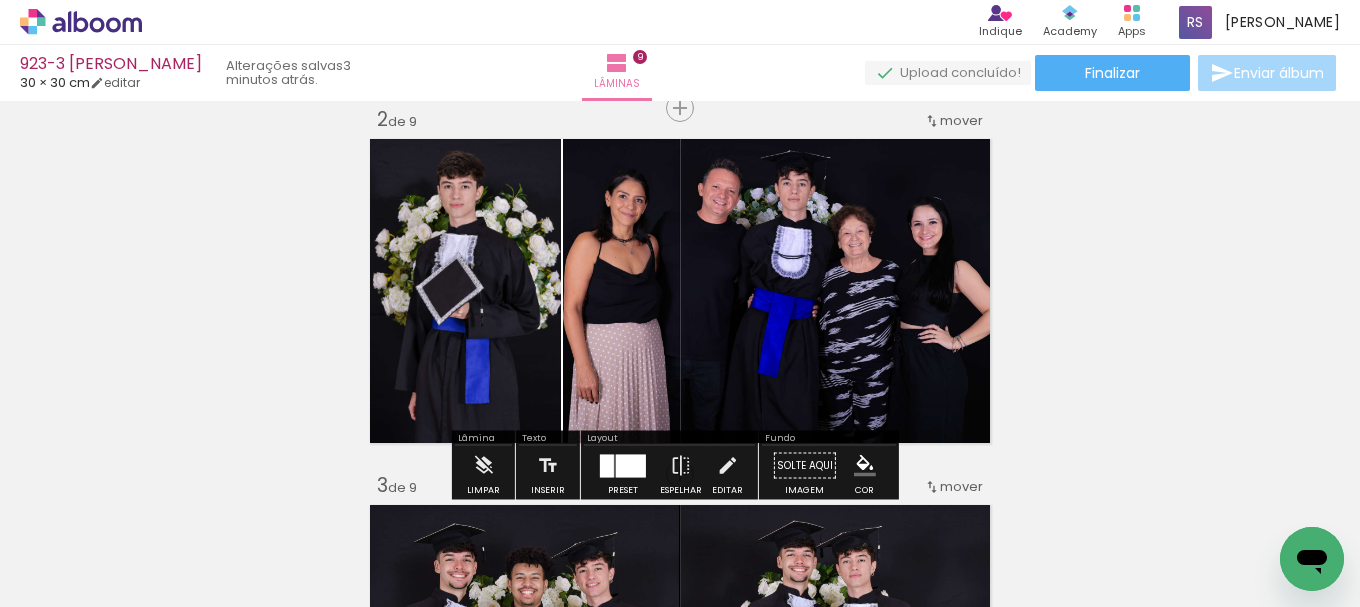 click at bounding box center [865, 466] 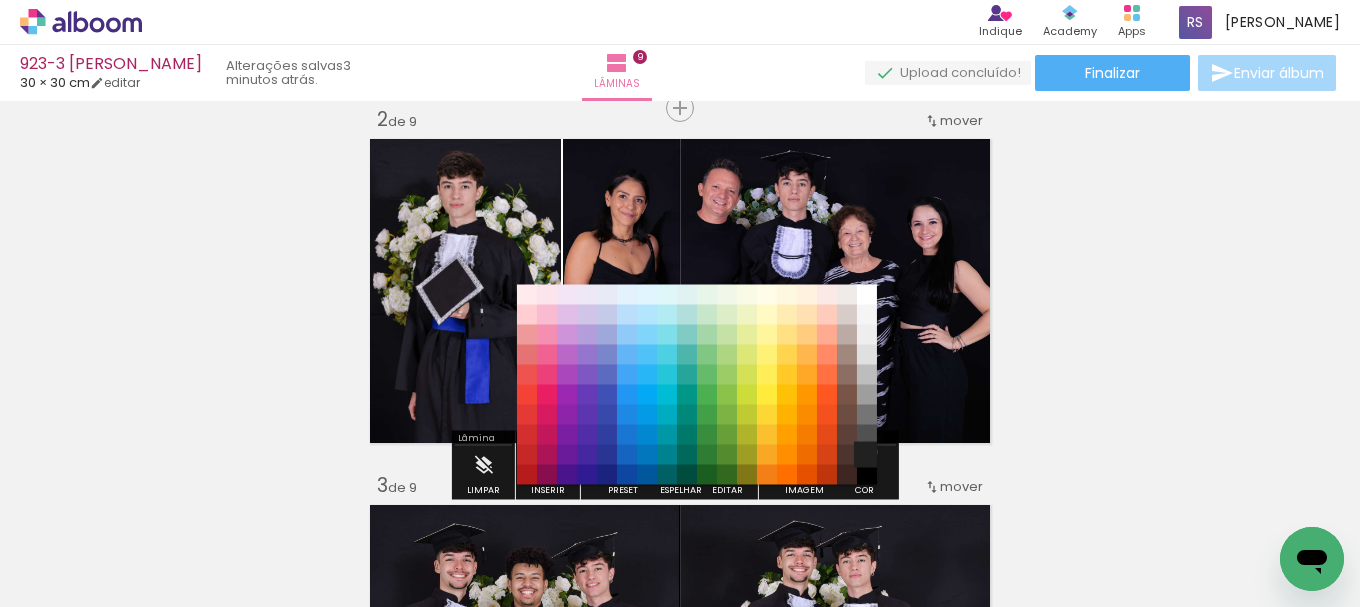click on "#212121" at bounding box center [867, 455] 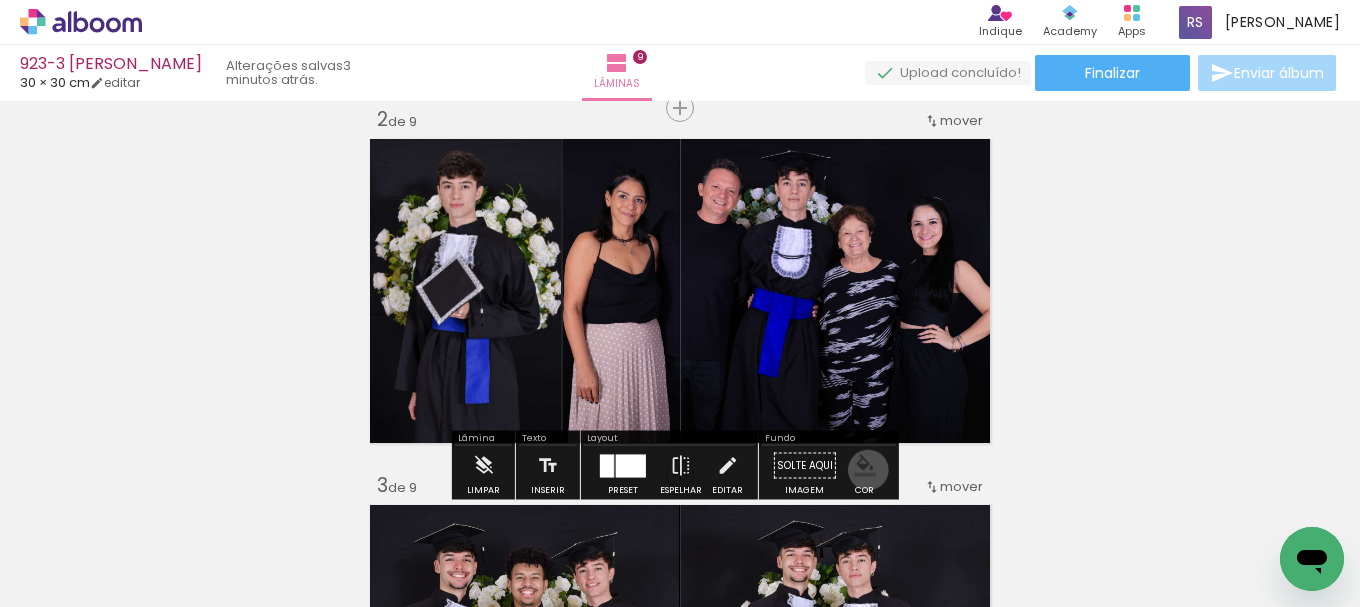 click at bounding box center (865, 466) 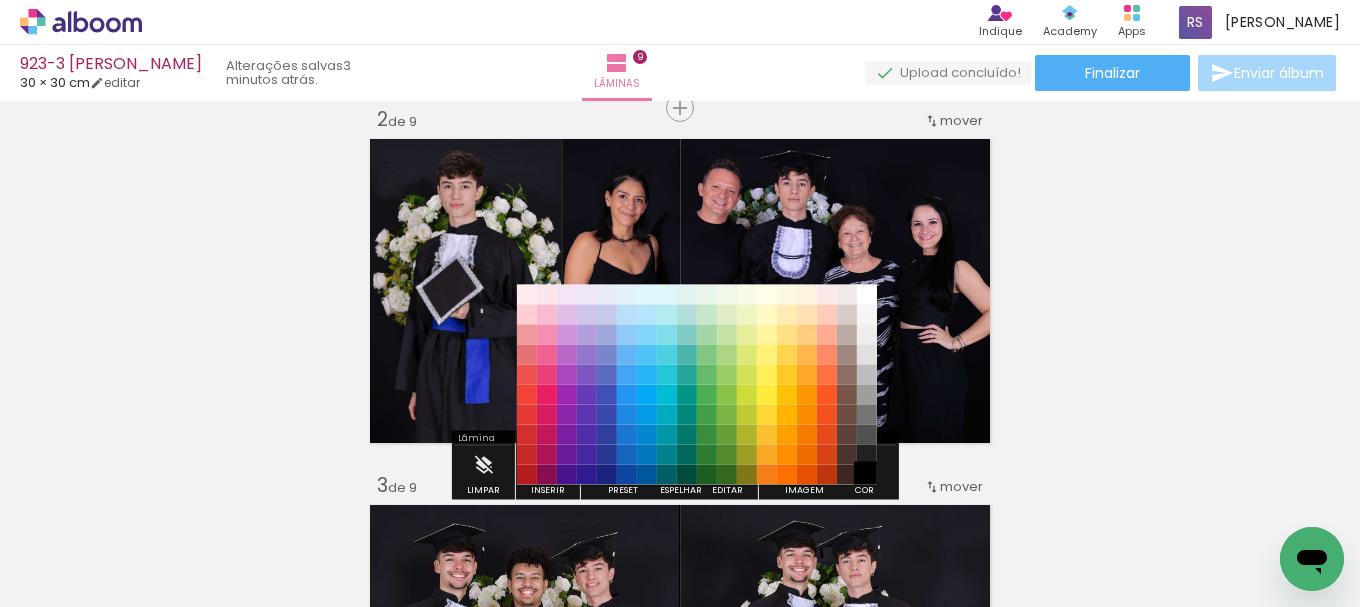 click on "#000000" at bounding box center [867, 475] 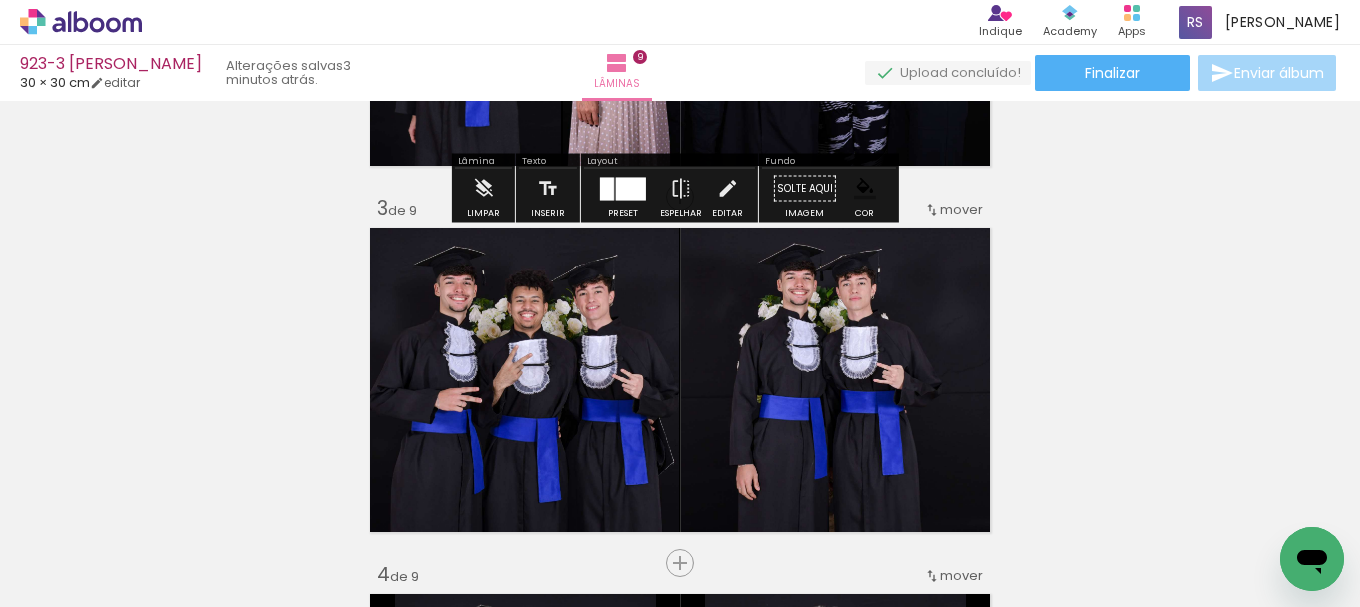 scroll, scrollTop: 692, scrollLeft: 0, axis: vertical 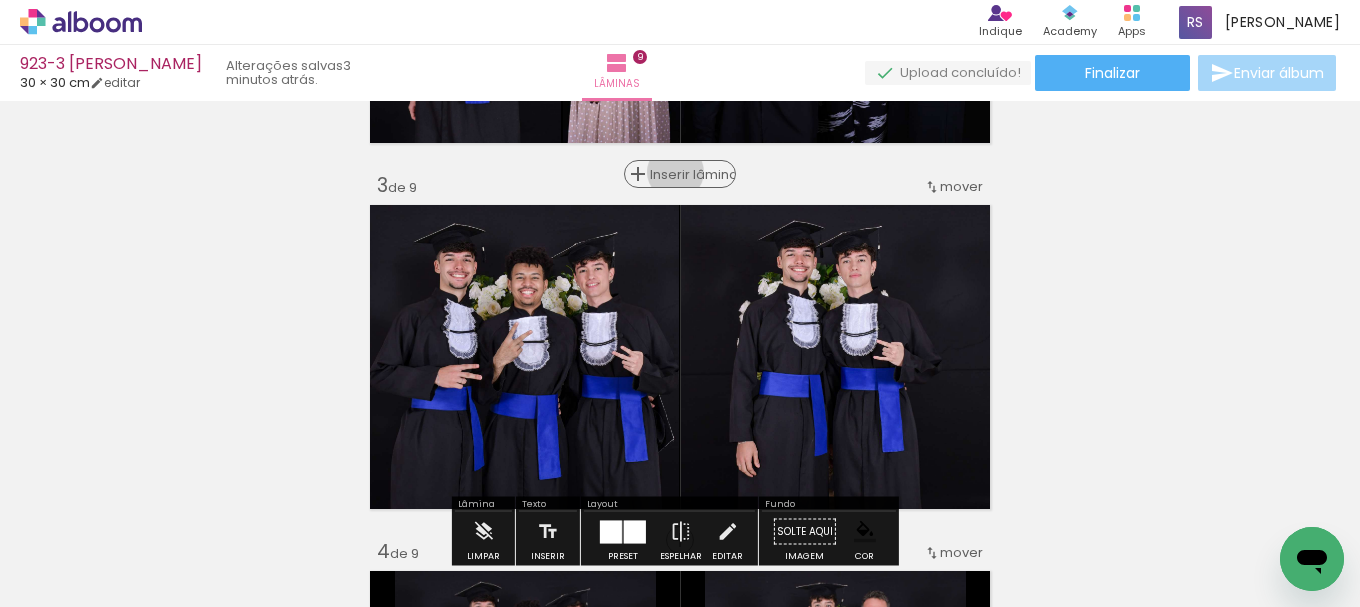click on "Inserir lâmina" at bounding box center (689, 174) 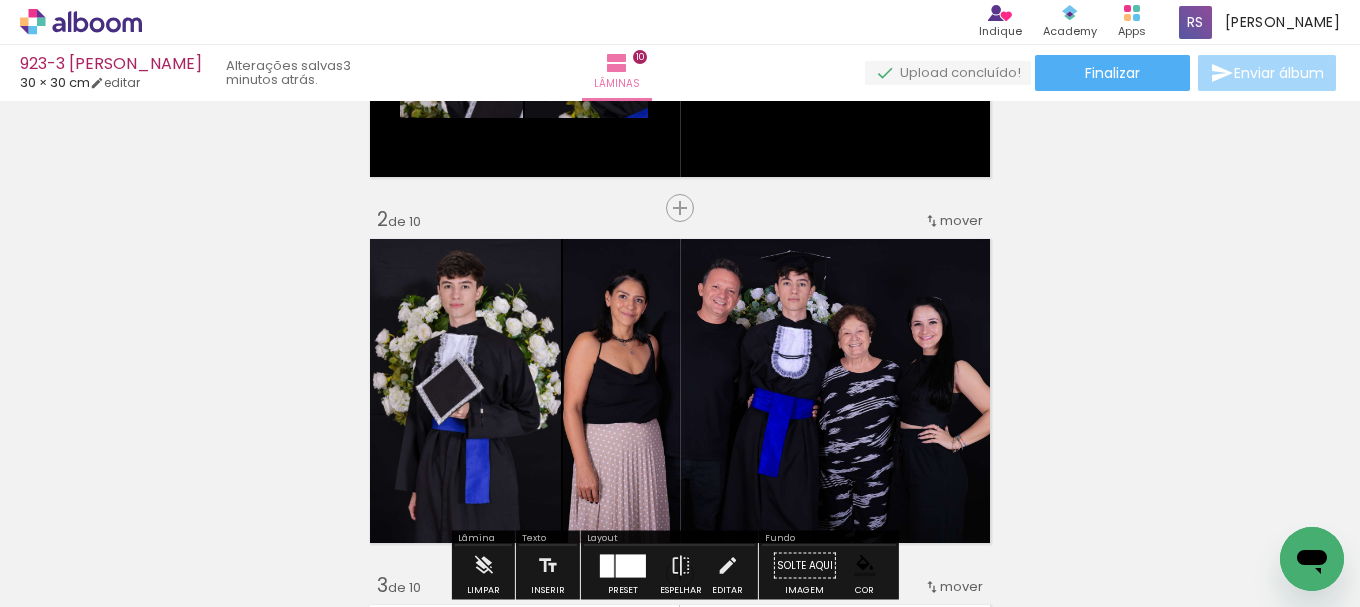 scroll, scrollTop: 0, scrollLeft: 0, axis: both 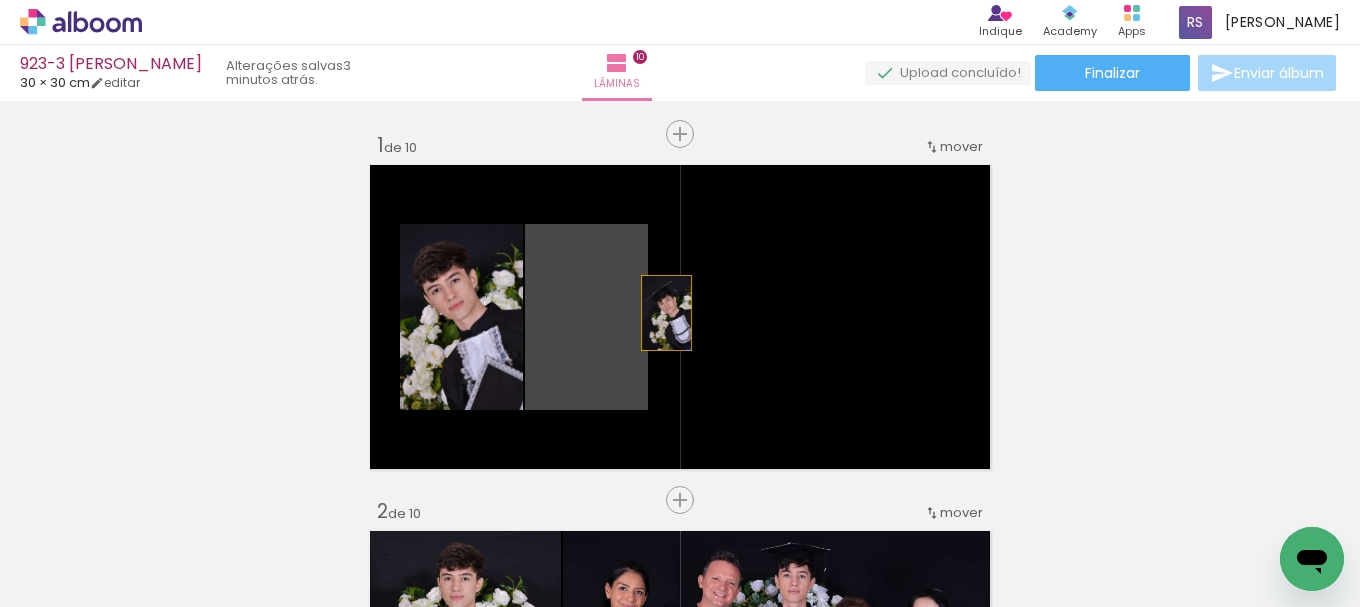 drag, startPoint x: 612, startPoint y: 328, endPoint x: 658, endPoint y: 313, distance: 48.38388 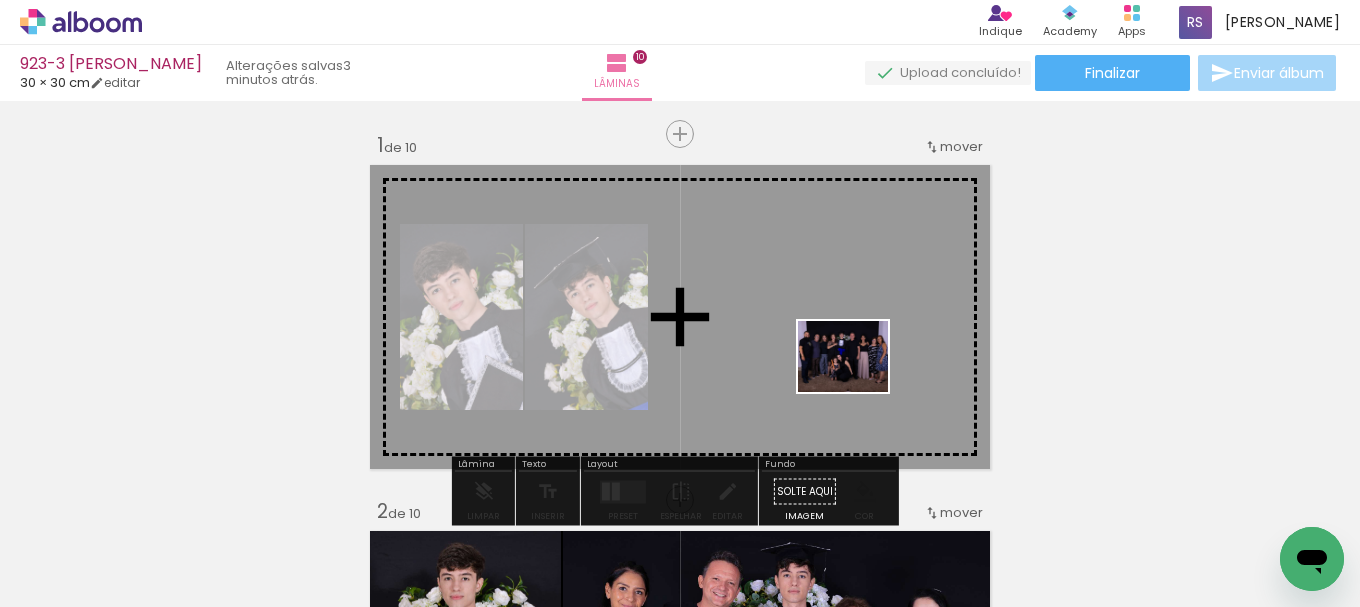 drag, startPoint x: 197, startPoint y: 543, endPoint x: 858, endPoint y: 381, distance: 680.56226 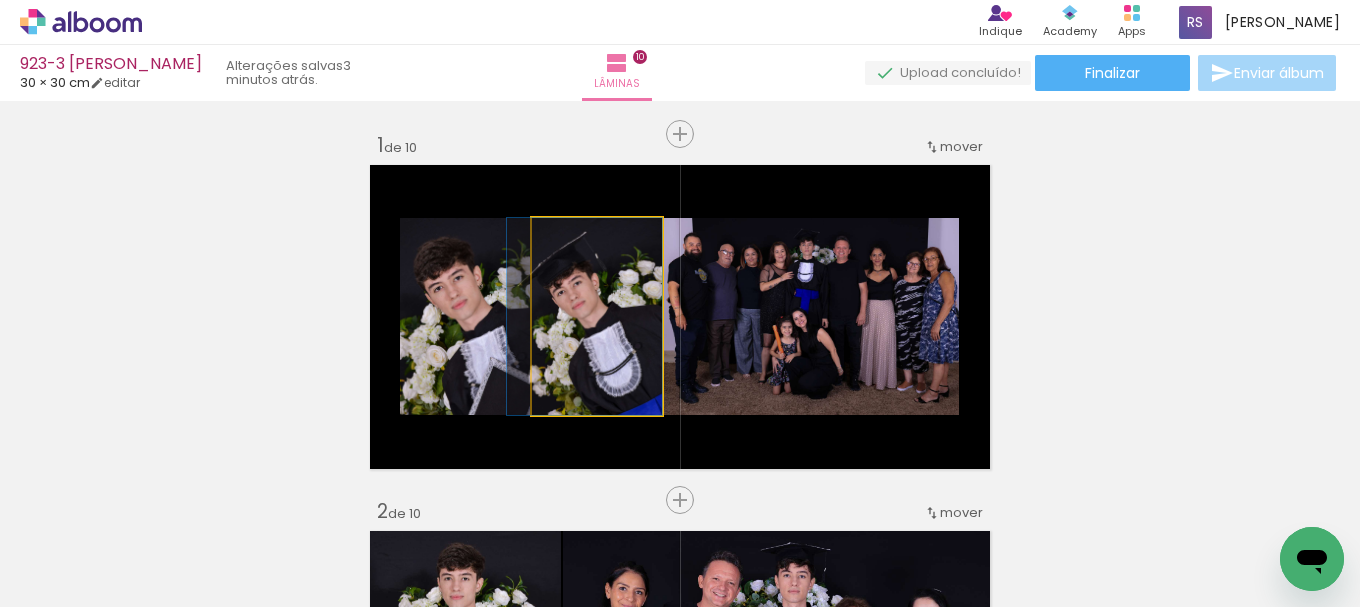 drag, startPoint x: 645, startPoint y: 338, endPoint x: 571, endPoint y: 336, distance: 74.02702 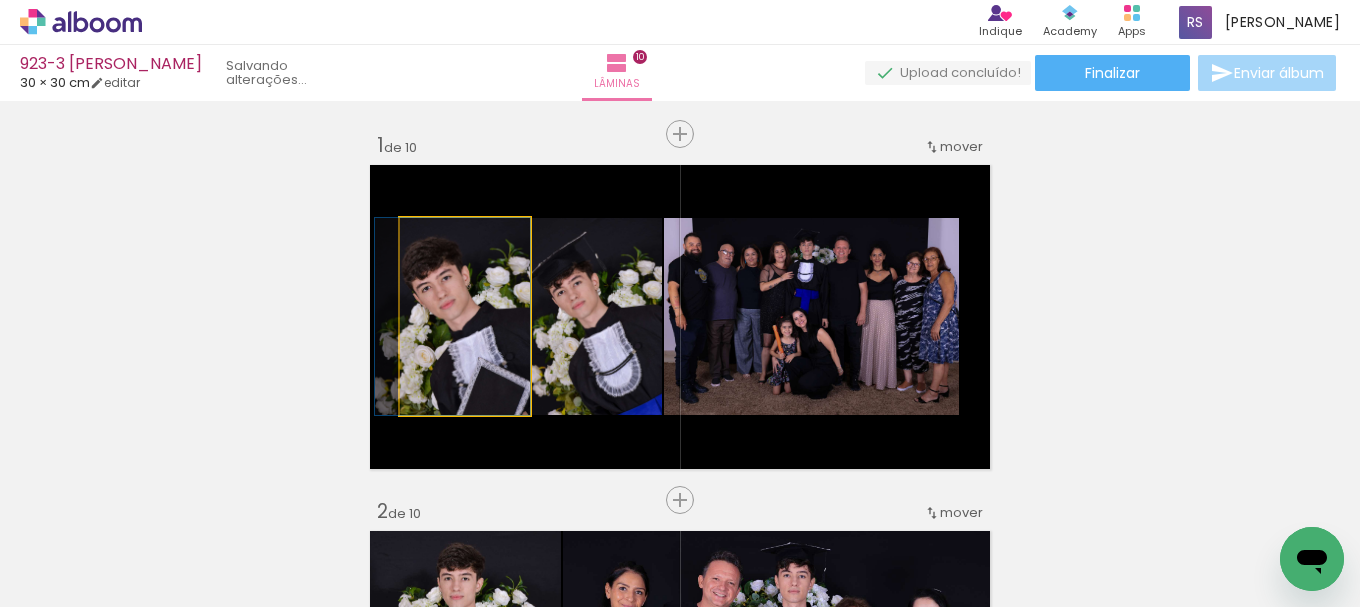 drag, startPoint x: 469, startPoint y: 353, endPoint x: 428, endPoint y: 351, distance: 41.04875 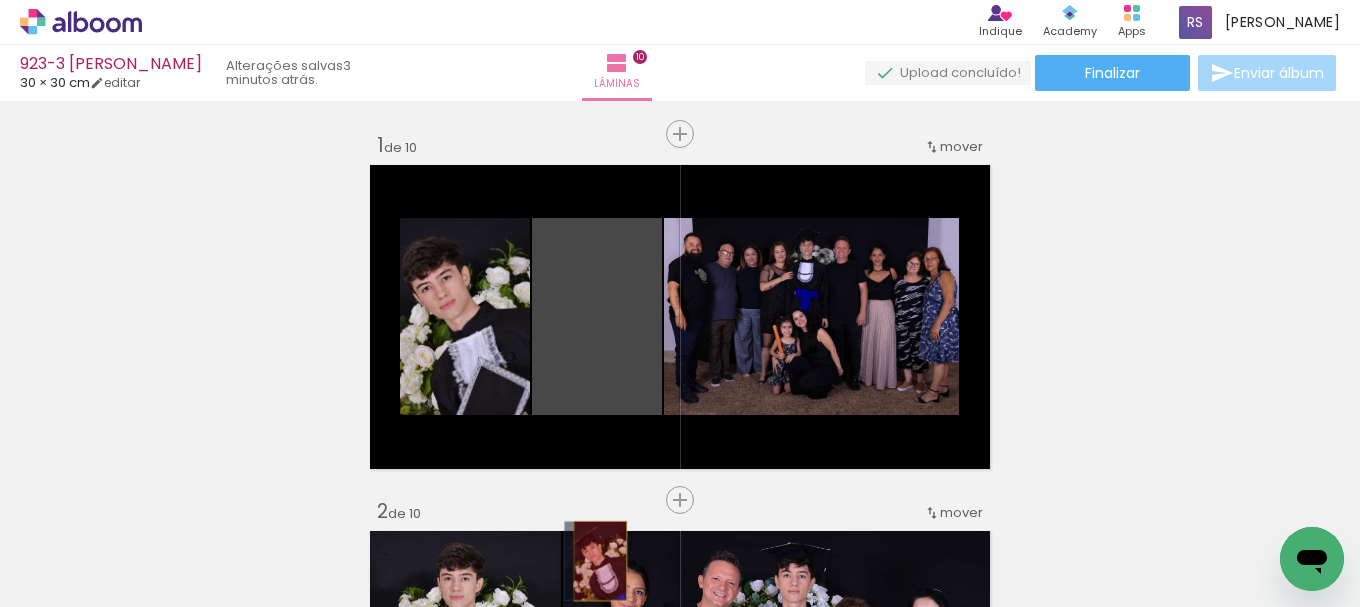 drag, startPoint x: 624, startPoint y: 353, endPoint x: 593, endPoint y: 561, distance: 210.29741 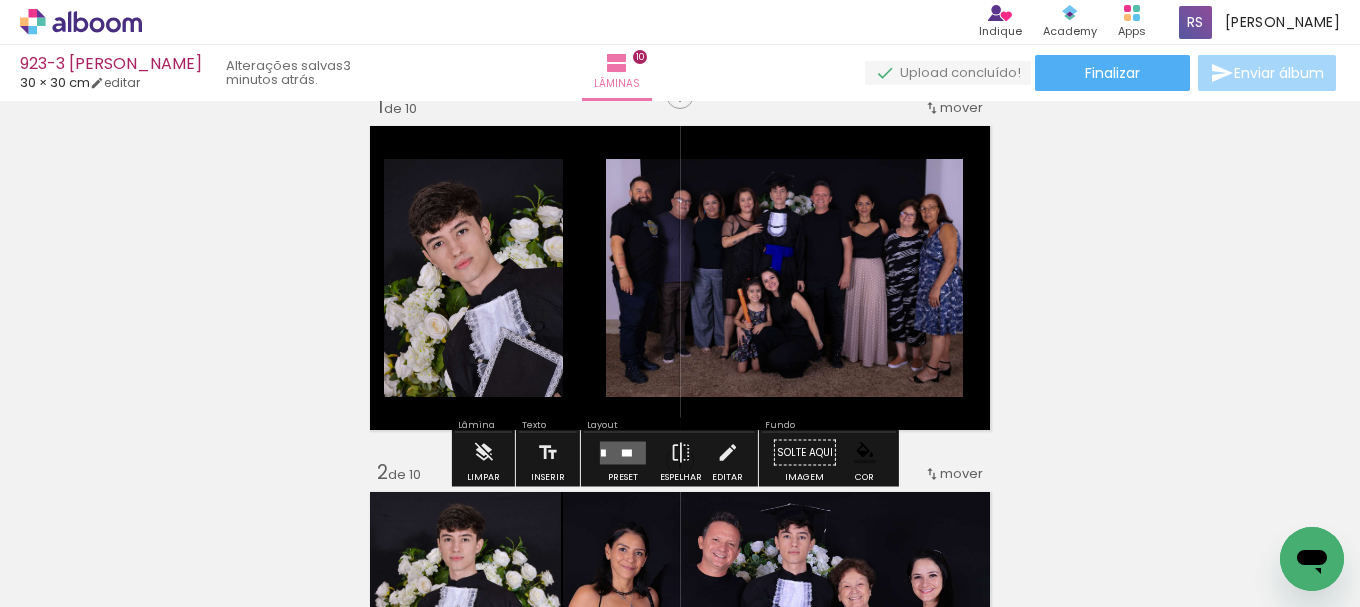 scroll, scrollTop: 100, scrollLeft: 0, axis: vertical 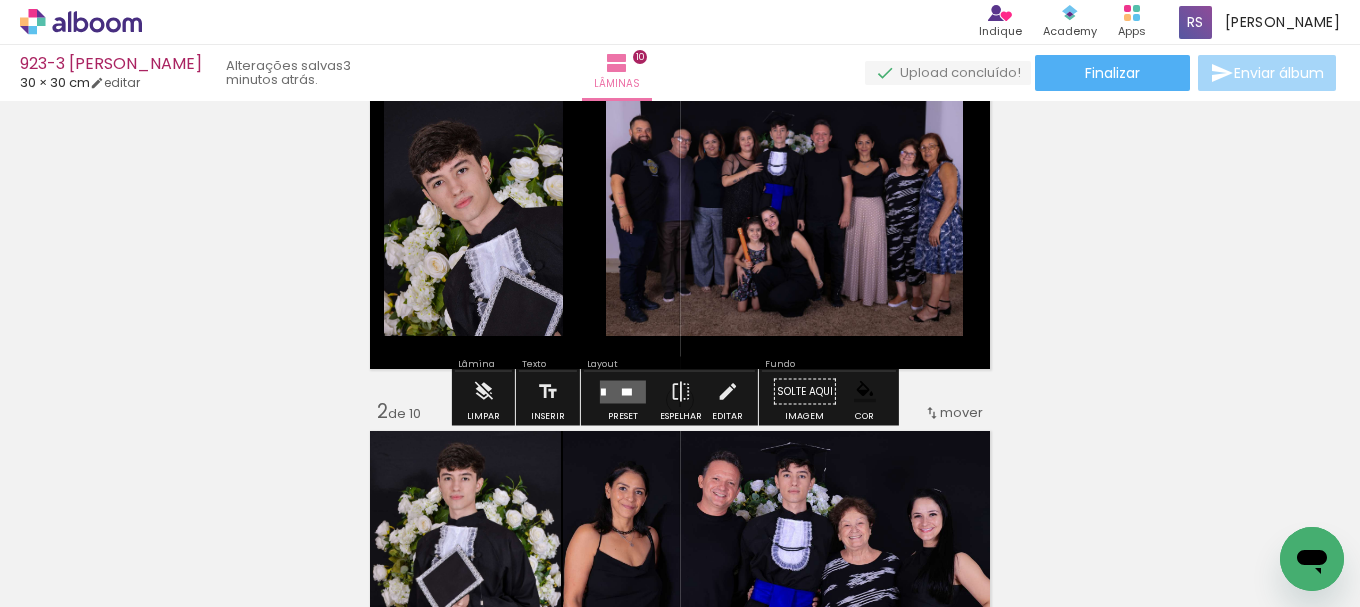 click at bounding box center [623, 391] 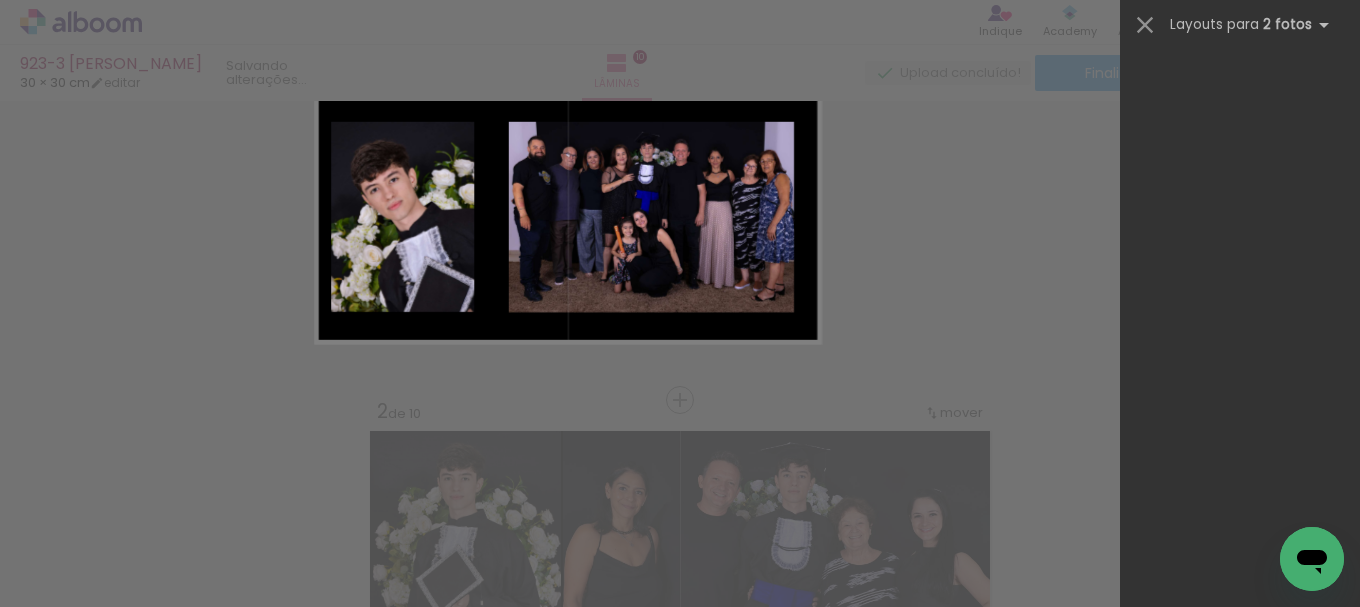 scroll, scrollTop: 0, scrollLeft: 0, axis: both 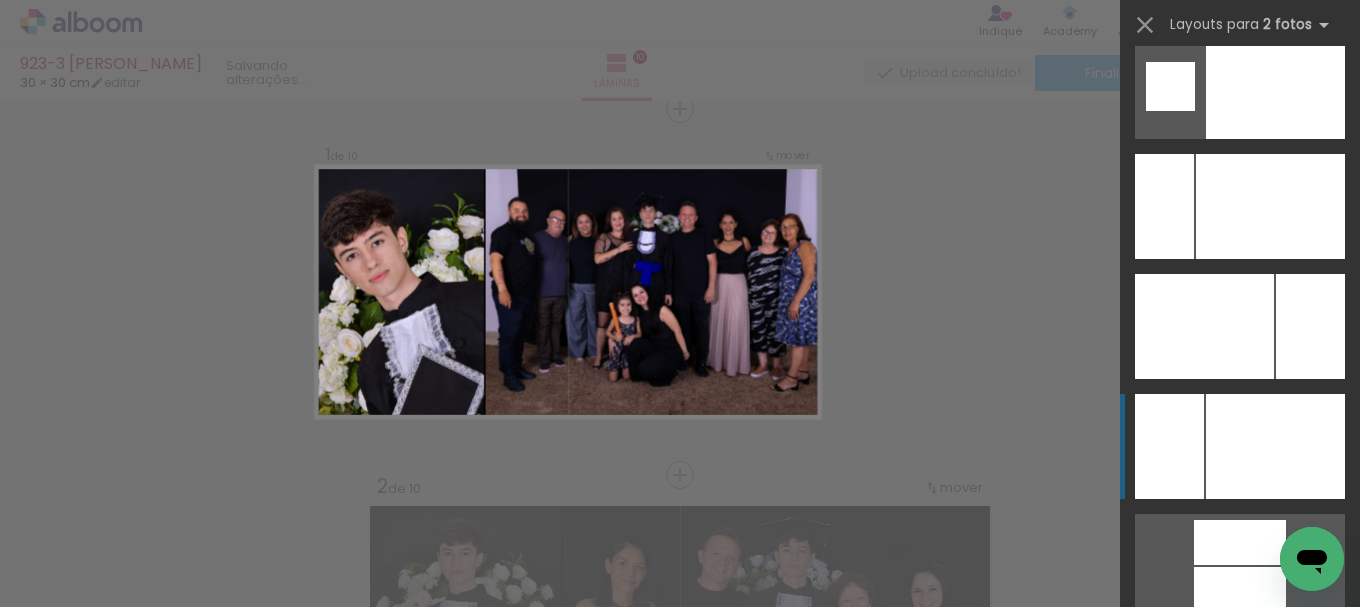 click at bounding box center (1275, -154) 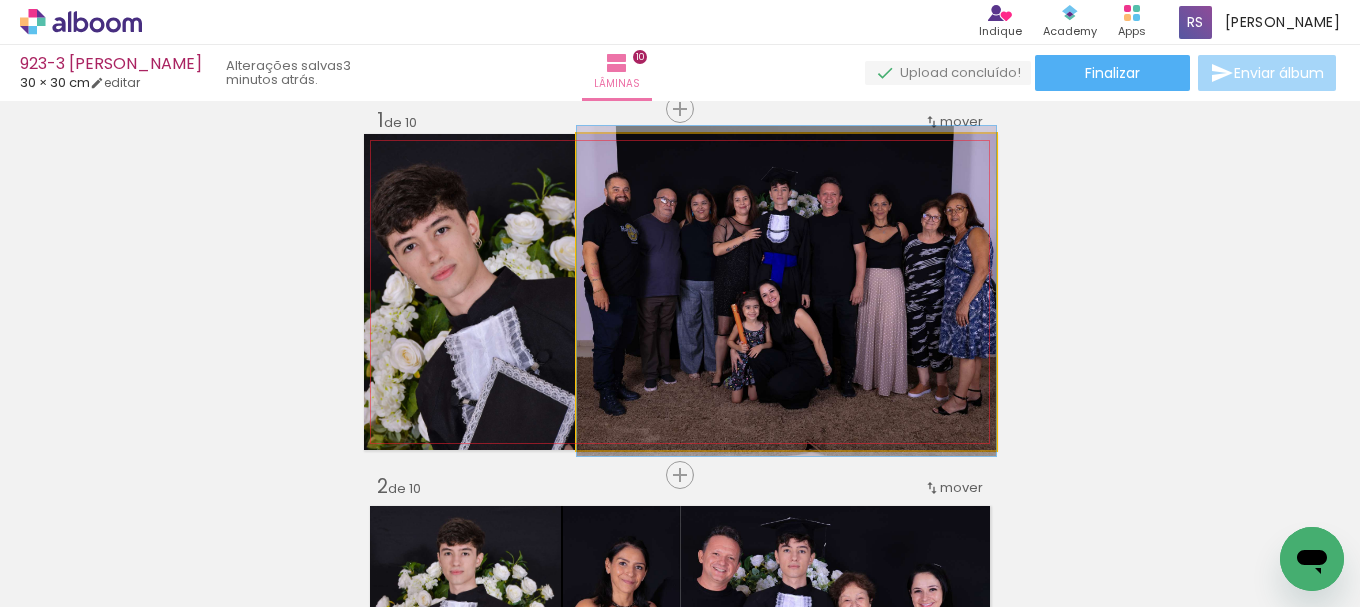 drag, startPoint x: 694, startPoint y: 320, endPoint x: 669, endPoint y: 320, distance: 25 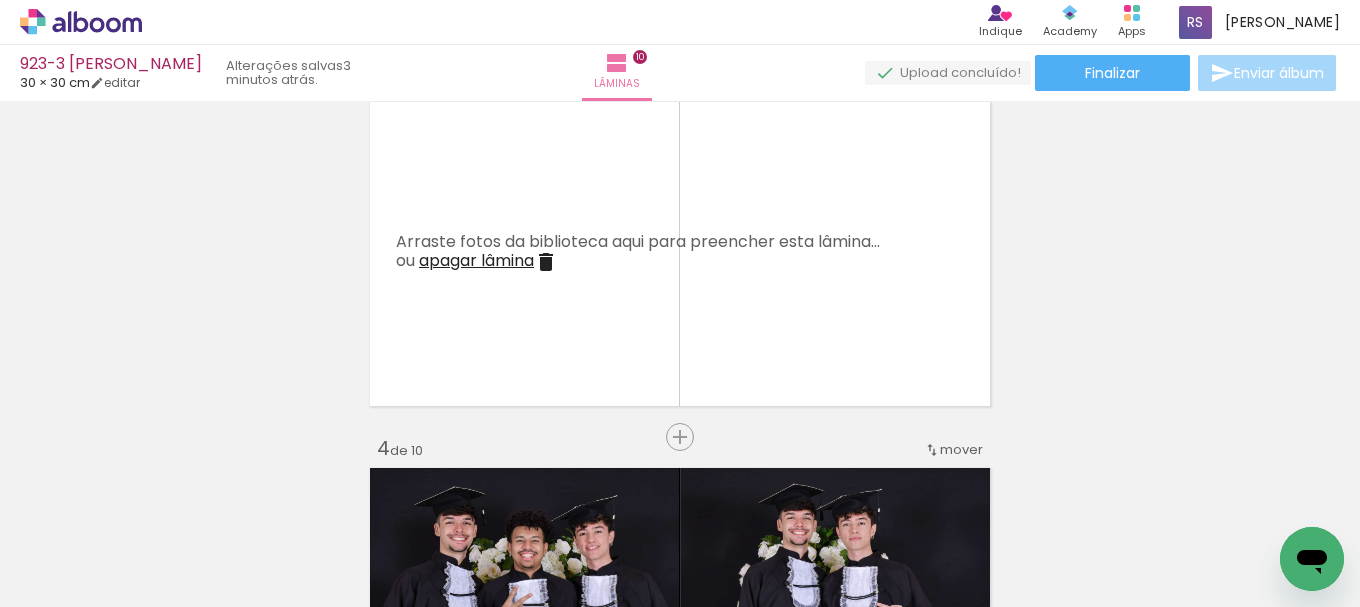 scroll, scrollTop: 825, scrollLeft: 0, axis: vertical 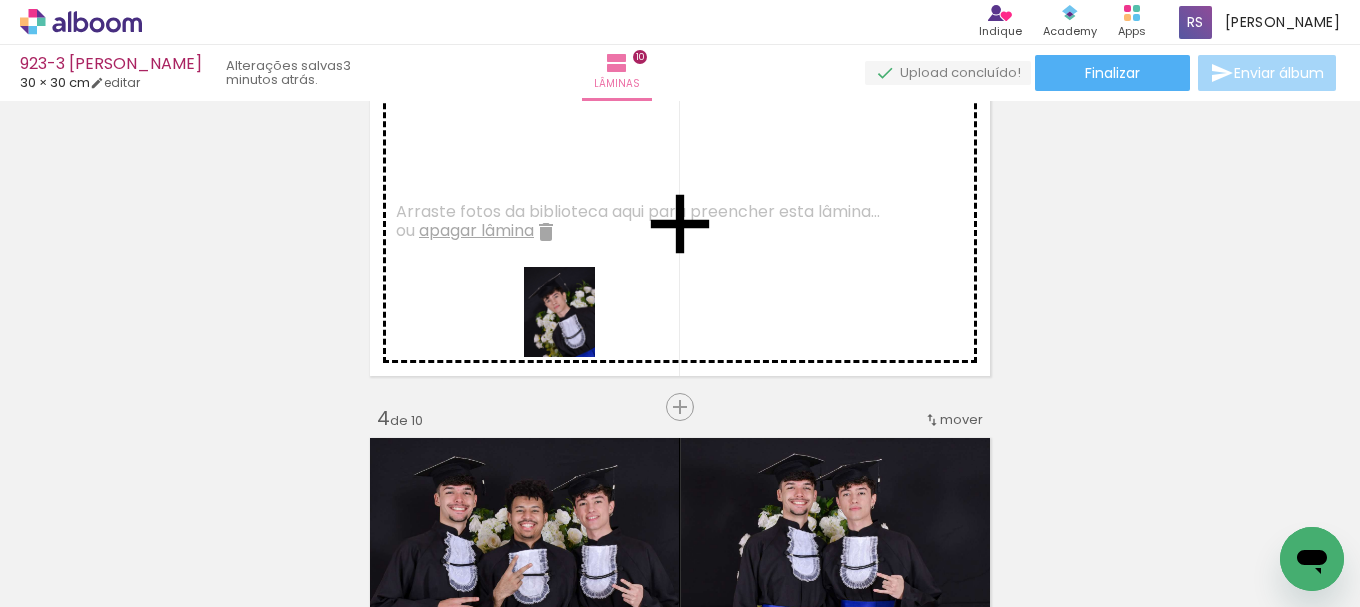 drag, startPoint x: 206, startPoint y: 523, endPoint x: 603, endPoint y: 436, distance: 406.42096 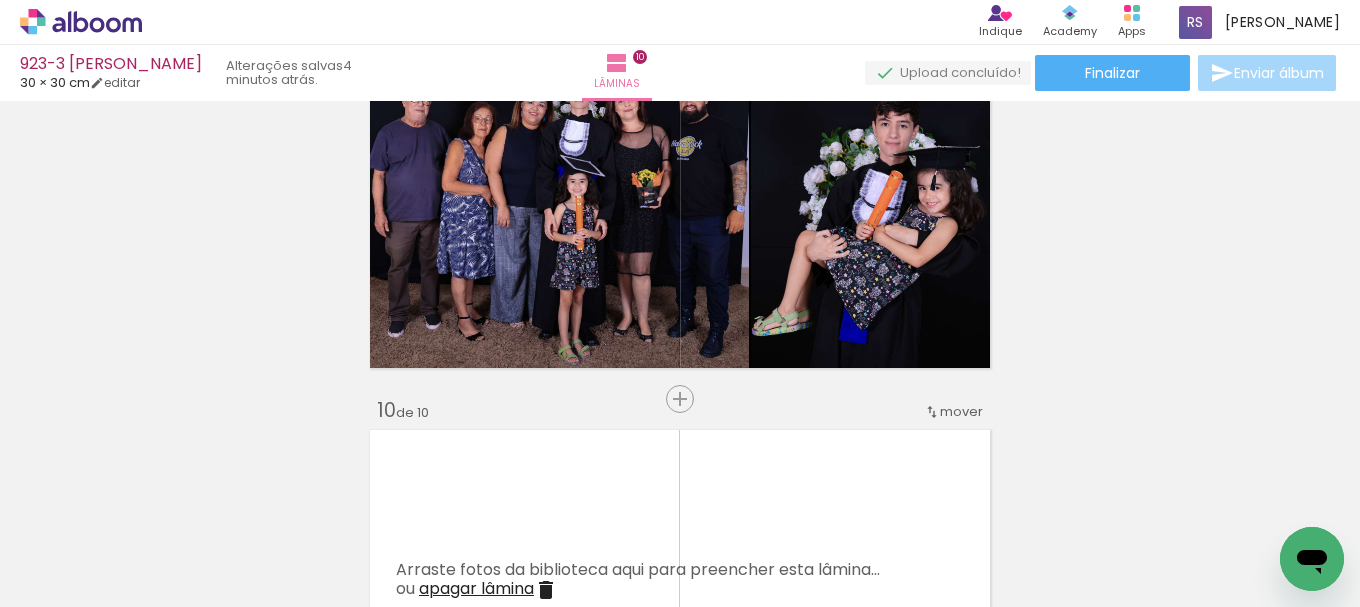 scroll, scrollTop: 3025, scrollLeft: 0, axis: vertical 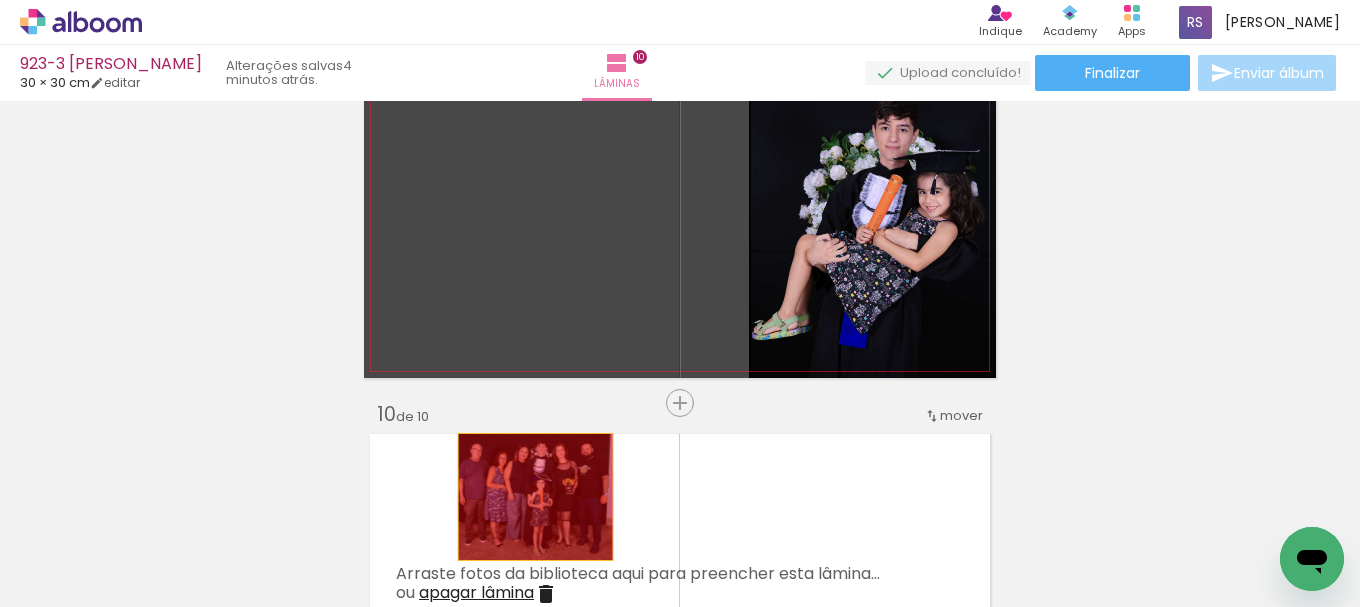 drag, startPoint x: 605, startPoint y: 270, endPoint x: 528, endPoint y: 497, distance: 239.70398 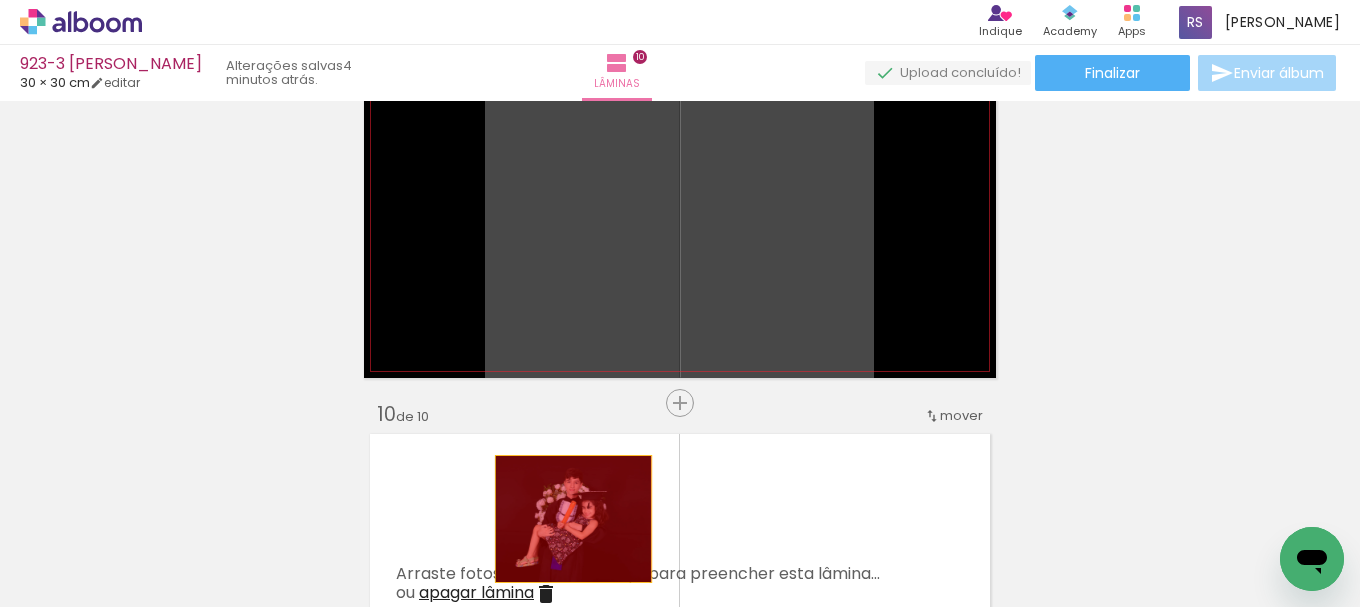 drag, startPoint x: 750, startPoint y: 232, endPoint x: 561, endPoint y: 519, distance: 343.64224 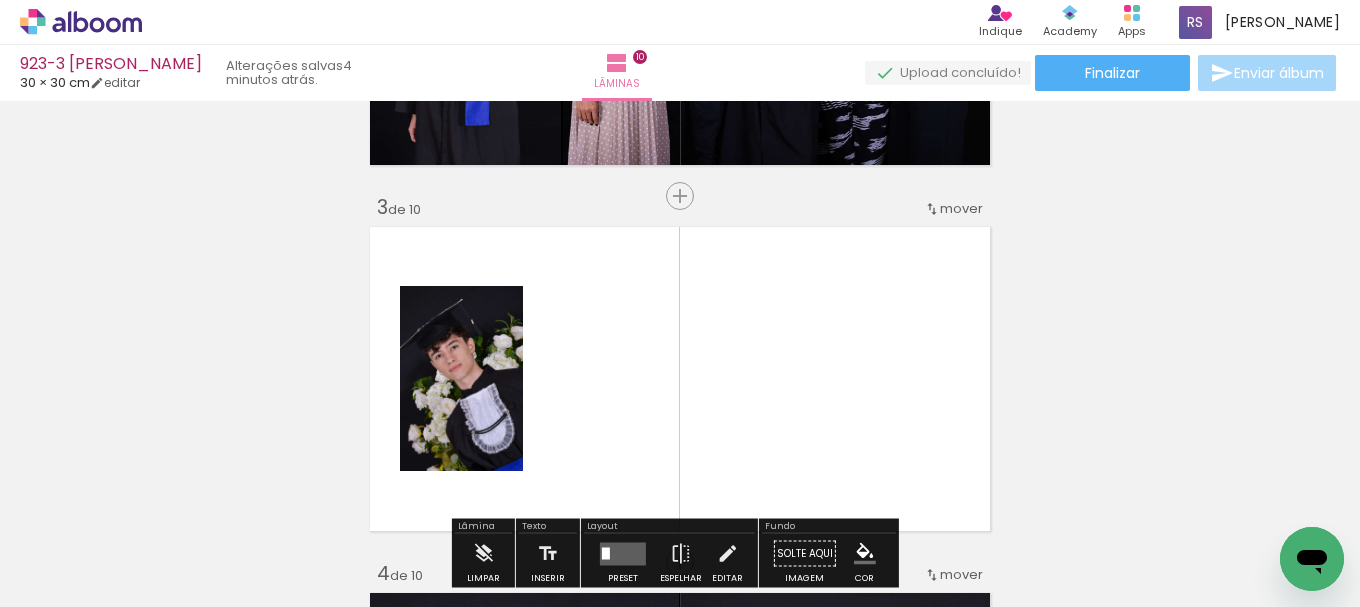 scroll, scrollTop: 700, scrollLeft: 0, axis: vertical 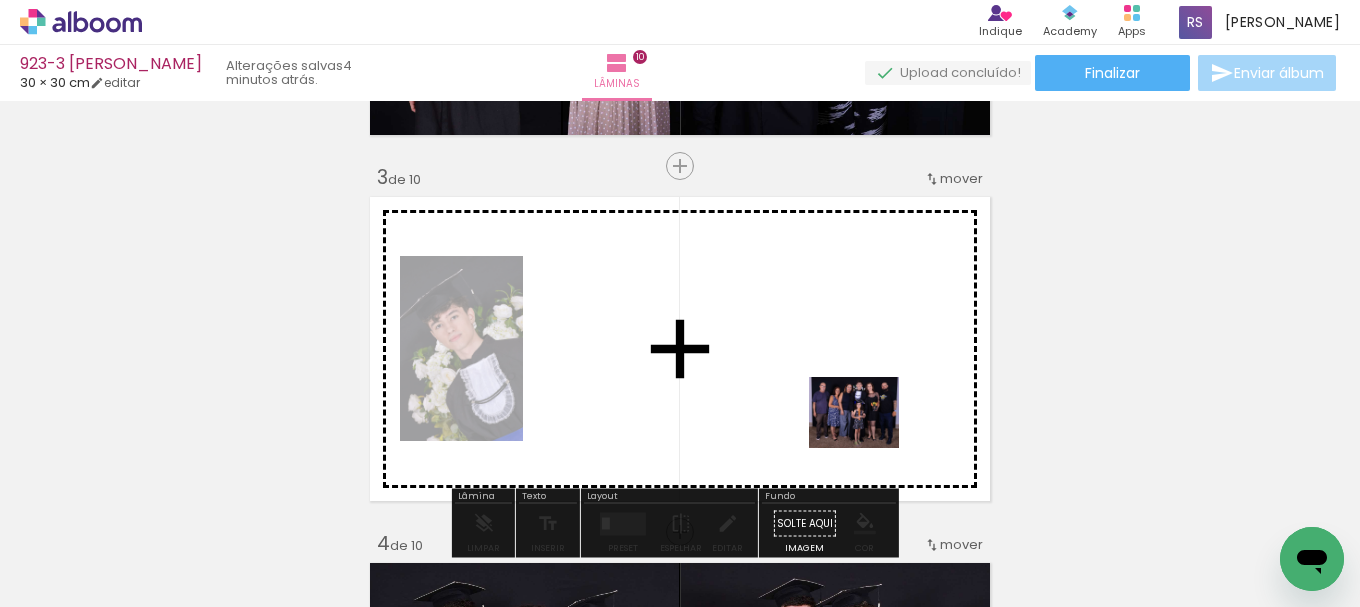 drag, startPoint x: 199, startPoint y: 541, endPoint x: 869, endPoint y: 437, distance: 678.0236 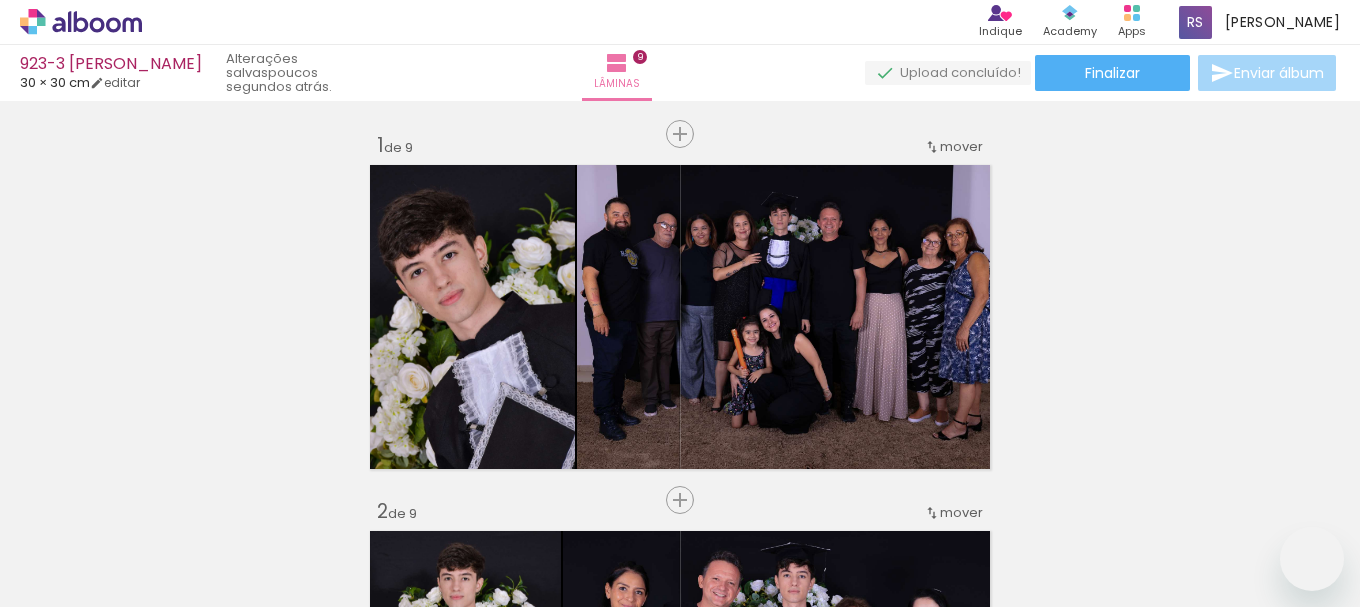 scroll, scrollTop: 0, scrollLeft: 0, axis: both 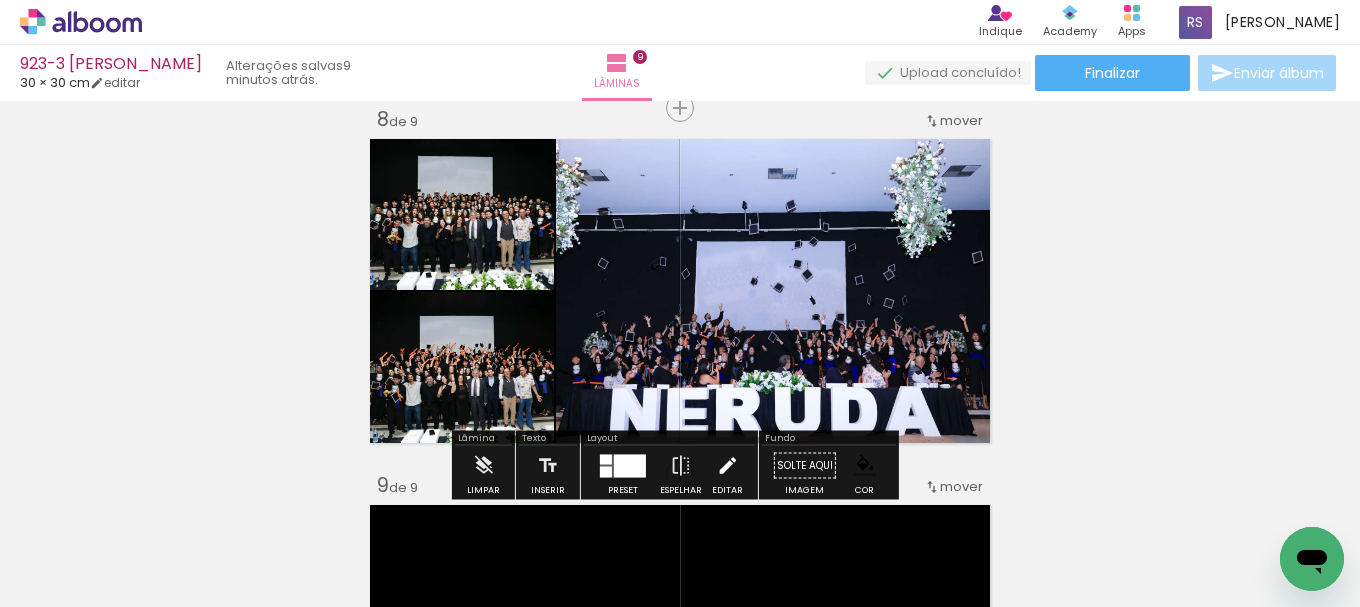 click at bounding box center (727, 466) 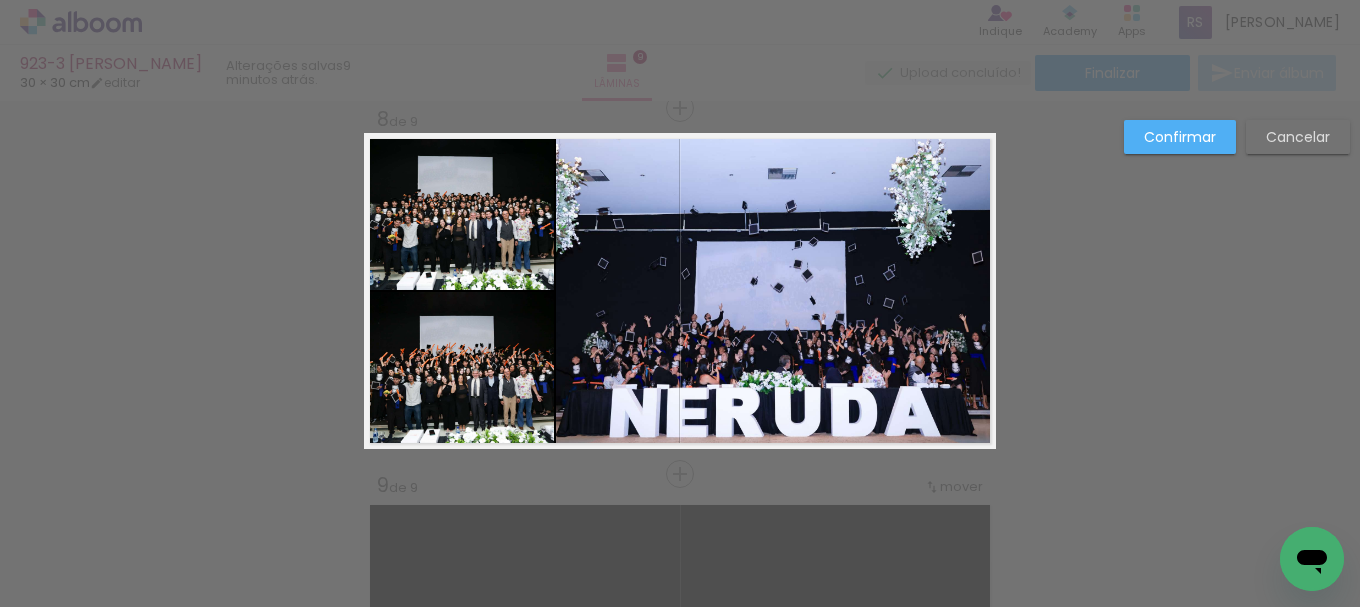click 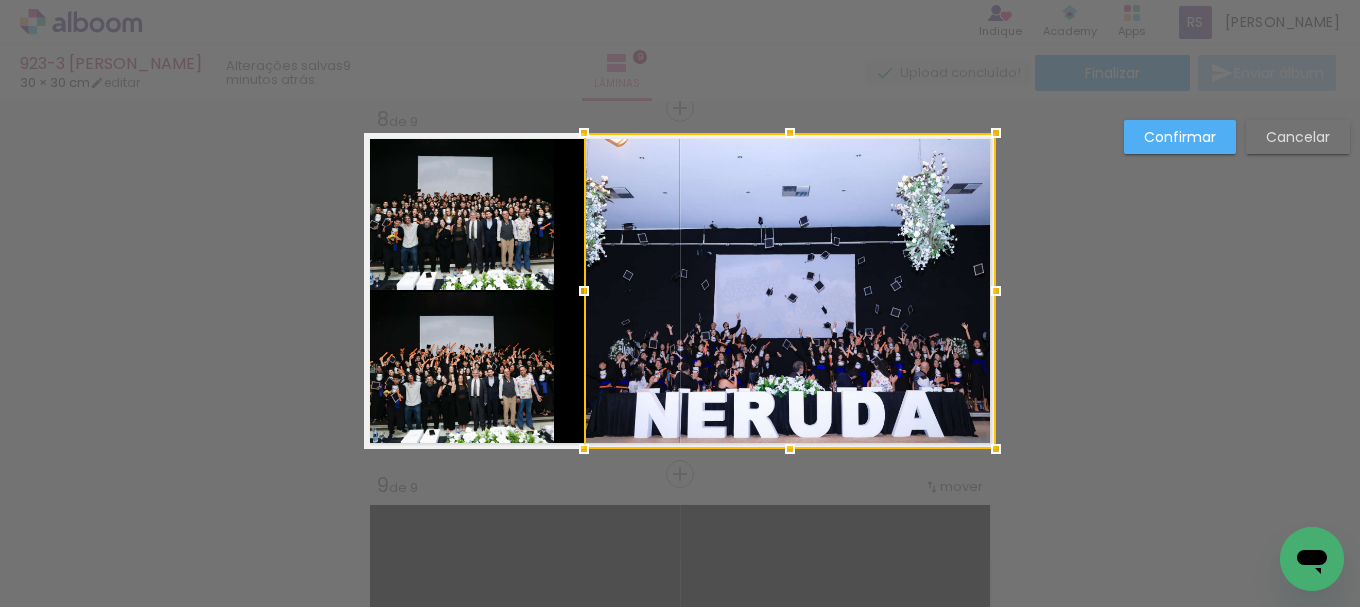 drag, startPoint x: 552, startPoint y: 299, endPoint x: 580, endPoint y: 298, distance: 28.01785 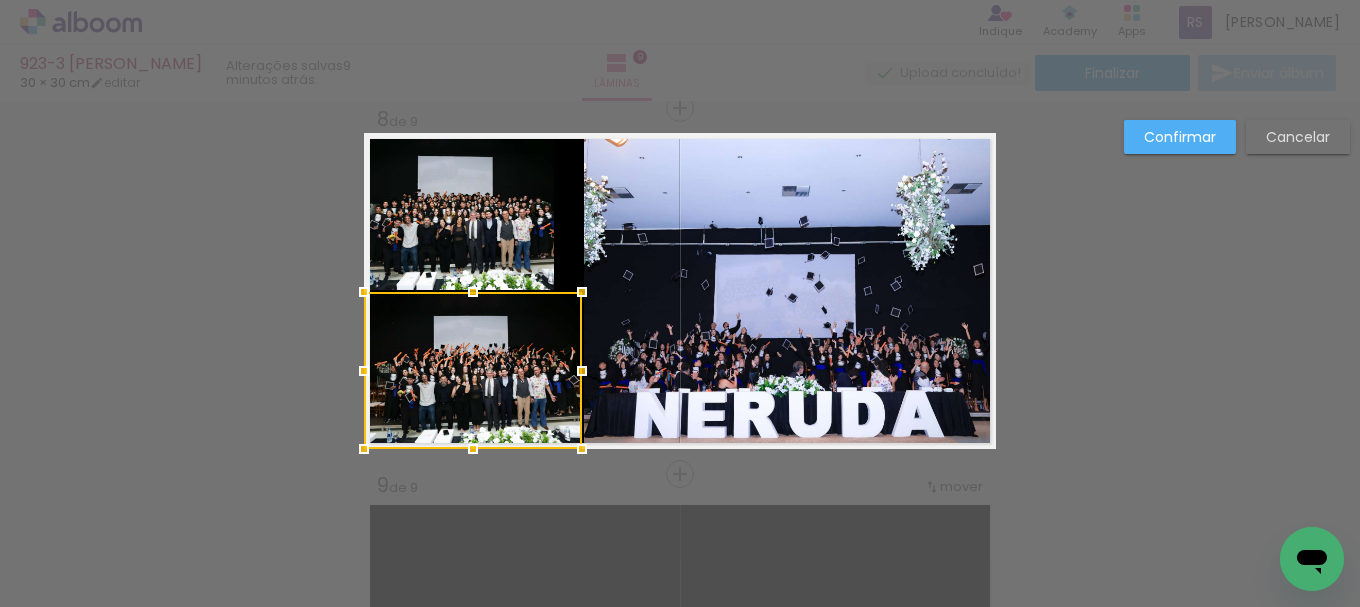 drag, startPoint x: 549, startPoint y: 369, endPoint x: 577, endPoint y: 370, distance: 28.01785 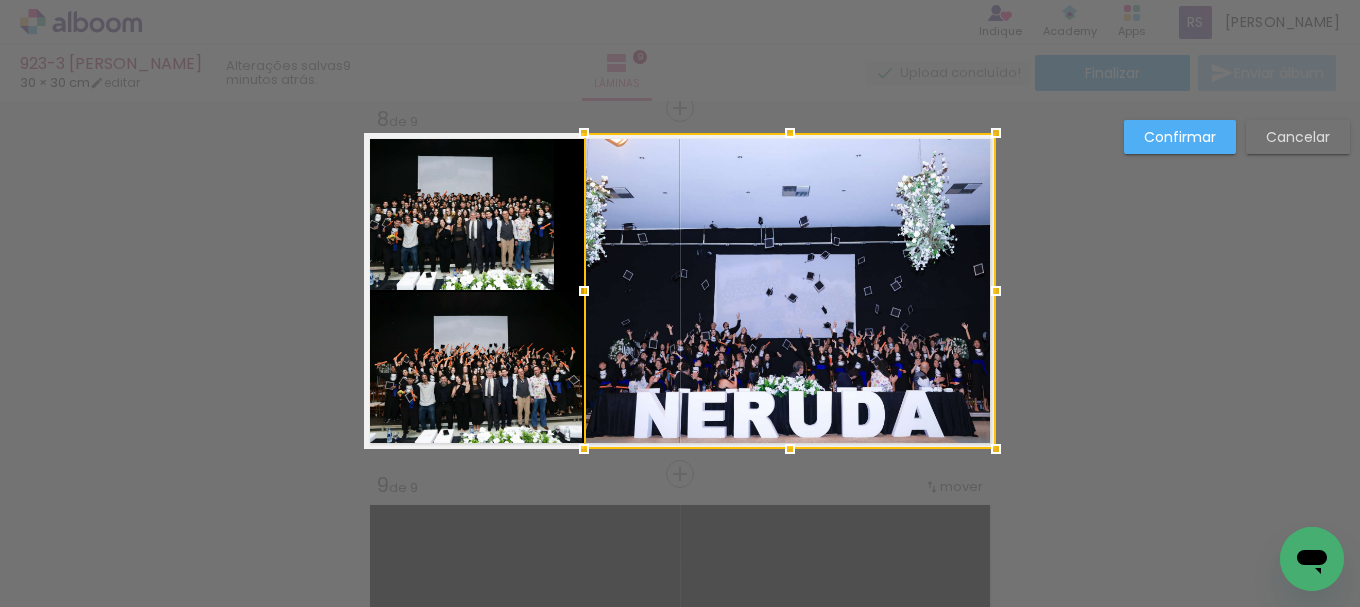 click 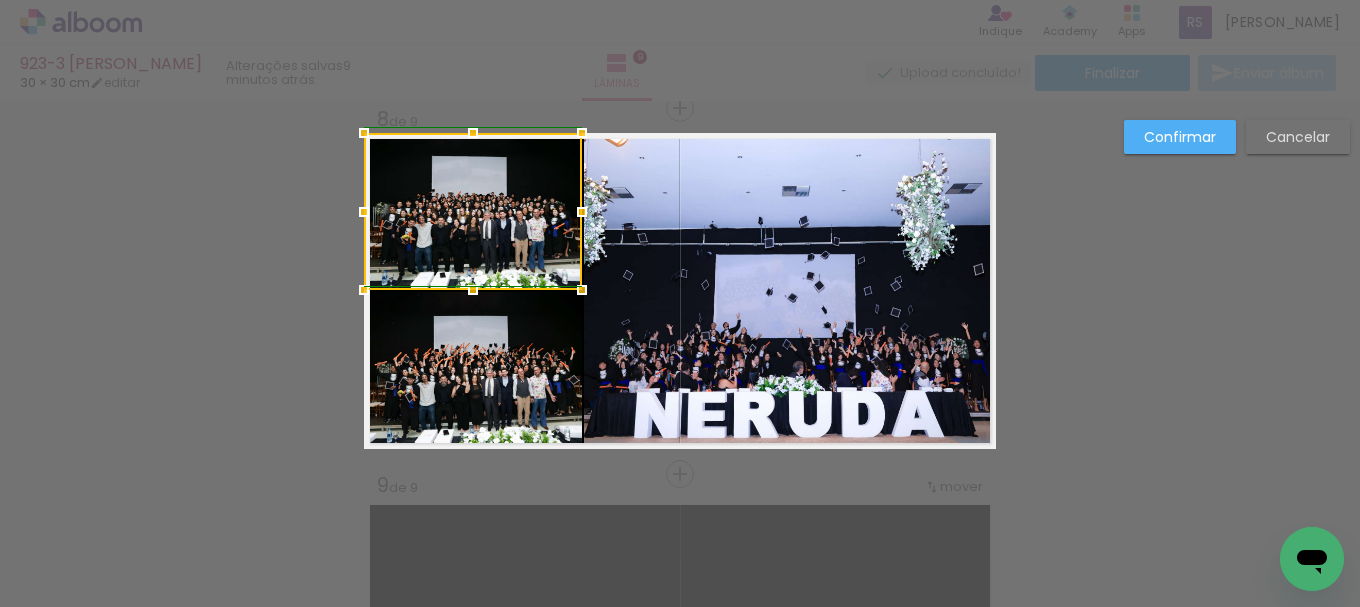 drag, startPoint x: 551, startPoint y: 205, endPoint x: 572, endPoint y: 207, distance: 21.095022 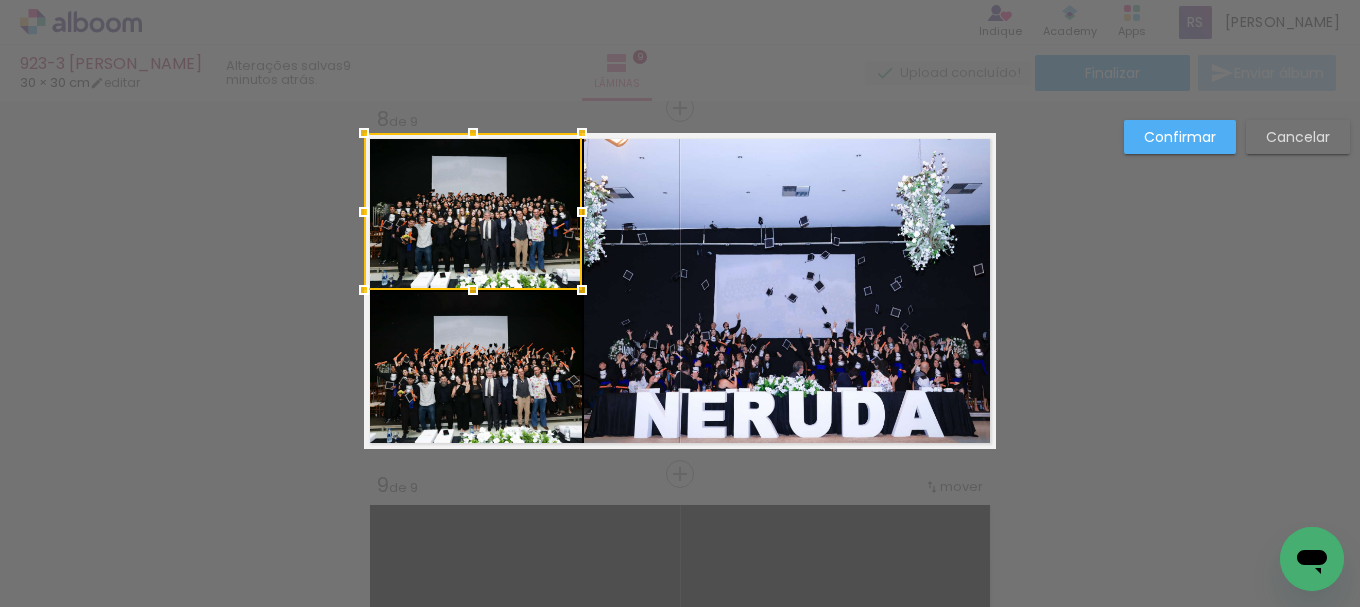 click on "Confirmar" at bounding box center [0, 0] 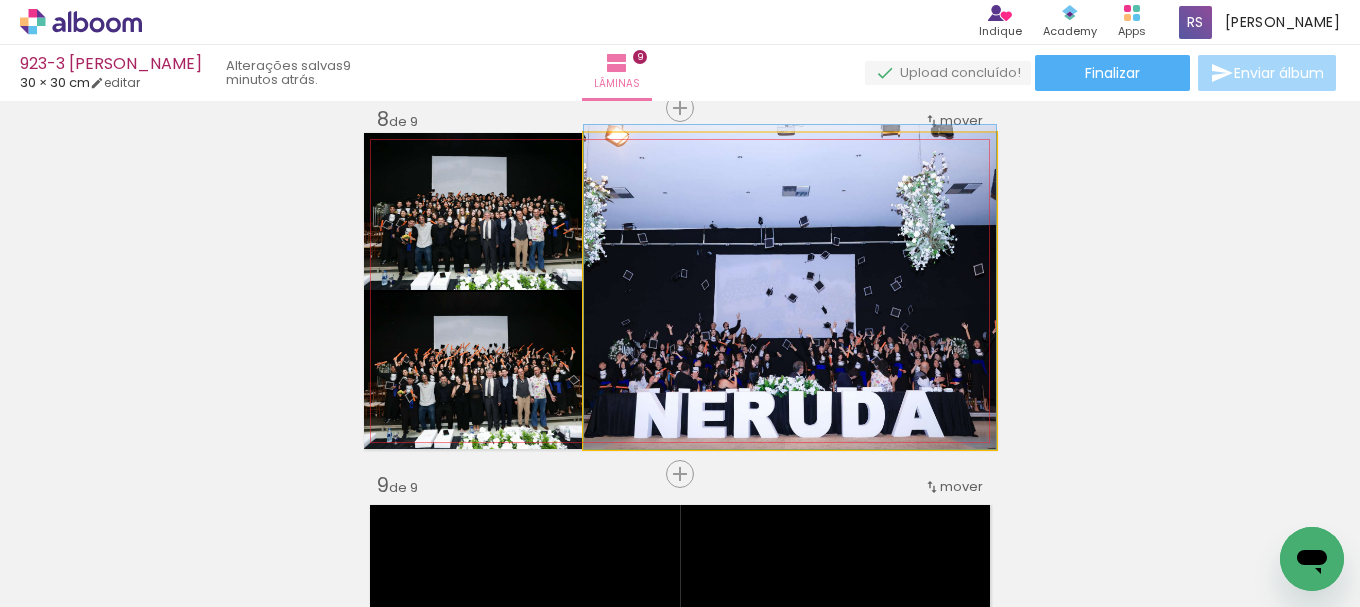 drag, startPoint x: 864, startPoint y: 326, endPoint x: 840, endPoint y: 319, distance: 25 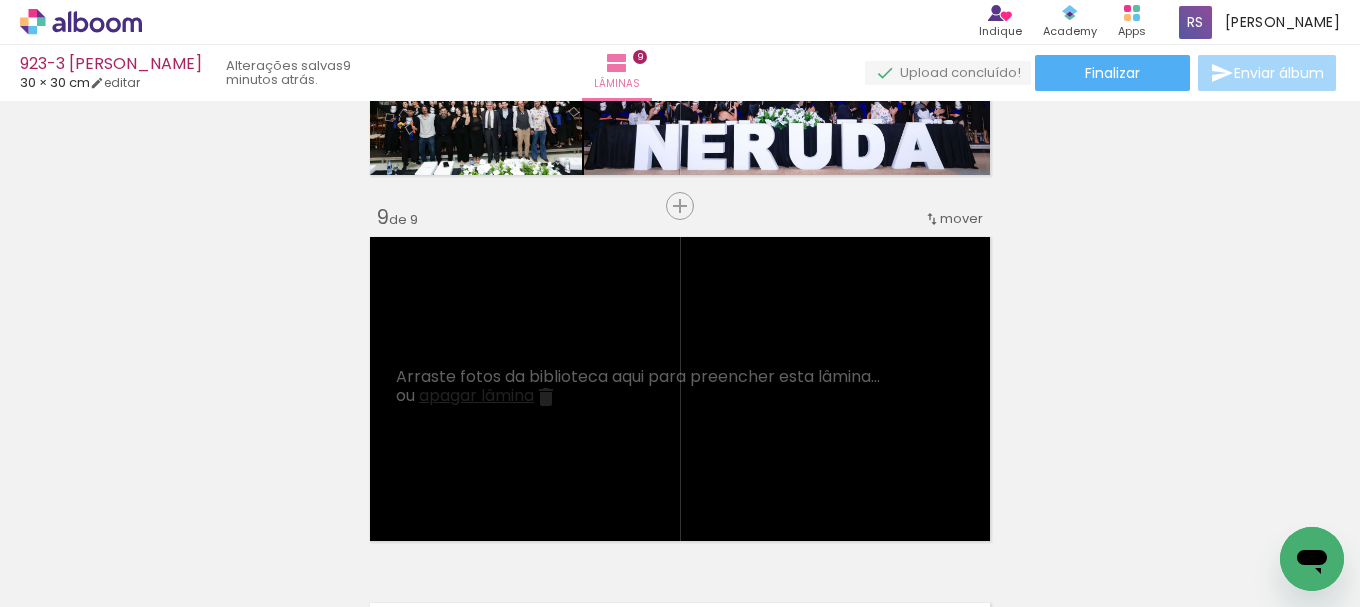 scroll, scrollTop: 2888, scrollLeft: 0, axis: vertical 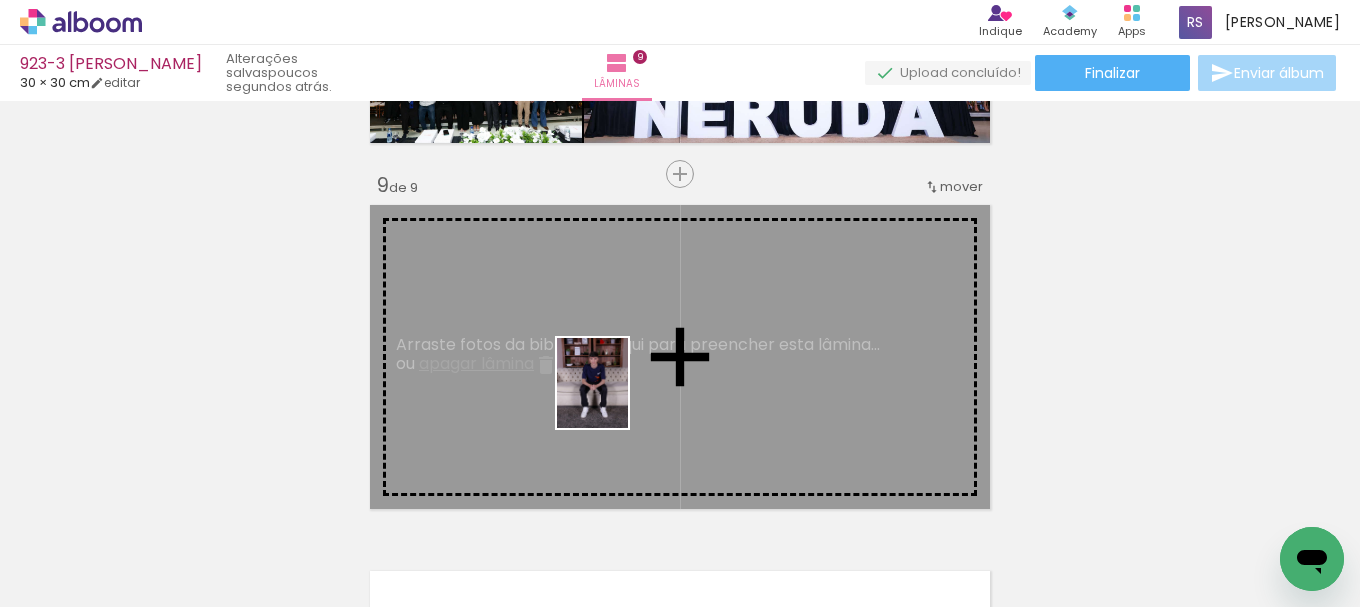 drag, startPoint x: 243, startPoint y: 543, endPoint x: 617, endPoint y: 398, distance: 401.12466 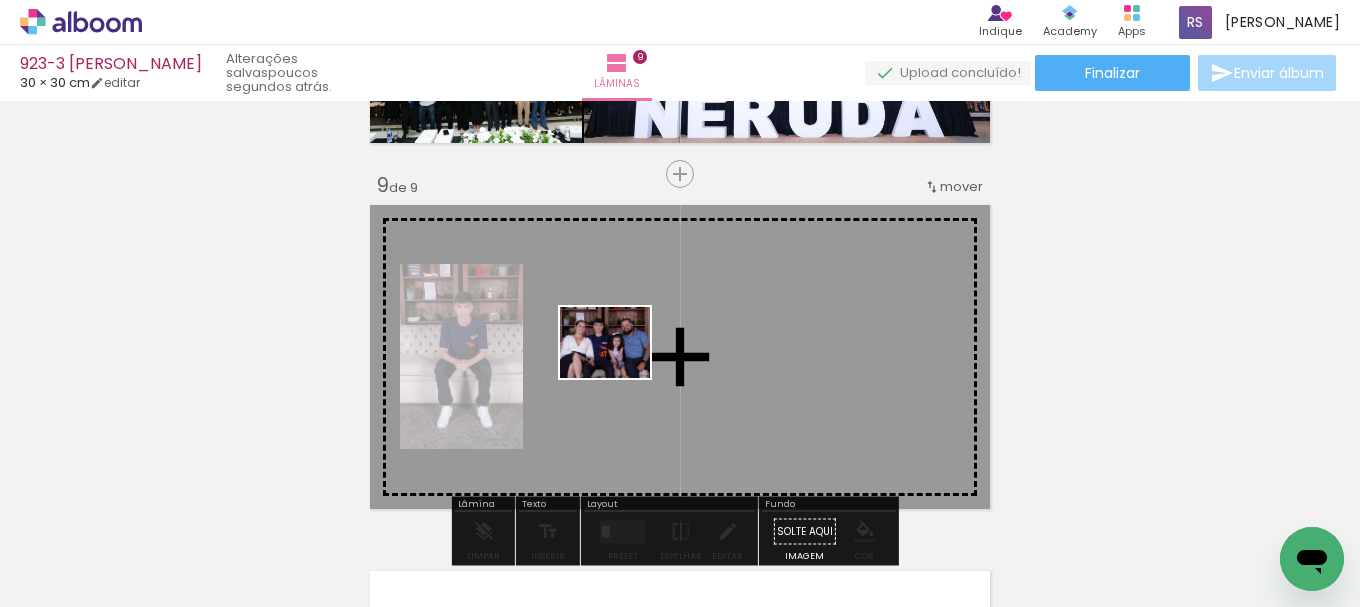 drag, startPoint x: 487, startPoint y: 501, endPoint x: 620, endPoint y: 367, distance: 188.79883 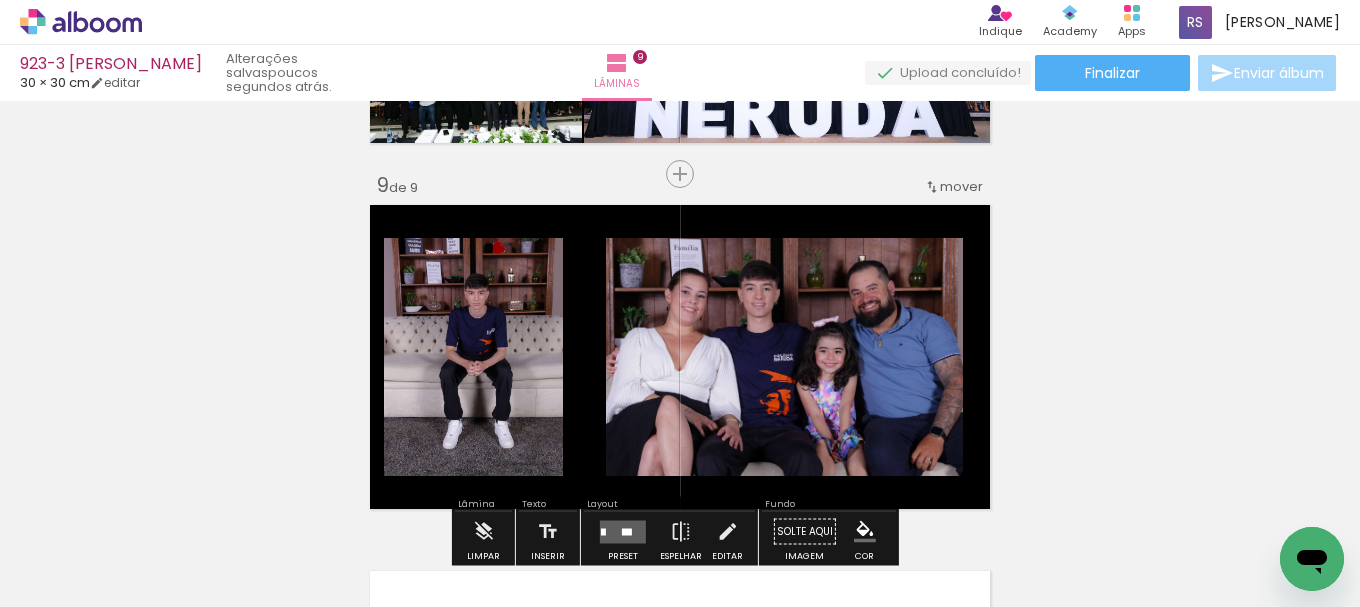 scroll, scrollTop: 2988, scrollLeft: 0, axis: vertical 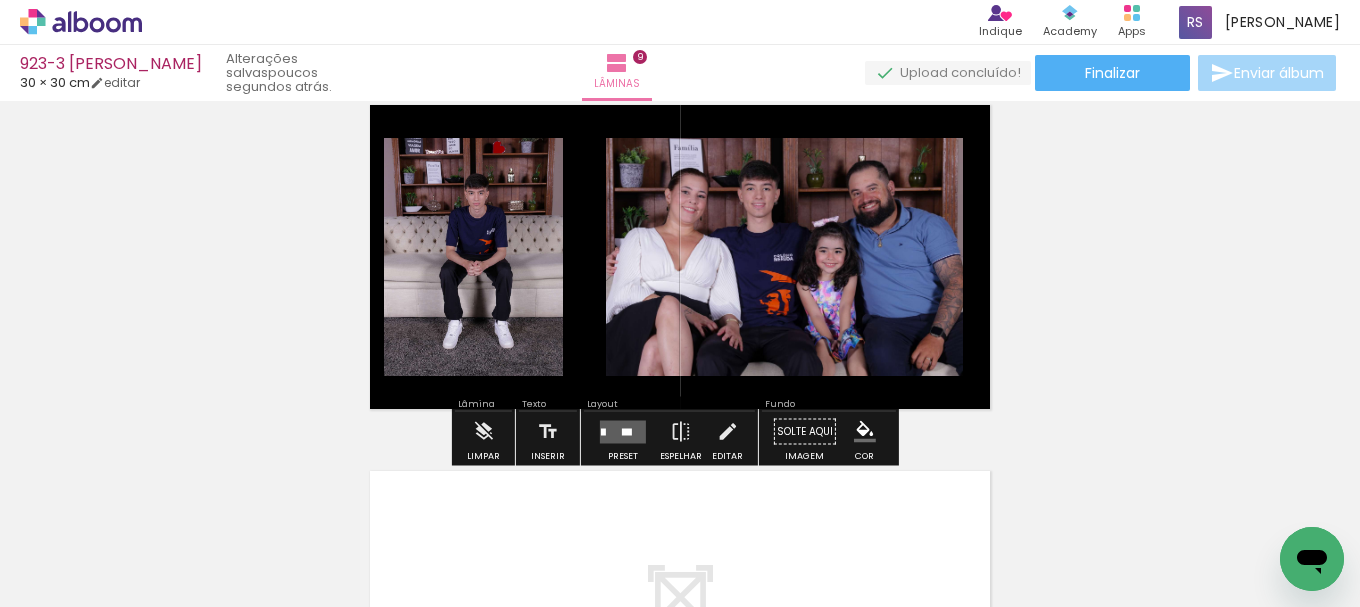 click at bounding box center [623, 431] 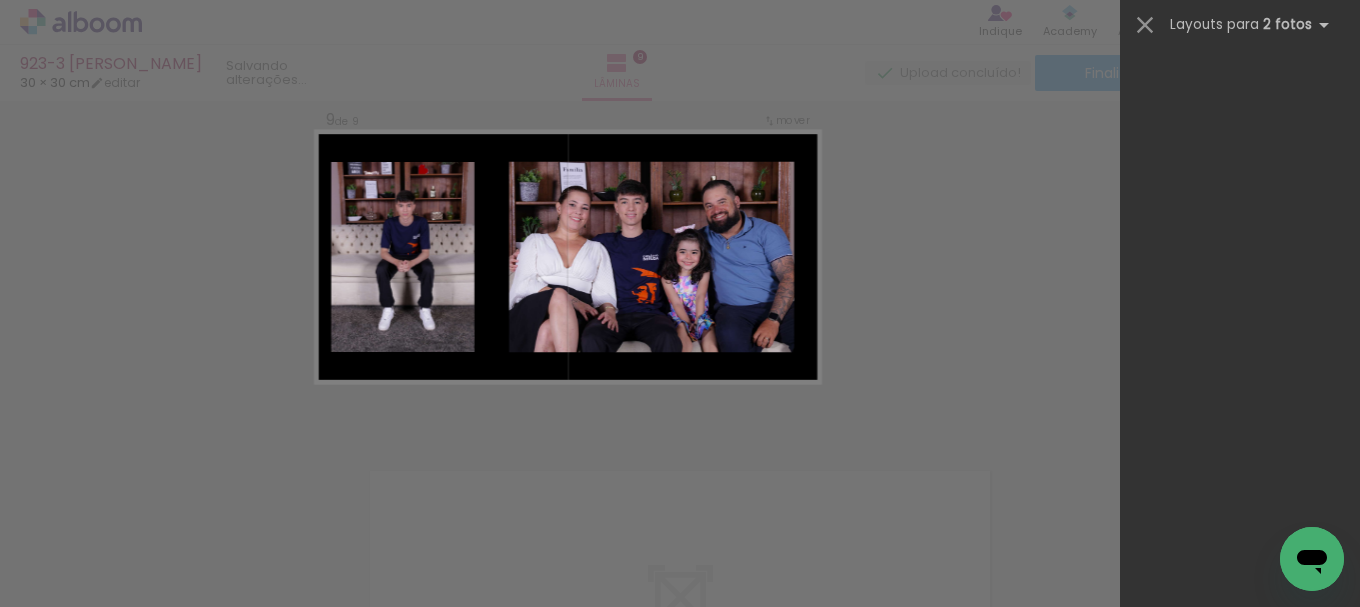 scroll, scrollTop: 0, scrollLeft: 0, axis: both 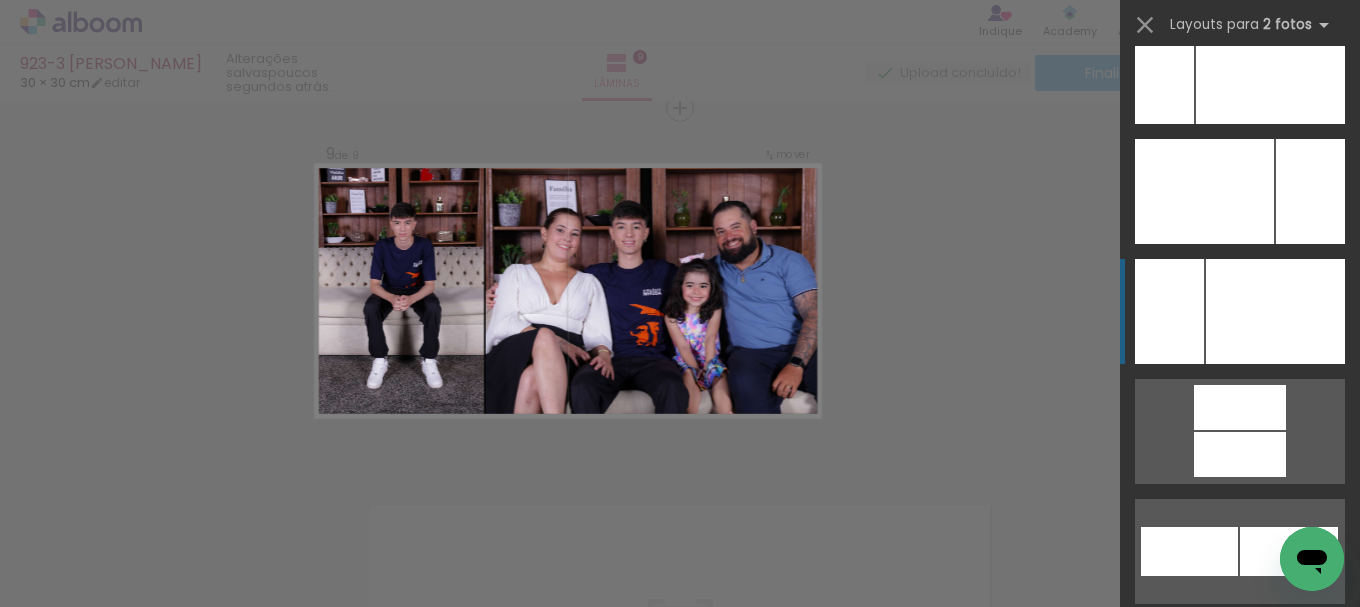 click at bounding box center [1270, 71] 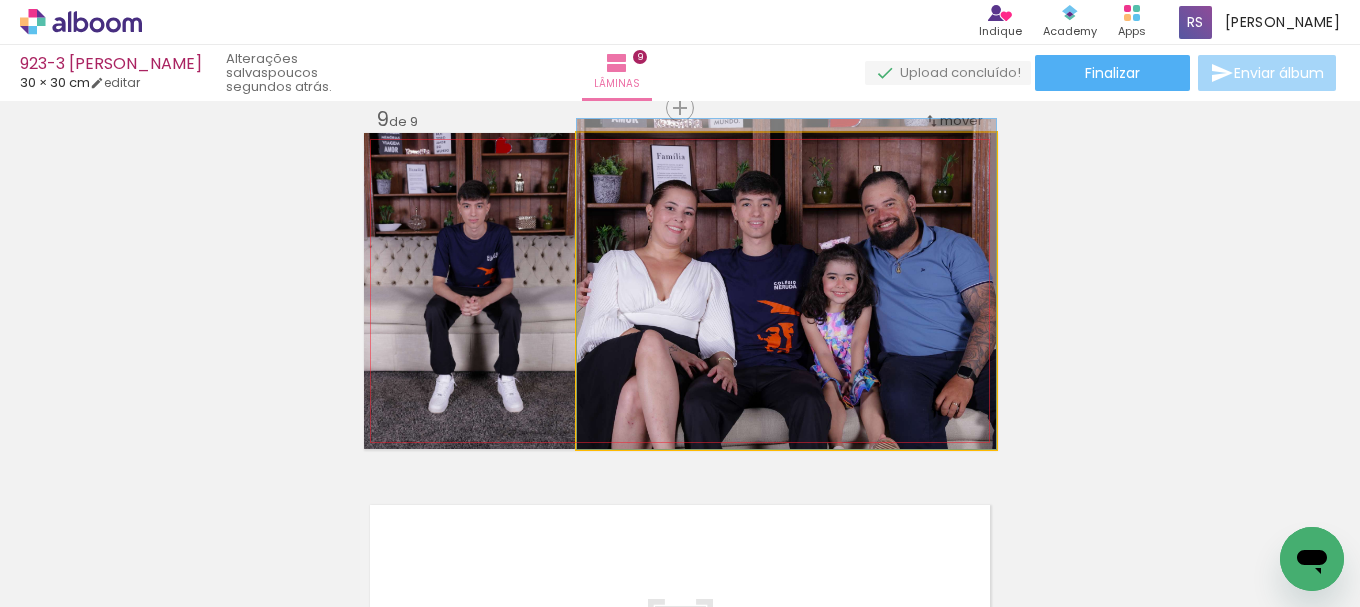 drag, startPoint x: 812, startPoint y: 279, endPoint x: 820, endPoint y: 263, distance: 17.888544 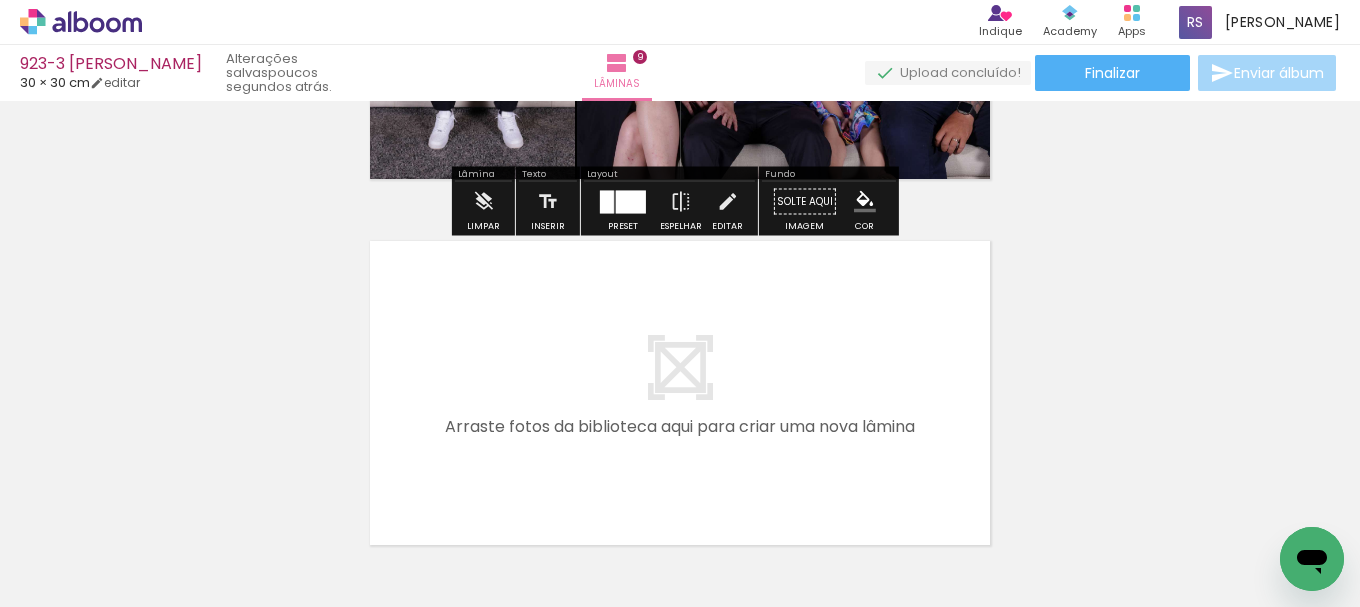 scroll, scrollTop: 3254, scrollLeft: 0, axis: vertical 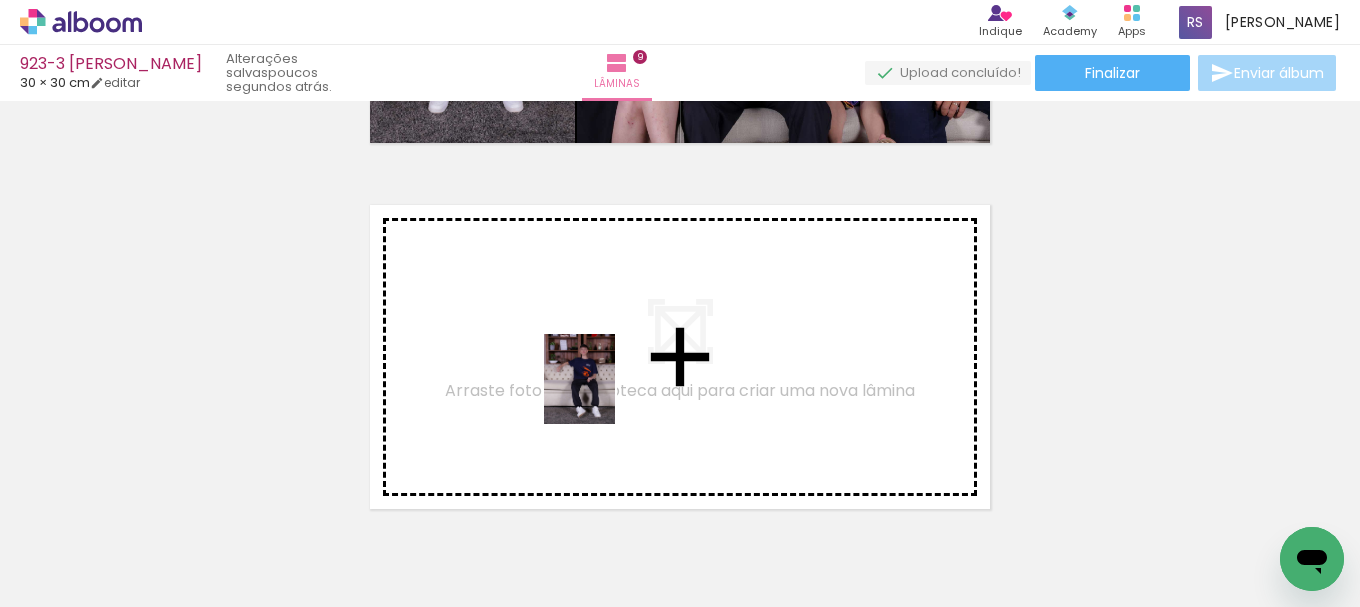 drag, startPoint x: 219, startPoint y: 552, endPoint x: 604, endPoint y: 394, distance: 416.15982 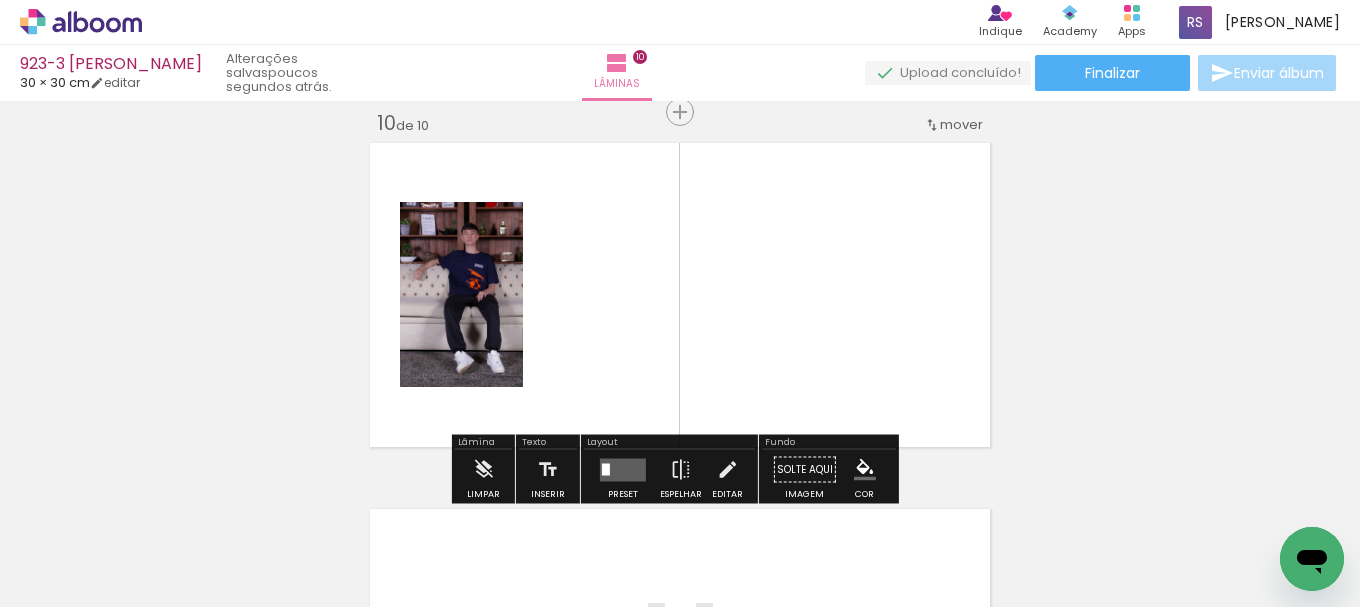 scroll, scrollTop: 3320, scrollLeft: 0, axis: vertical 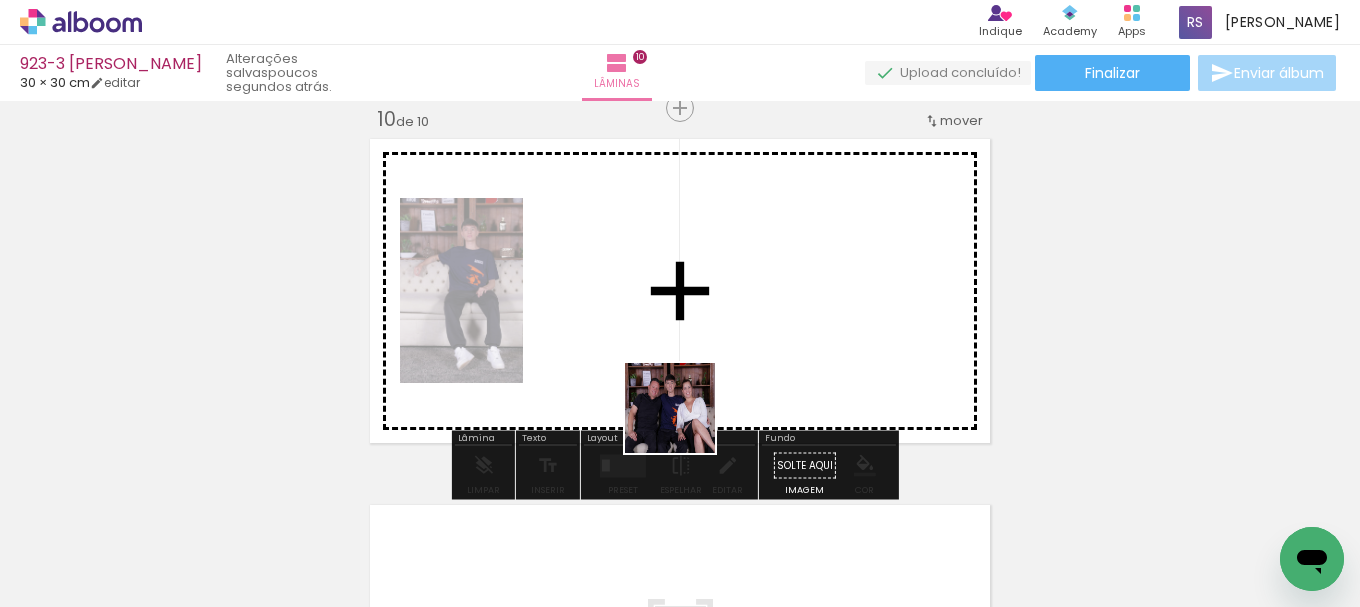 drag, startPoint x: 558, startPoint y: 540, endPoint x: 781, endPoint y: 318, distance: 314.6633 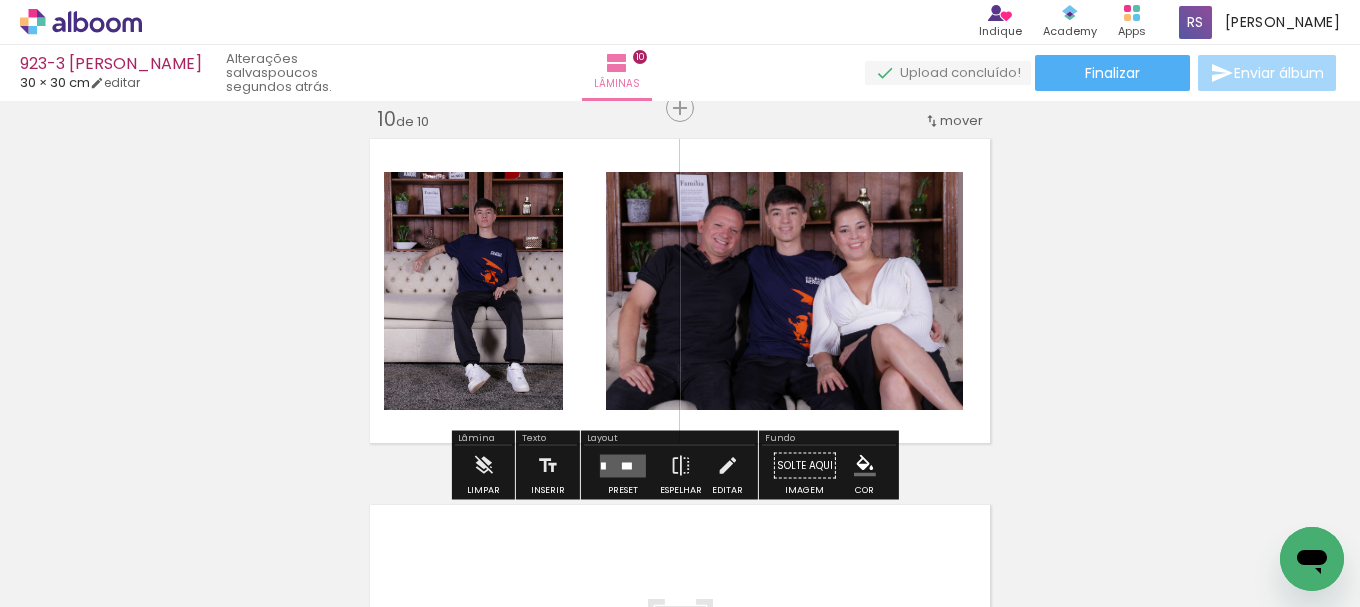 click at bounding box center (623, 465) 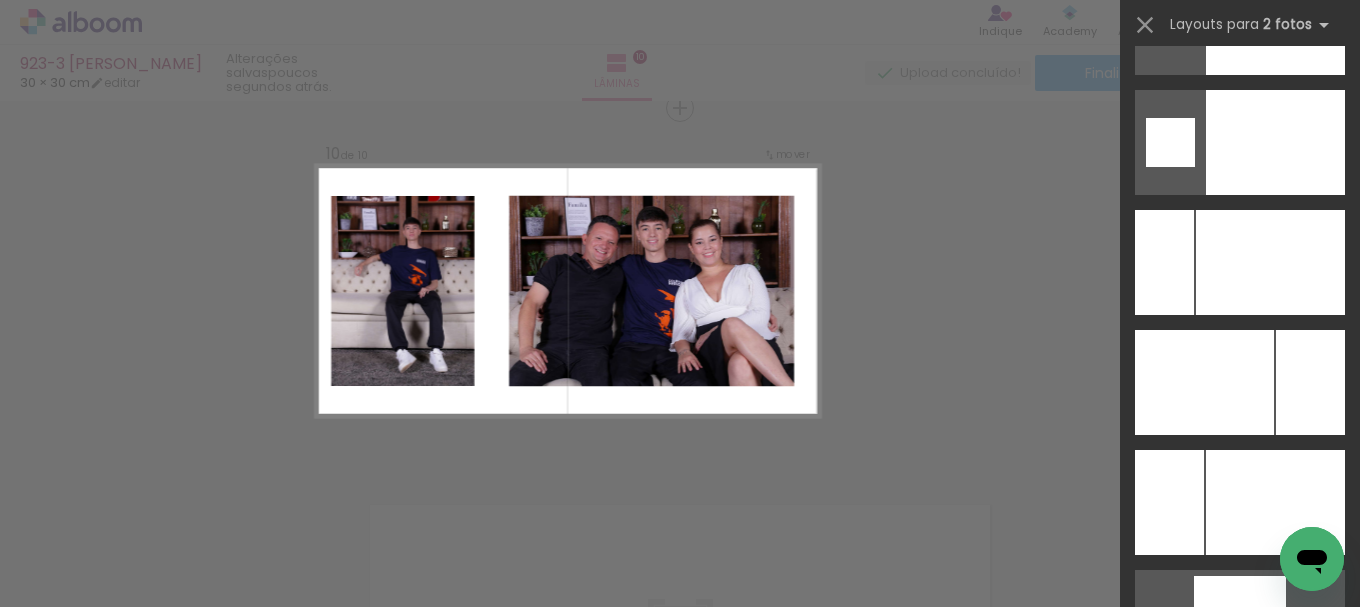 scroll, scrollTop: 8719, scrollLeft: 0, axis: vertical 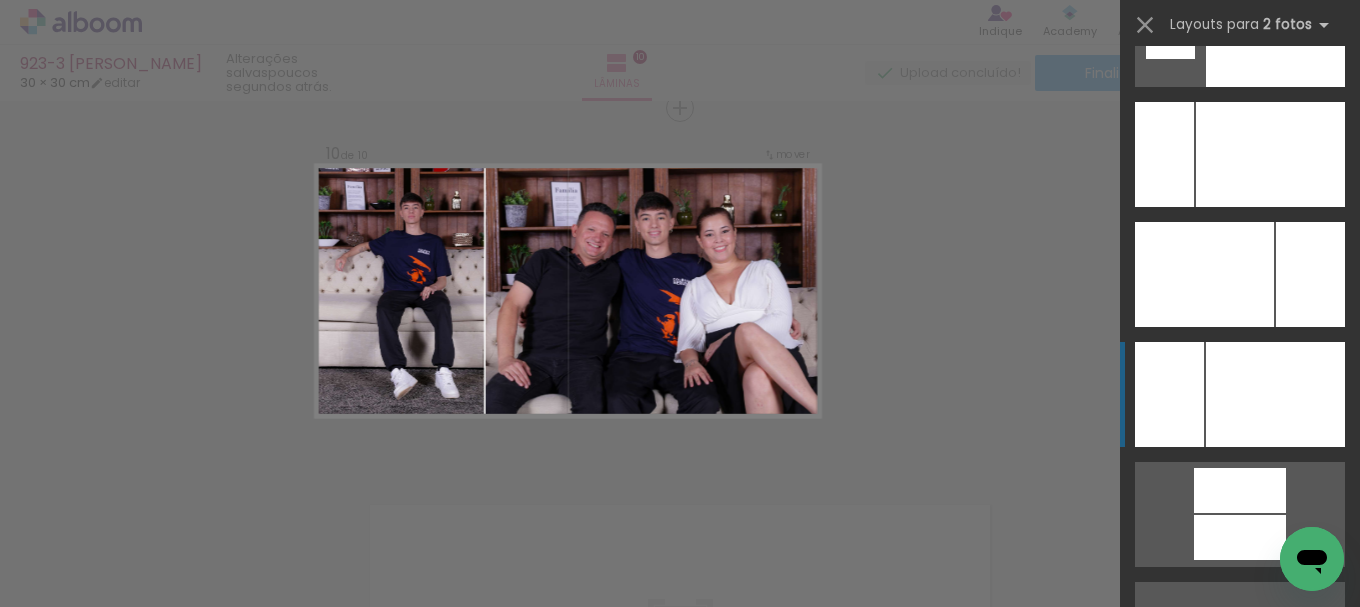 click at bounding box center [1275, -206] 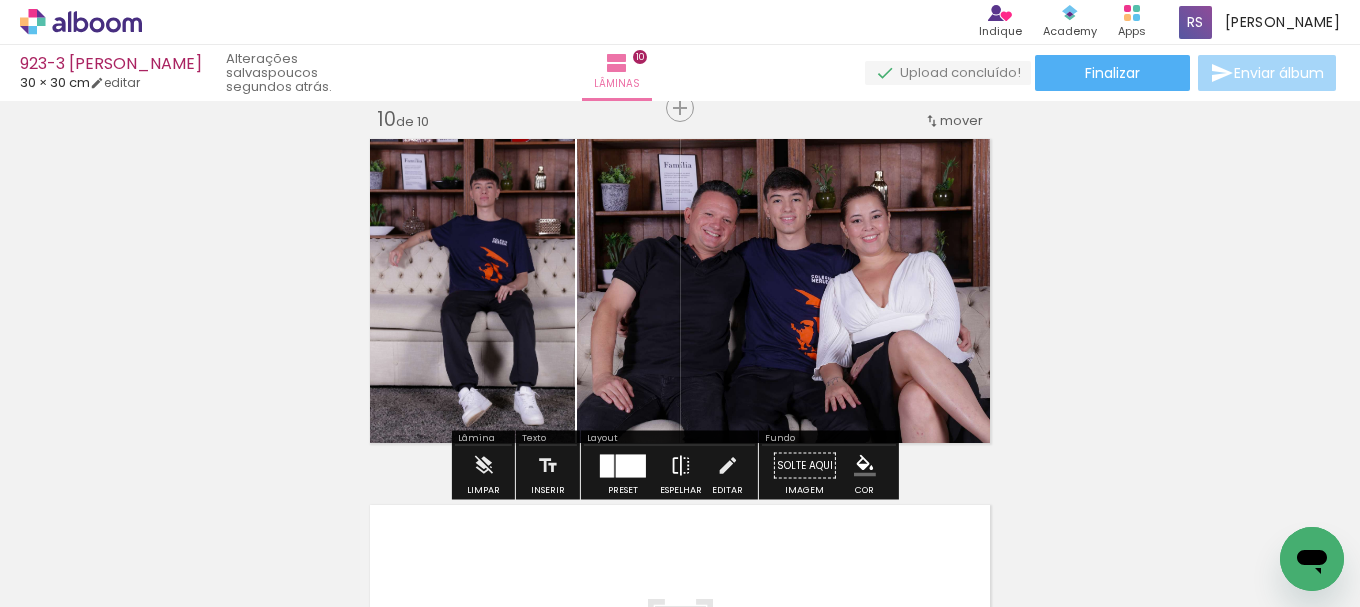 click at bounding box center [681, 466] 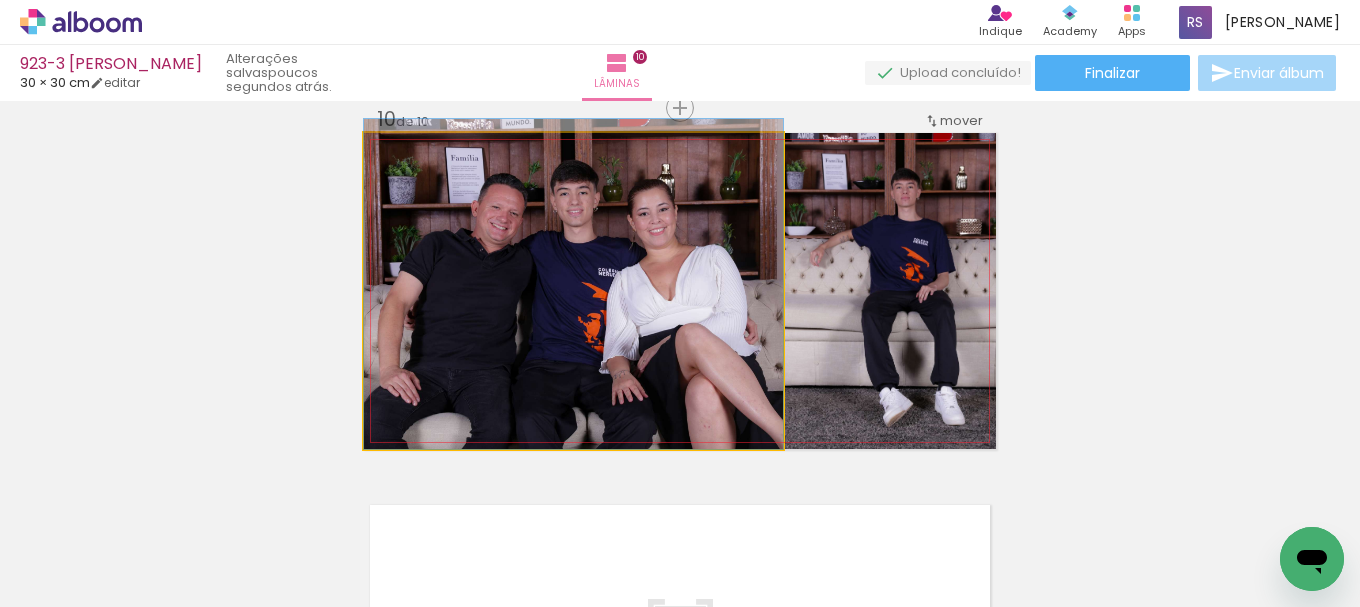 drag, startPoint x: 736, startPoint y: 389, endPoint x: 748, endPoint y: 370, distance: 22.472204 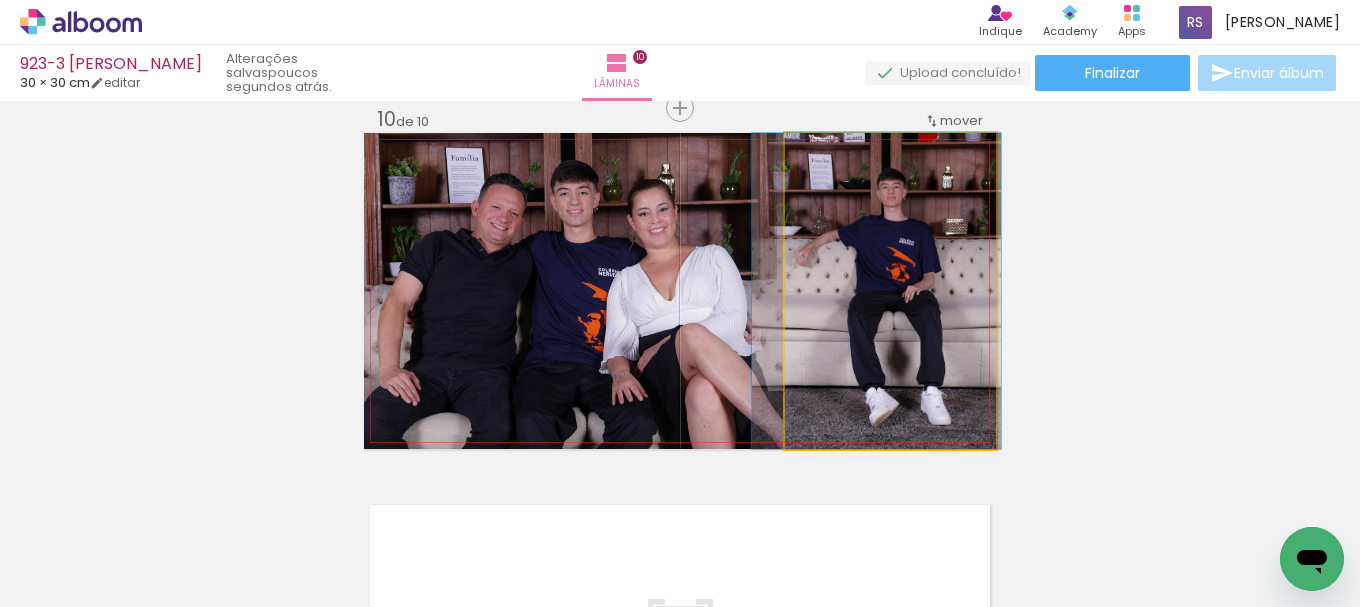 drag, startPoint x: 910, startPoint y: 387, endPoint x: 896, endPoint y: 385, distance: 14.142136 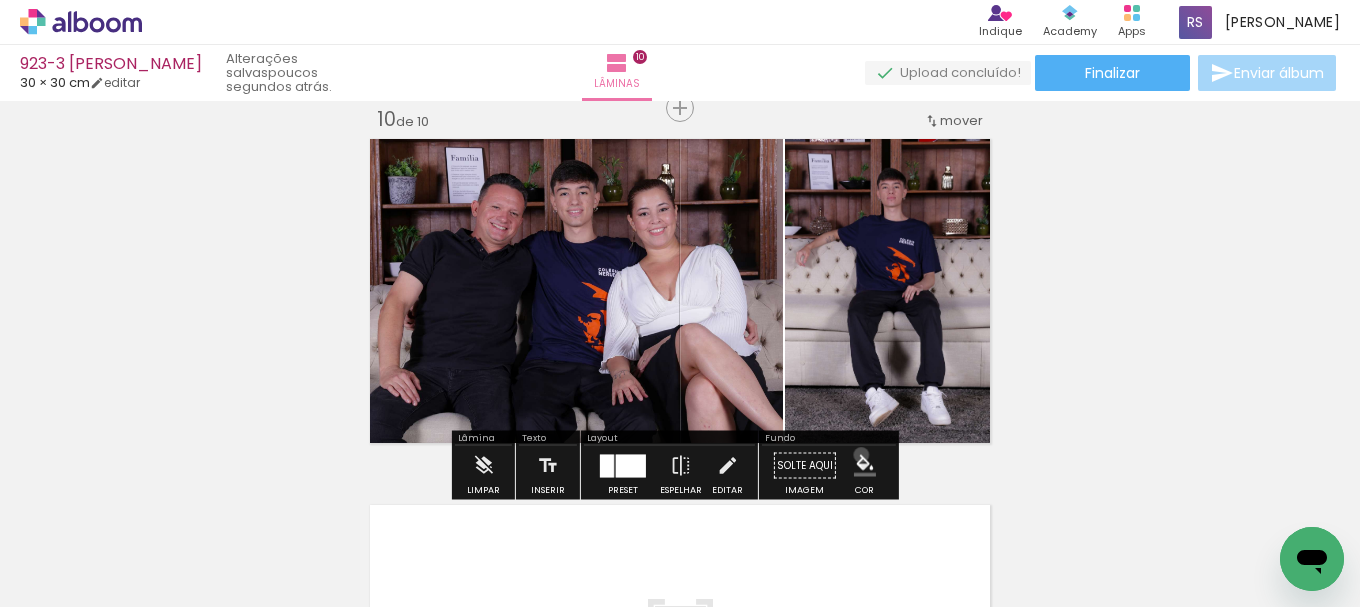 click at bounding box center (865, 466) 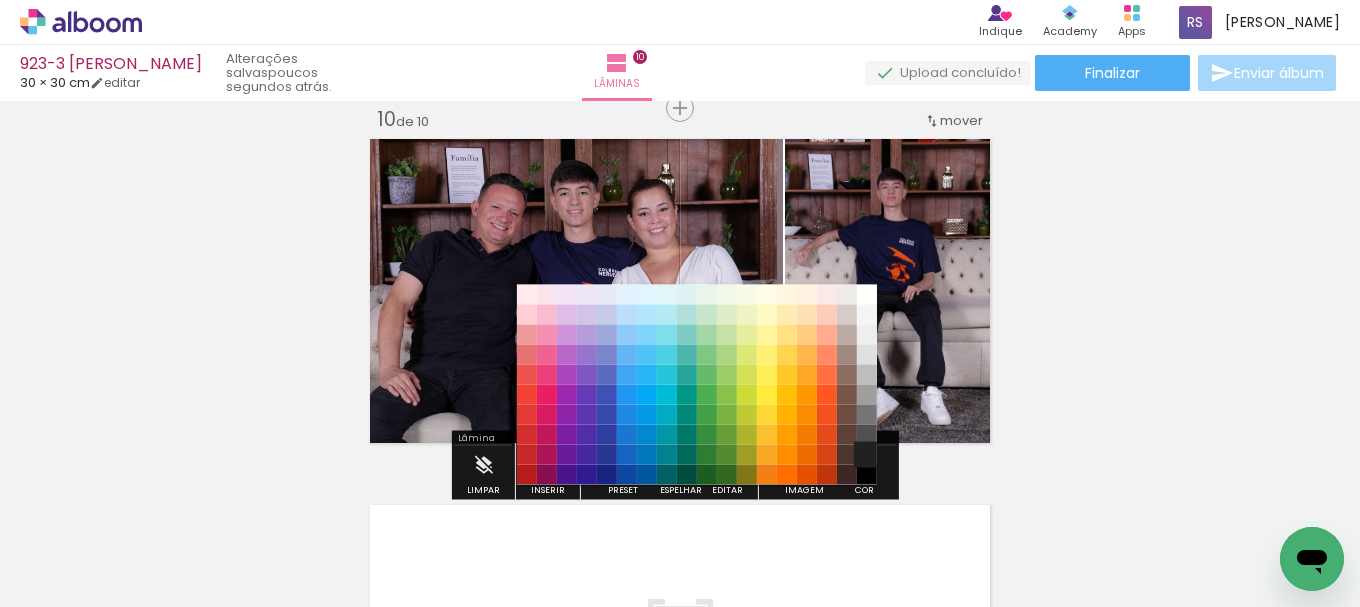 click on "#212121" at bounding box center (867, 455) 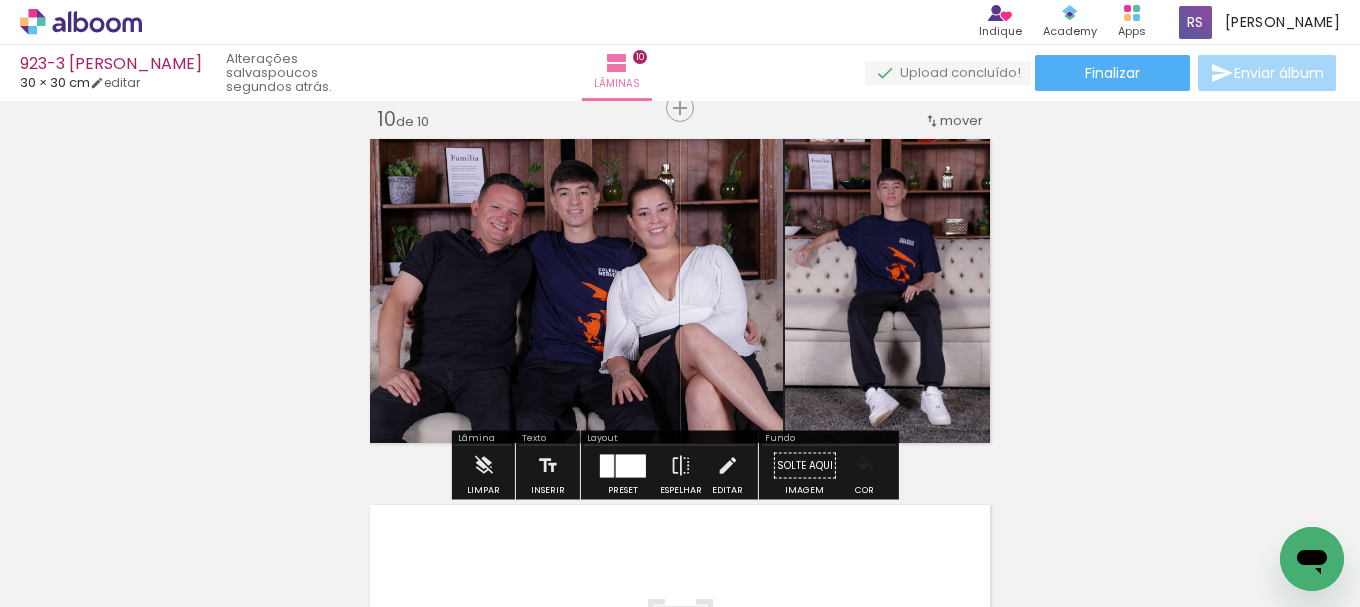 click at bounding box center (865, 466) 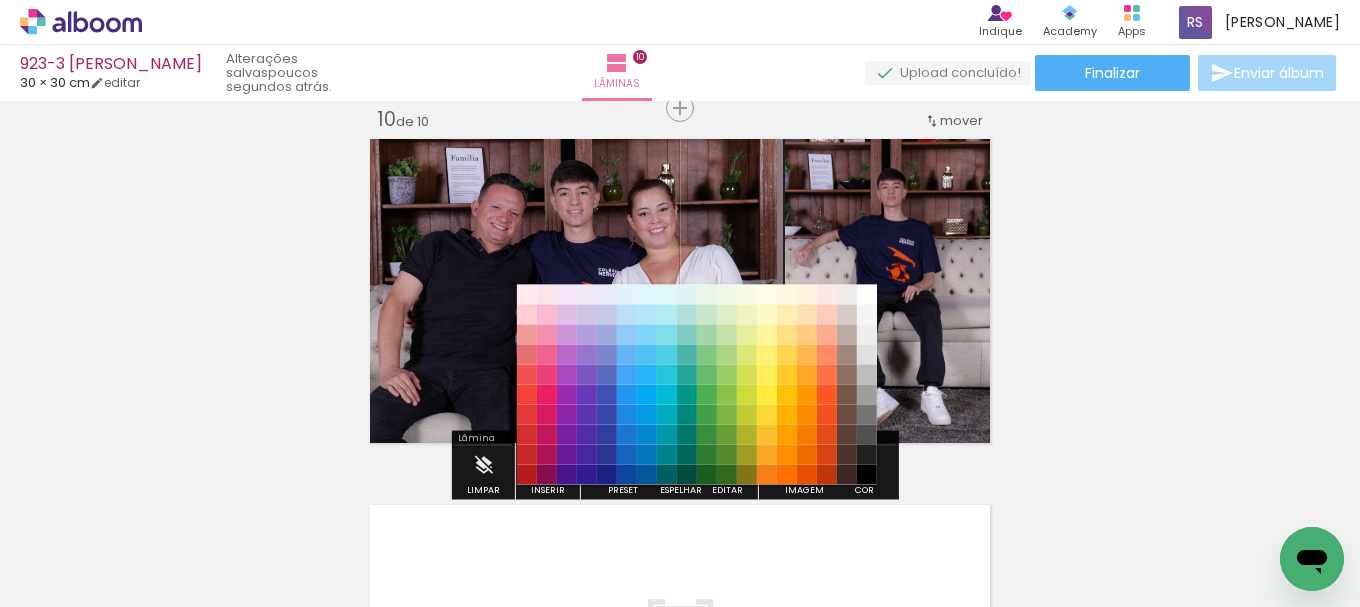 click on "#000000" at bounding box center [867, 475] 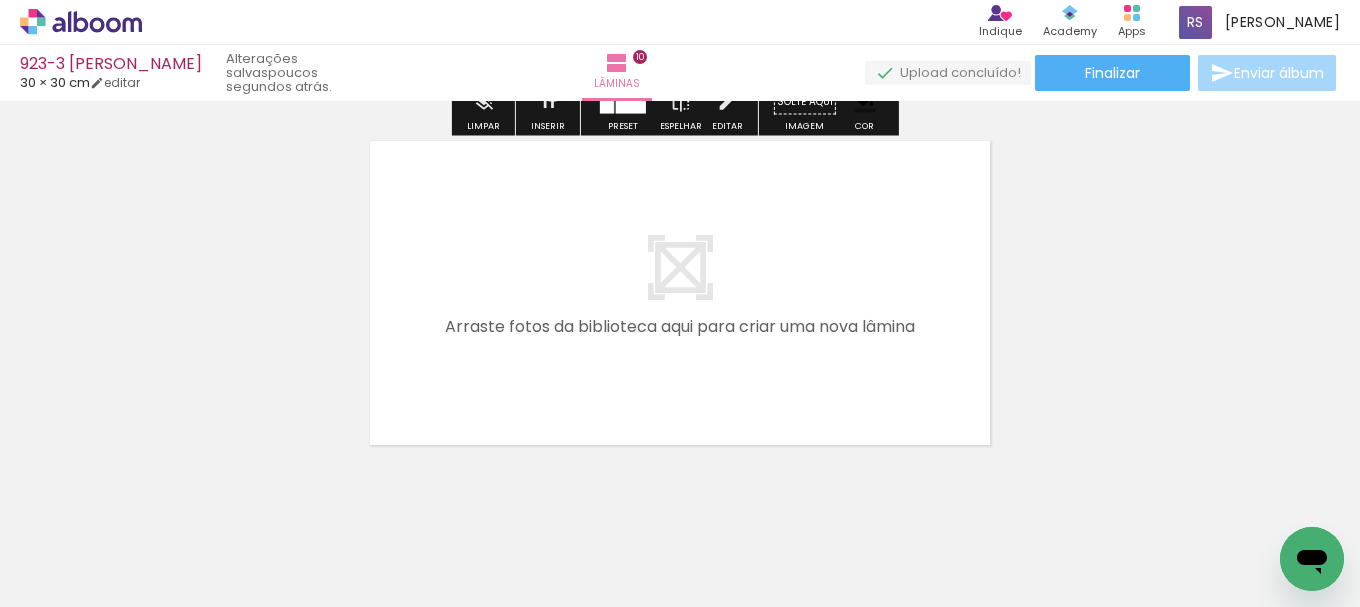 scroll, scrollTop: 3720, scrollLeft: 0, axis: vertical 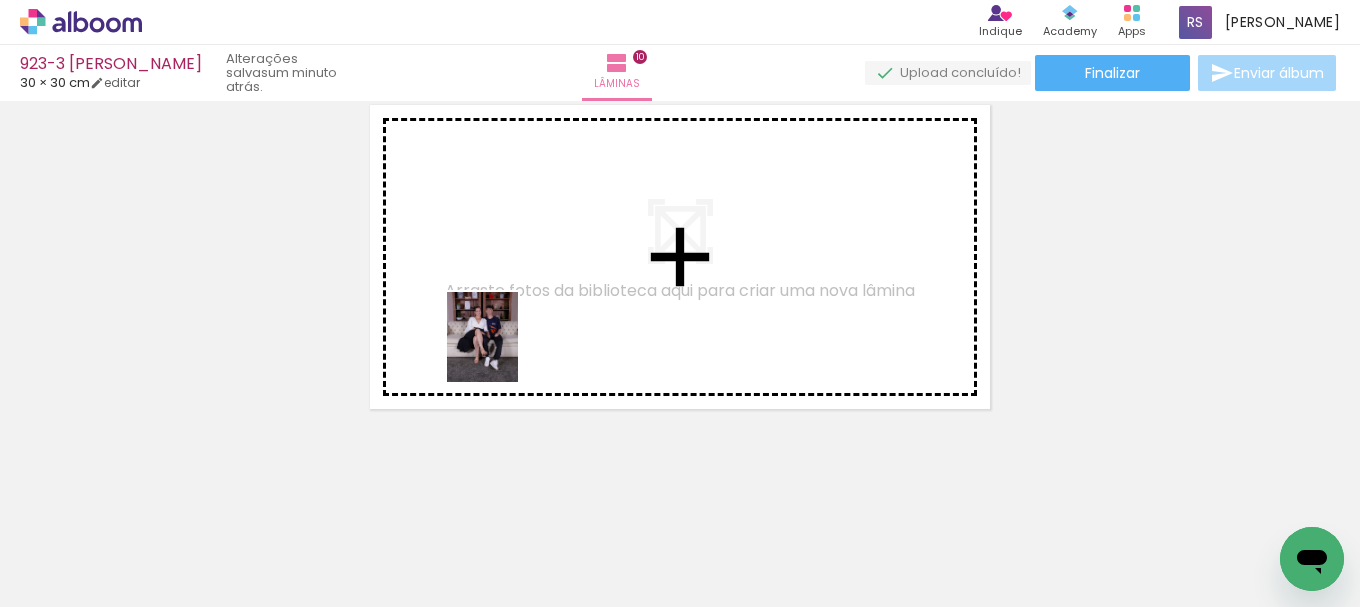 drag, startPoint x: 220, startPoint y: 530, endPoint x: 589, endPoint y: 473, distance: 373.3765 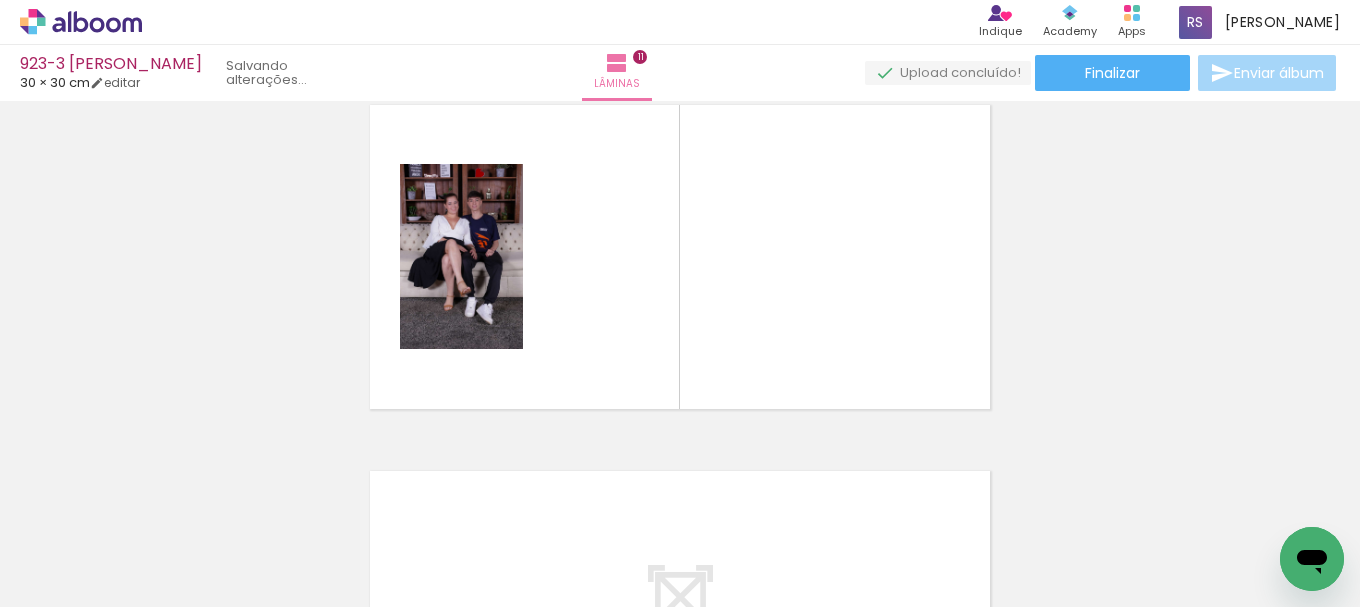 scroll, scrollTop: 3686, scrollLeft: 0, axis: vertical 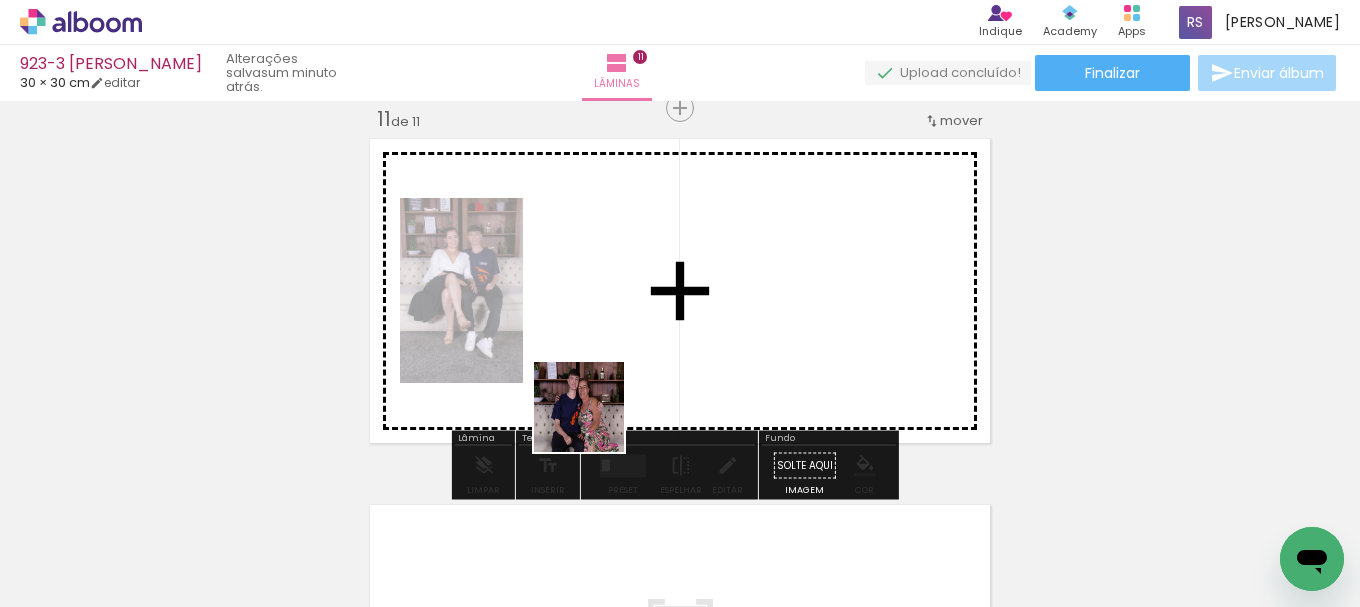 drag, startPoint x: 543, startPoint y: 551, endPoint x: 702, endPoint y: 302, distance: 295.43527 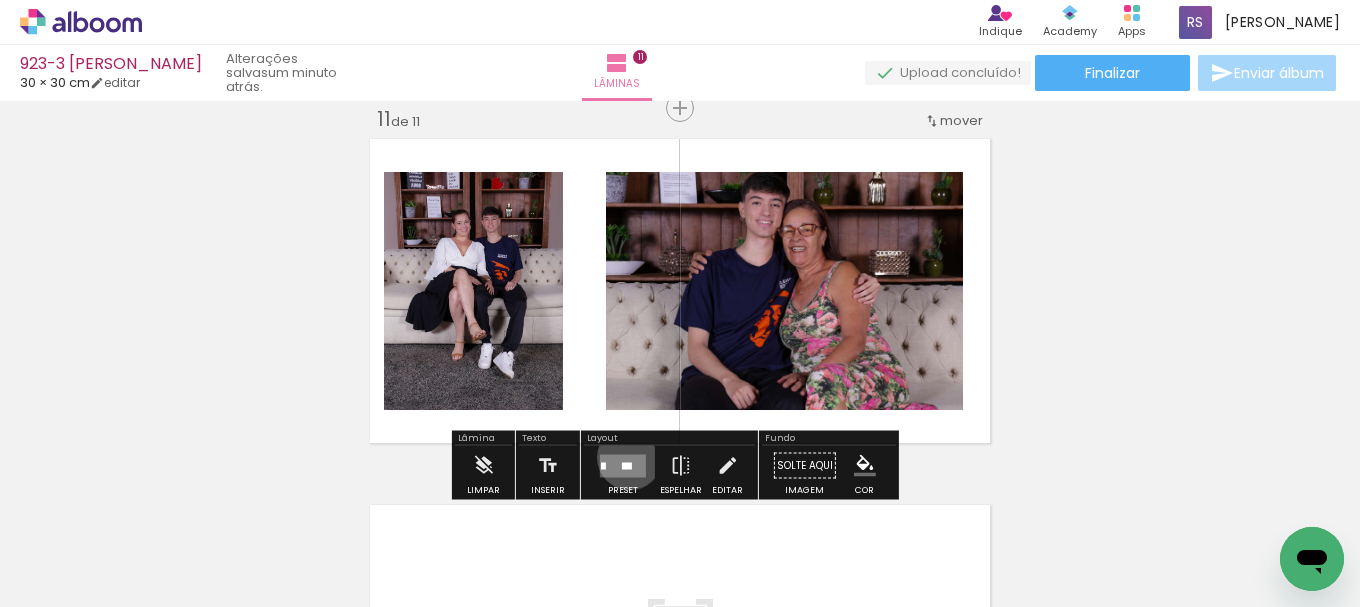 click at bounding box center [623, 465] 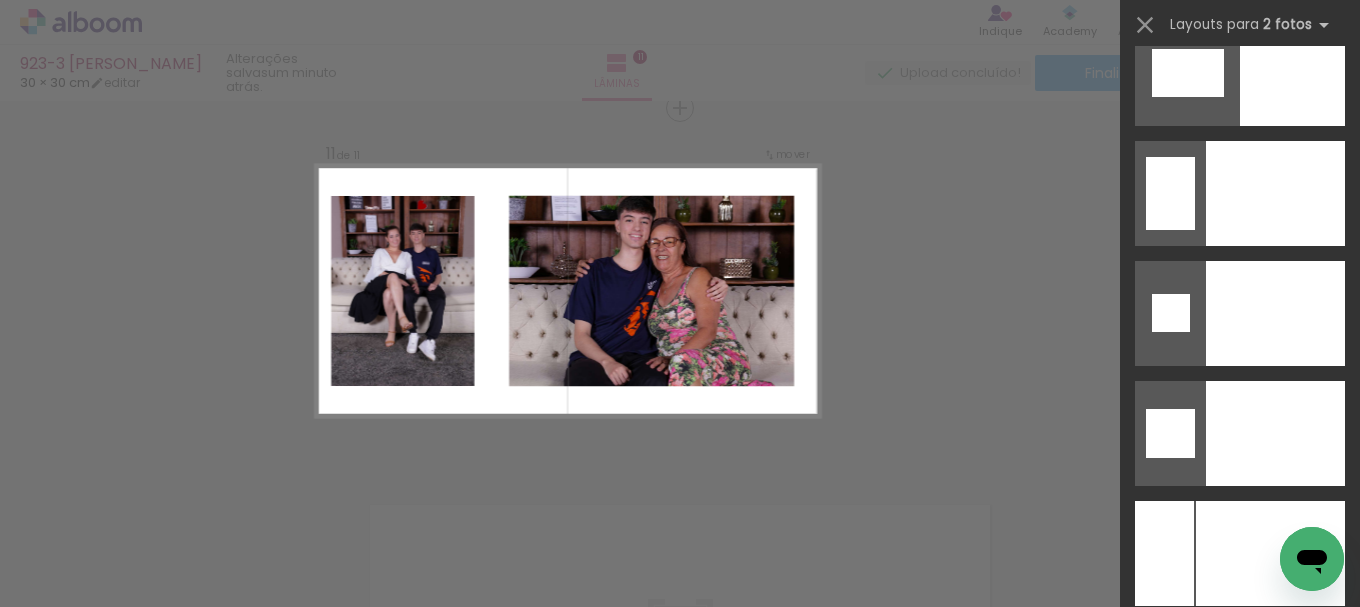 scroll, scrollTop: 8754, scrollLeft: 0, axis: vertical 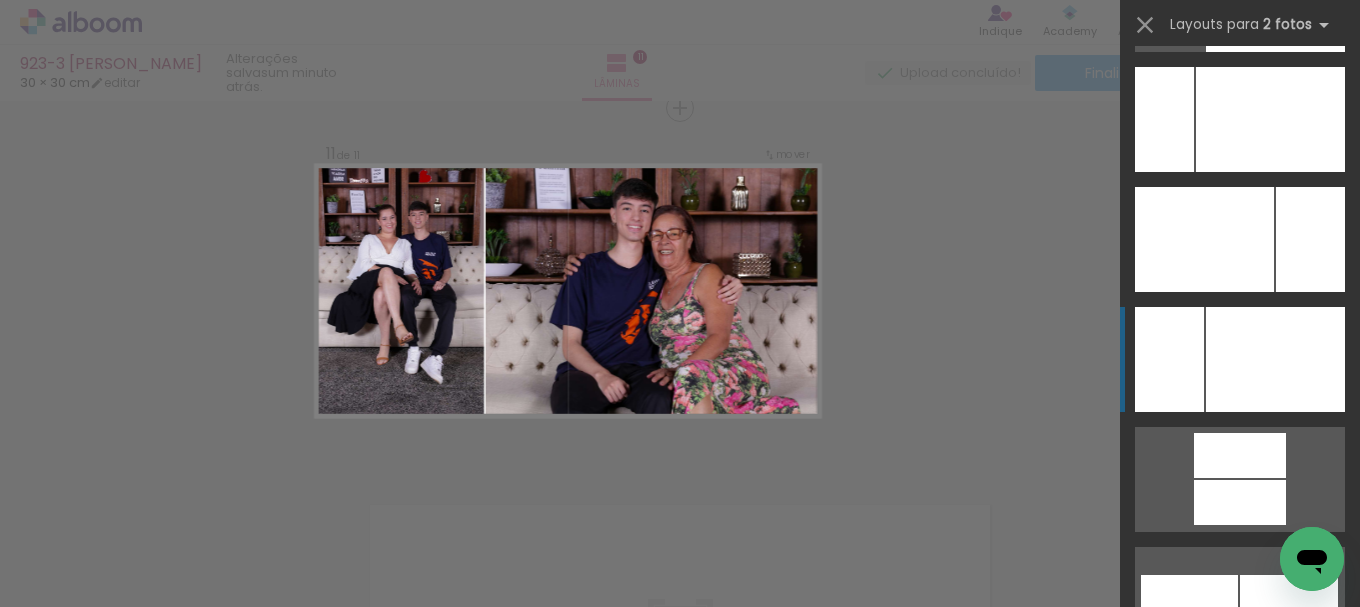 click at bounding box center (1274, 959) 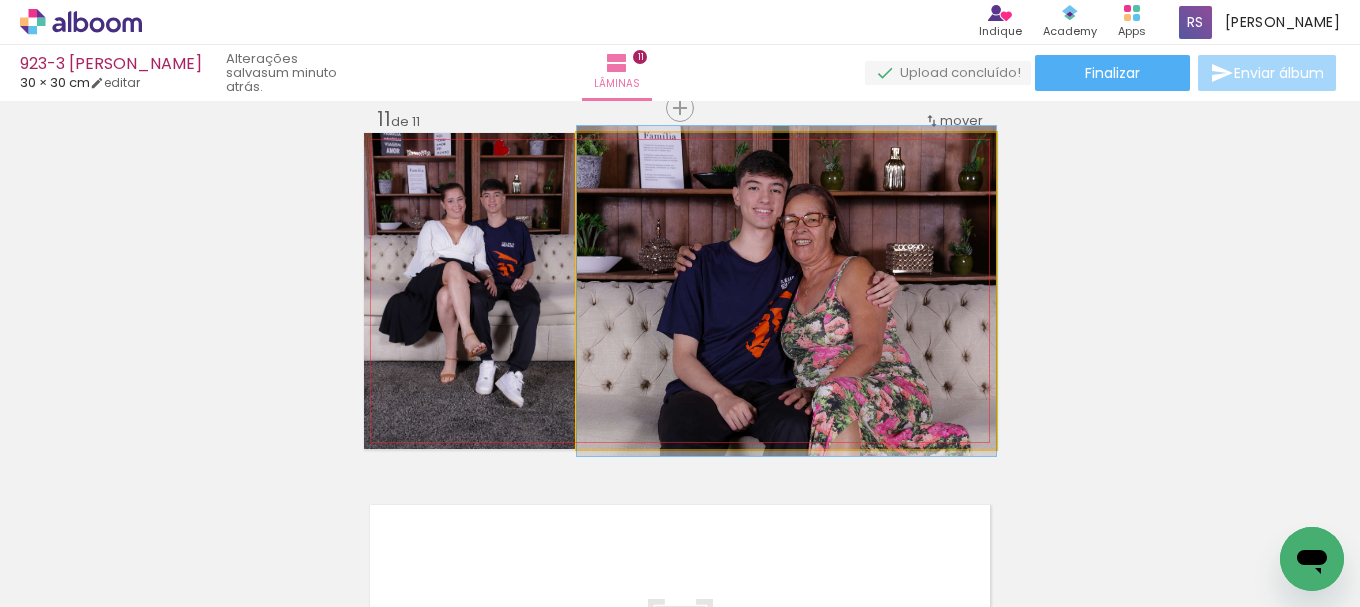 click 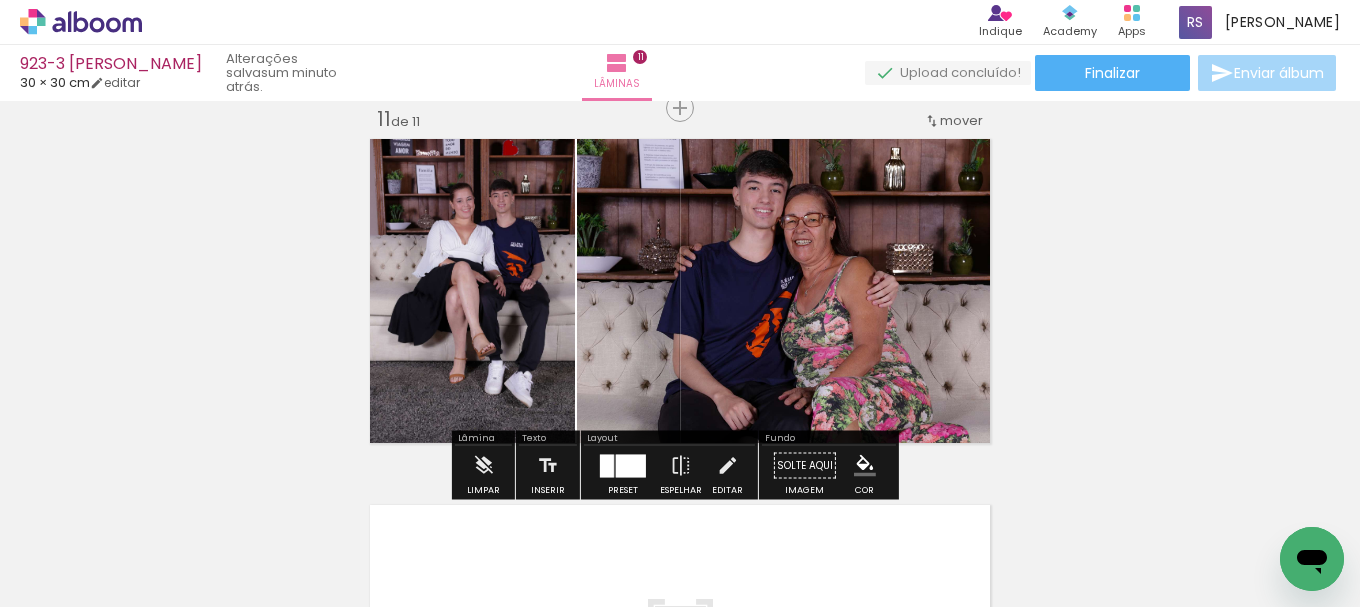 click at bounding box center [865, 466] 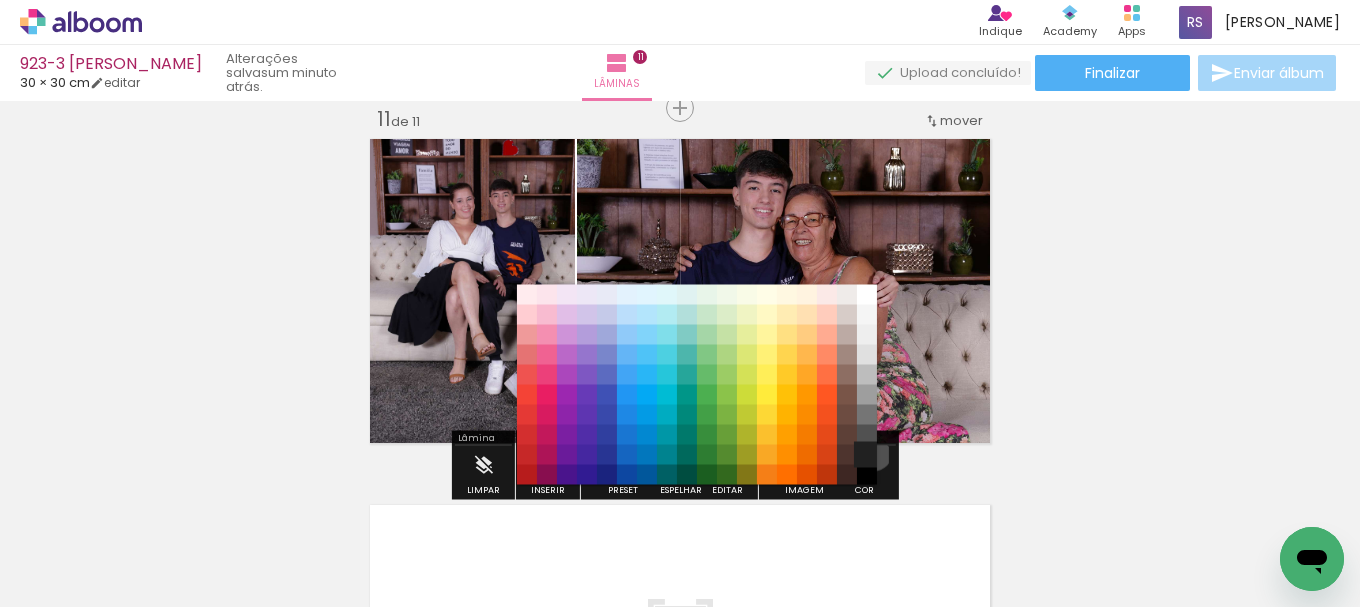 click on "#212121" at bounding box center (867, 455) 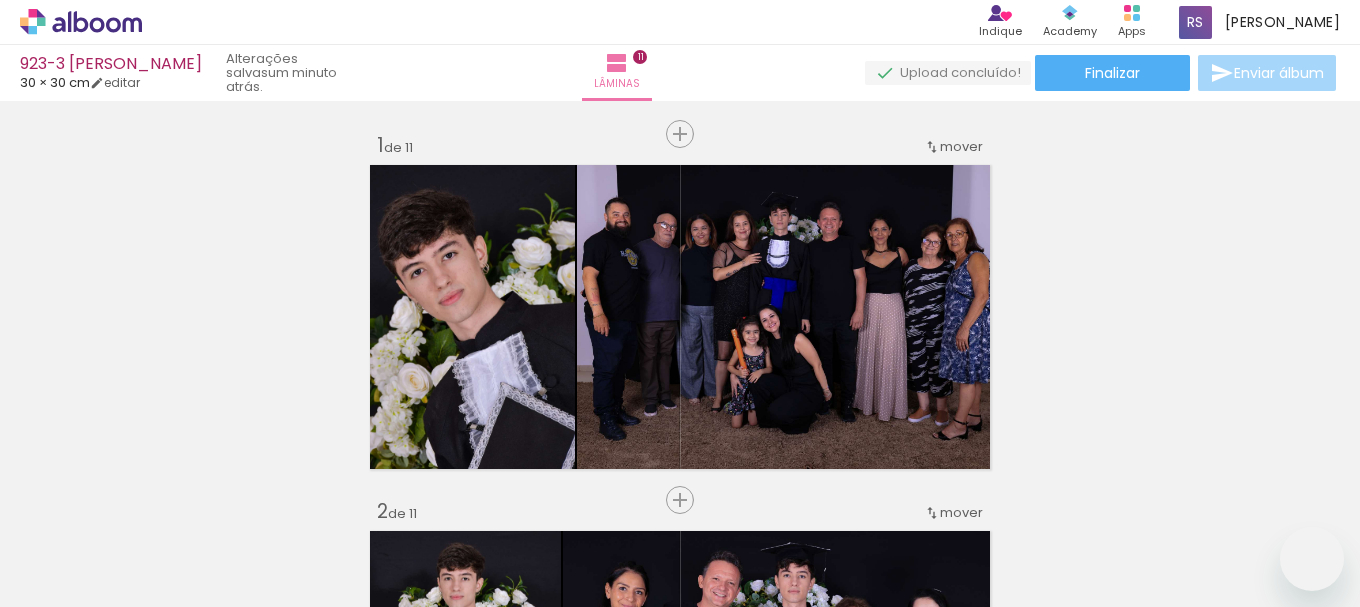 click at bounding box center (865, 4152) 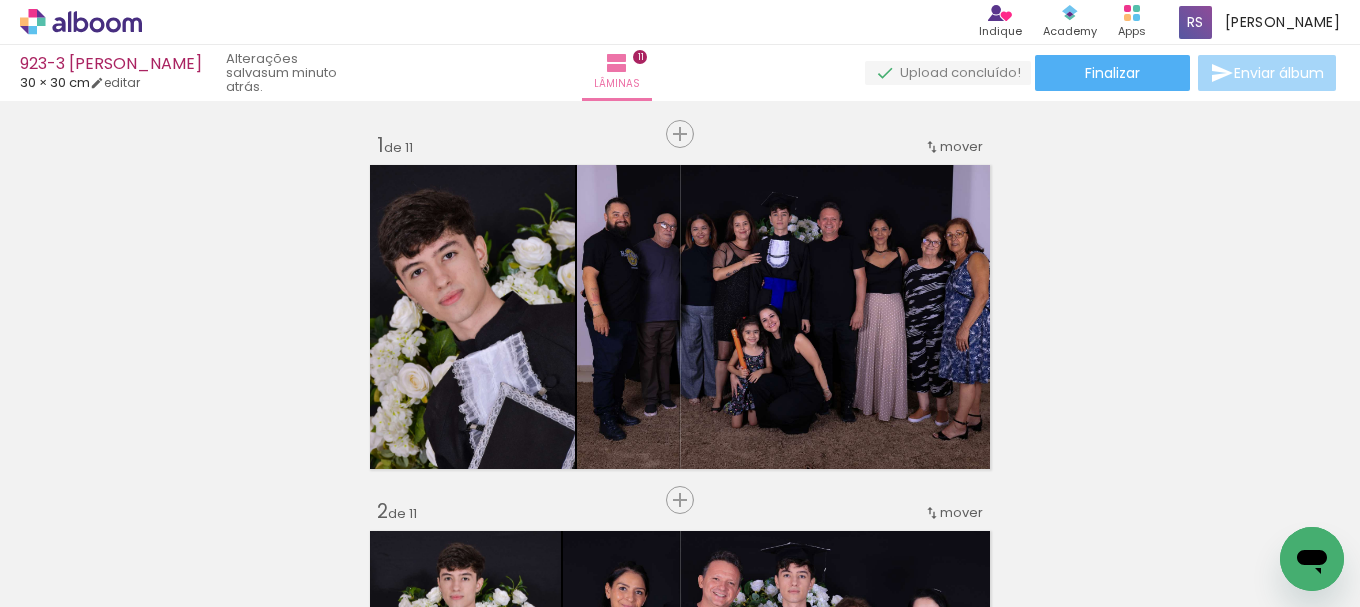 scroll, scrollTop: 3686, scrollLeft: 0, axis: vertical 